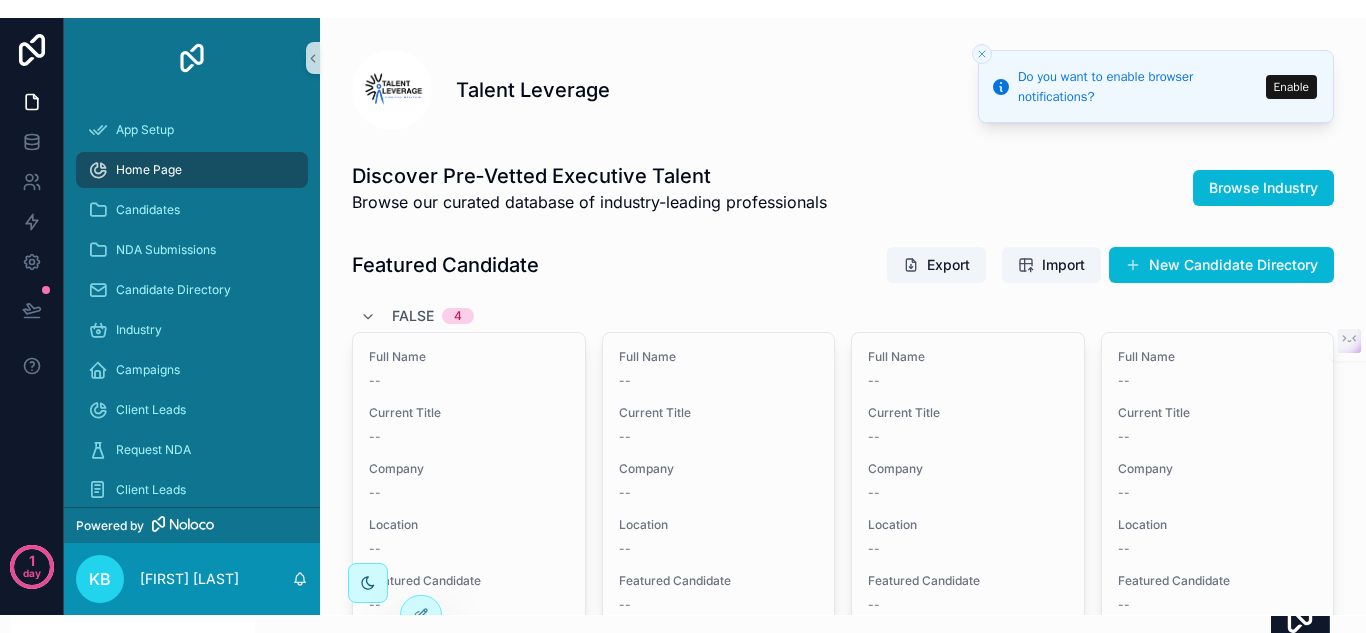 scroll, scrollTop: 0, scrollLeft: 0, axis: both 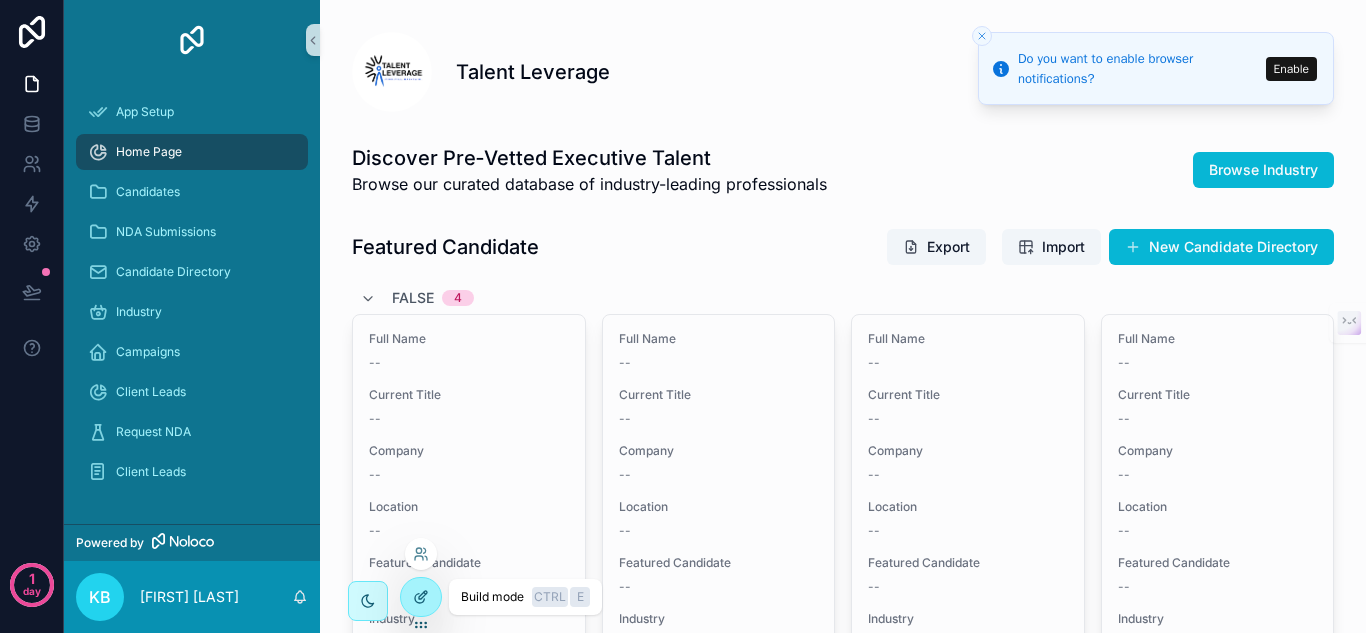 click 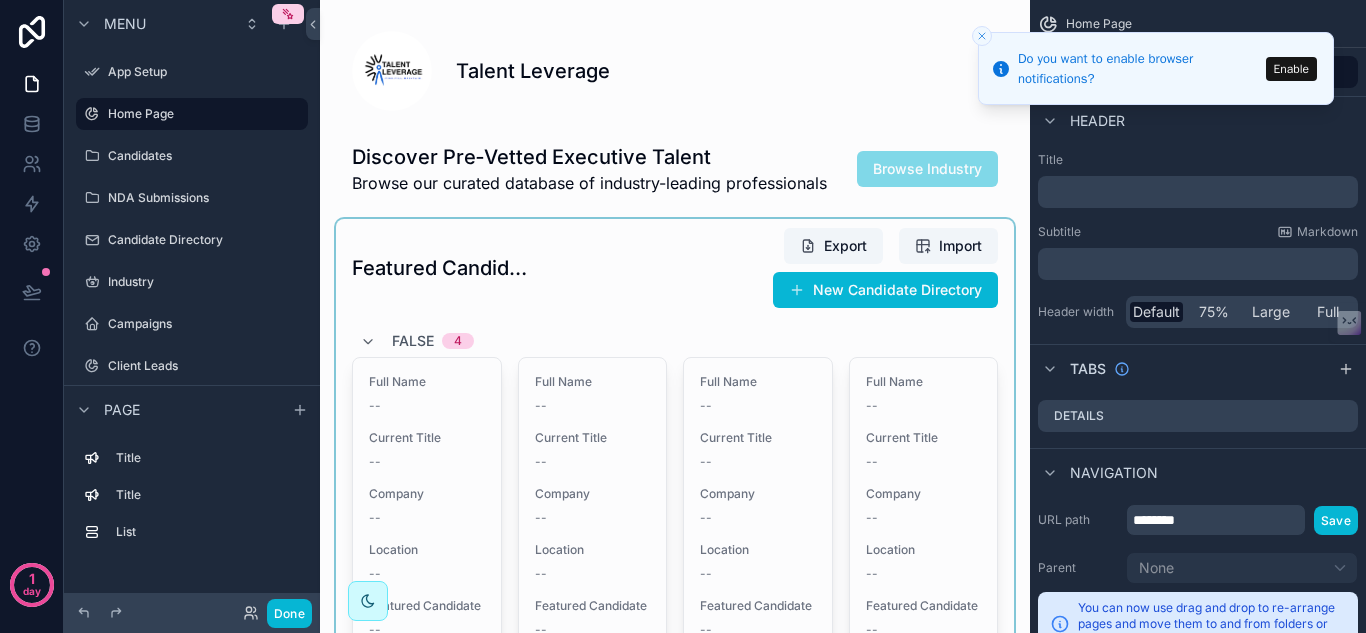 scroll, scrollTop: 23, scrollLeft: 0, axis: vertical 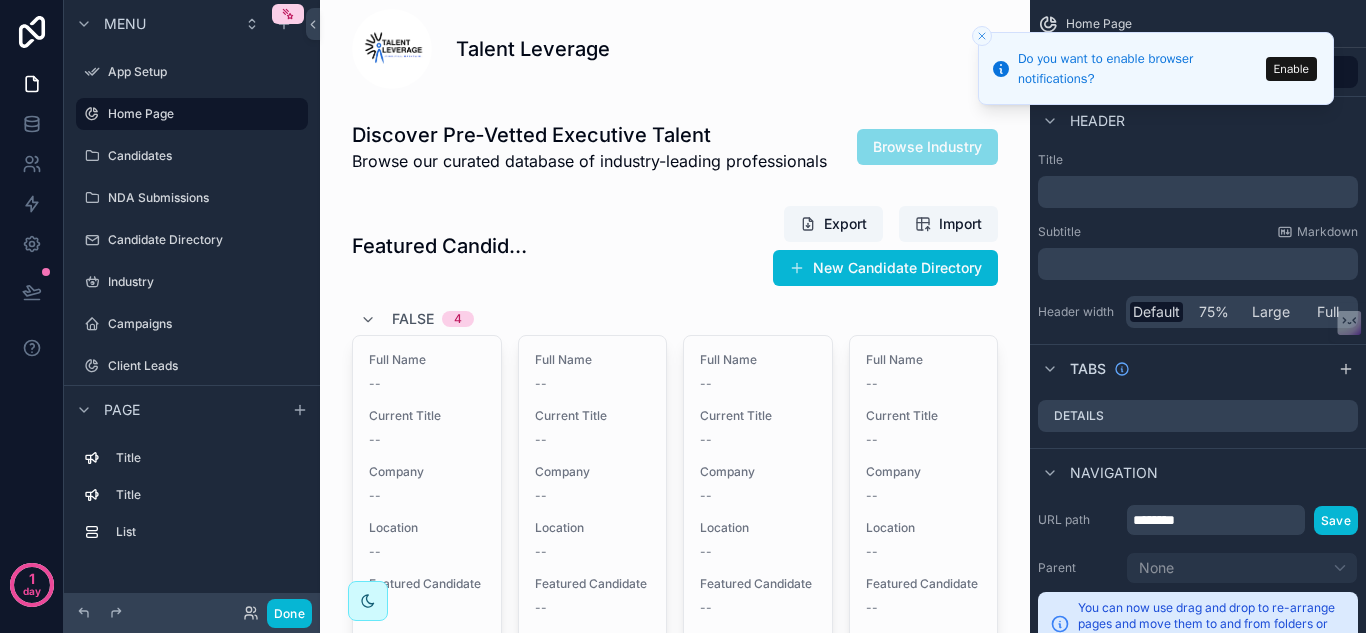 click on "Enable" at bounding box center [1291, 69] 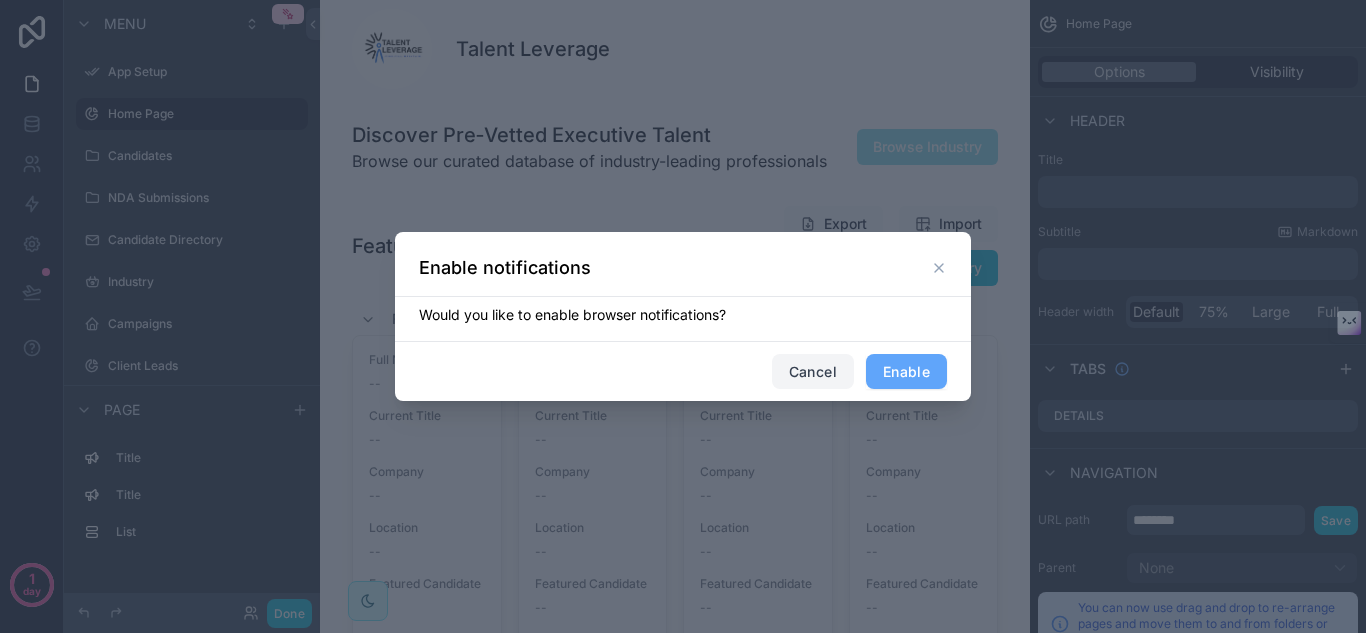 click on "Cancel" at bounding box center (813, 372) 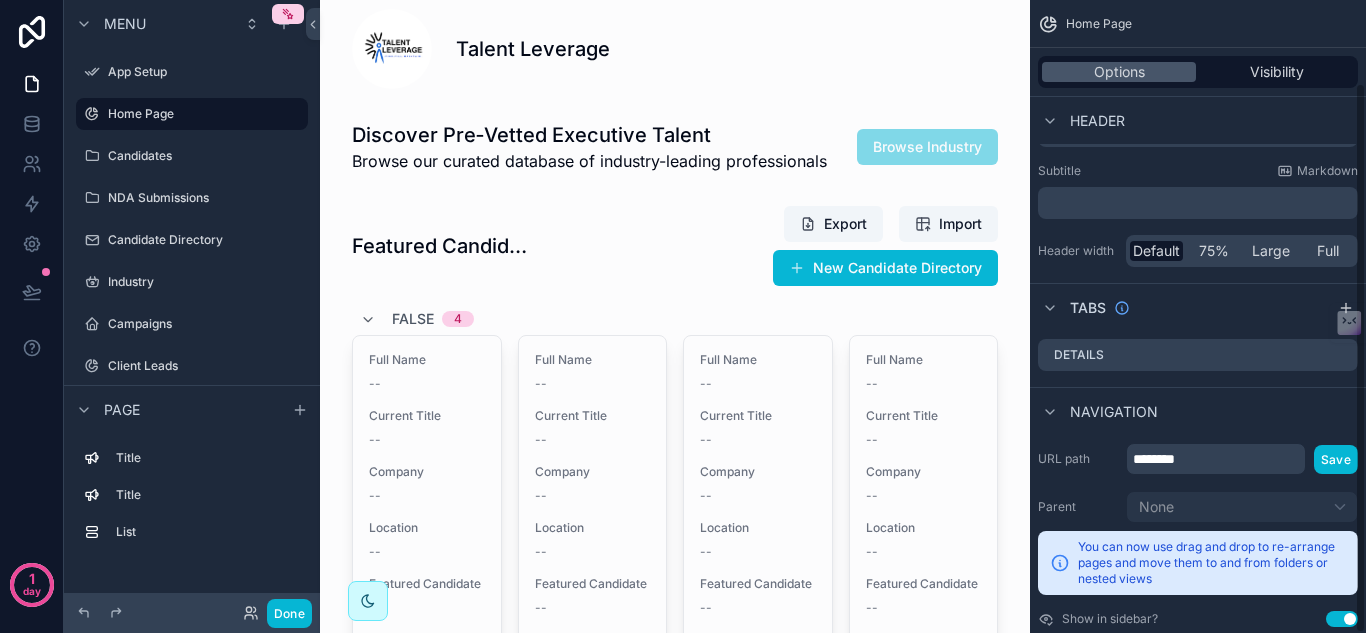 scroll, scrollTop: 95, scrollLeft: 0, axis: vertical 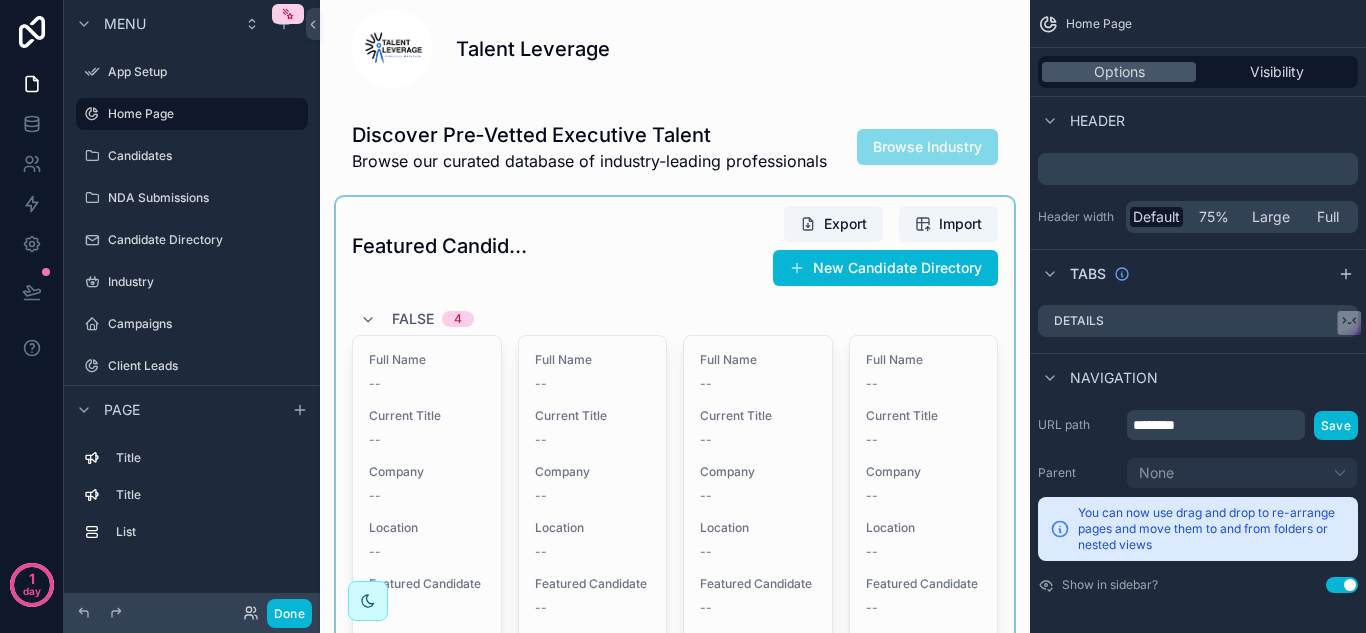 click at bounding box center (675, 478) 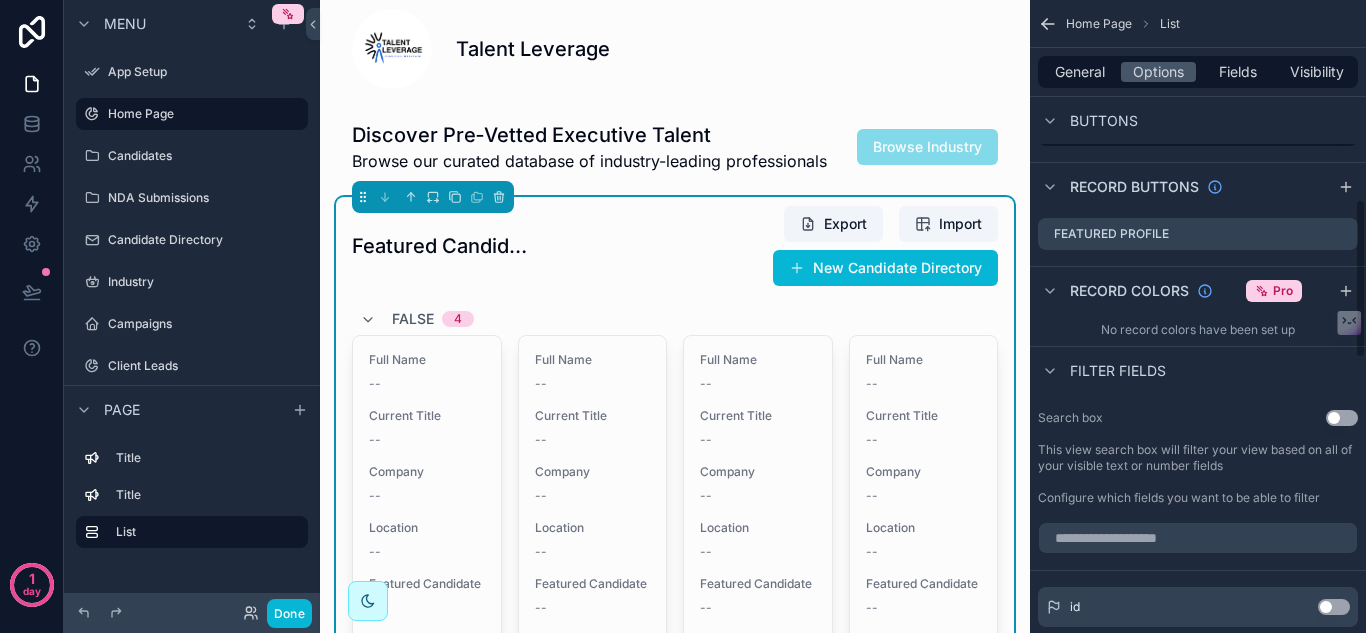 scroll, scrollTop: 790, scrollLeft: 0, axis: vertical 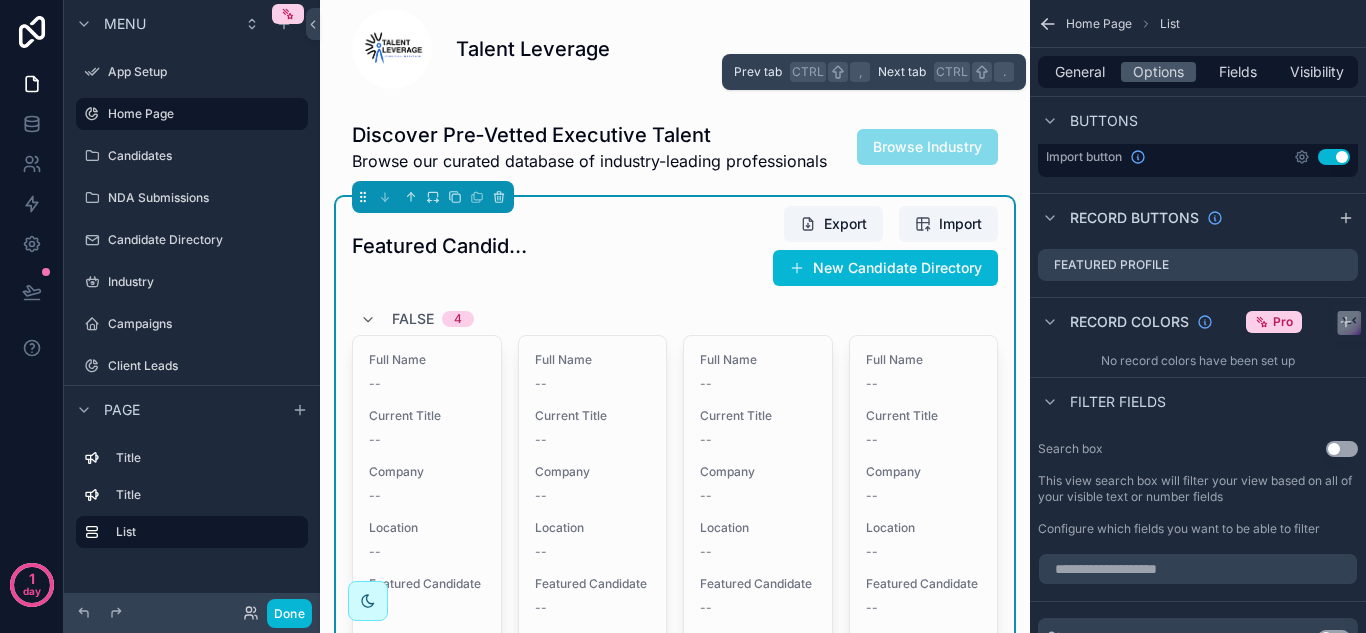 click on "General Options Fields Visibility" at bounding box center [1198, 72] 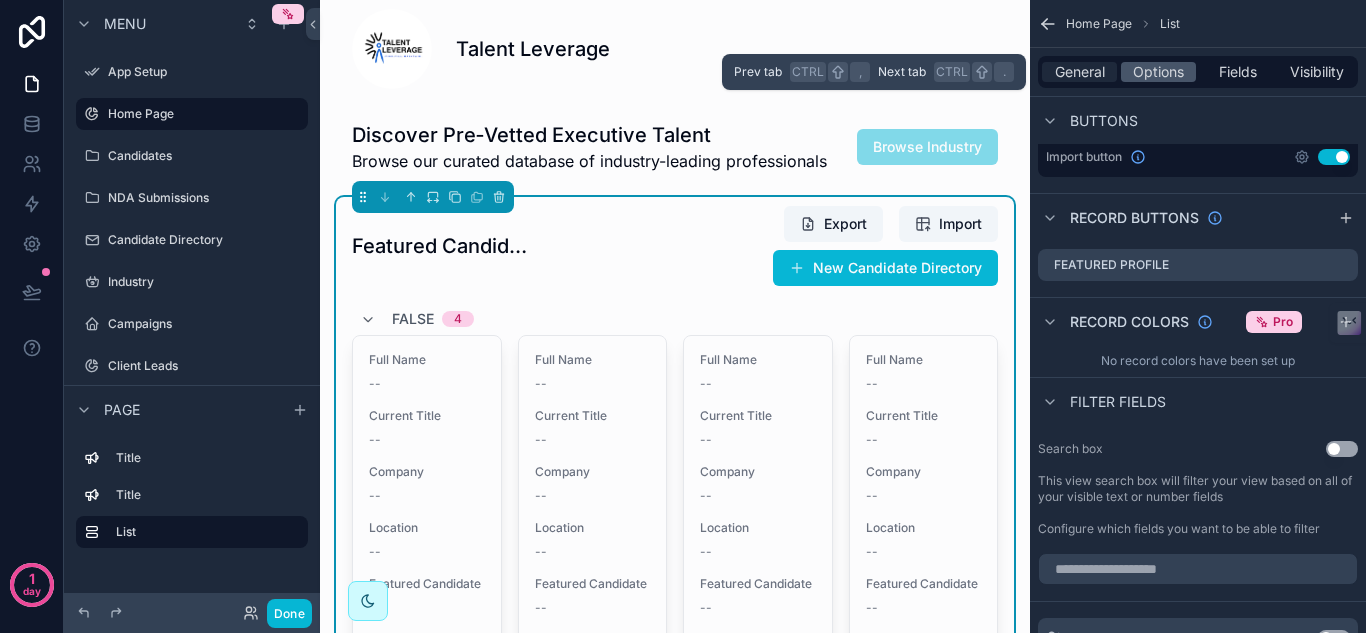 click on "General" at bounding box center [1080, 72] 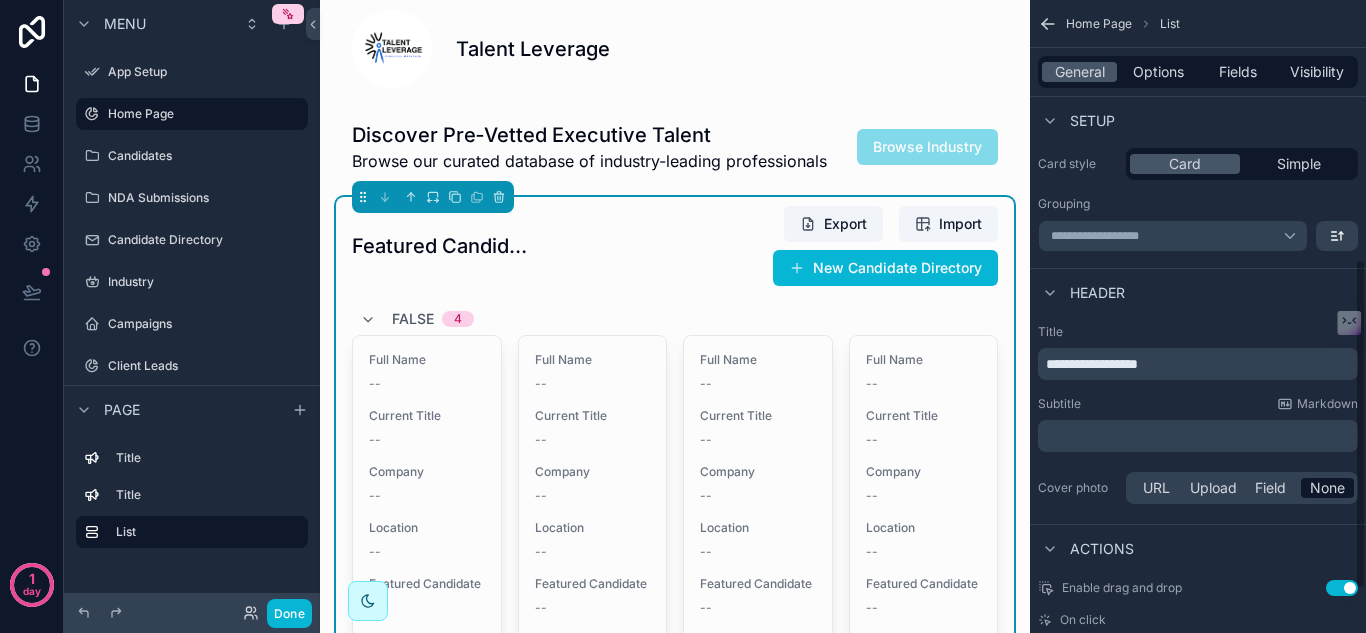 scroll, scrollTop: 492, scrollLeft: 0, axis: vertical 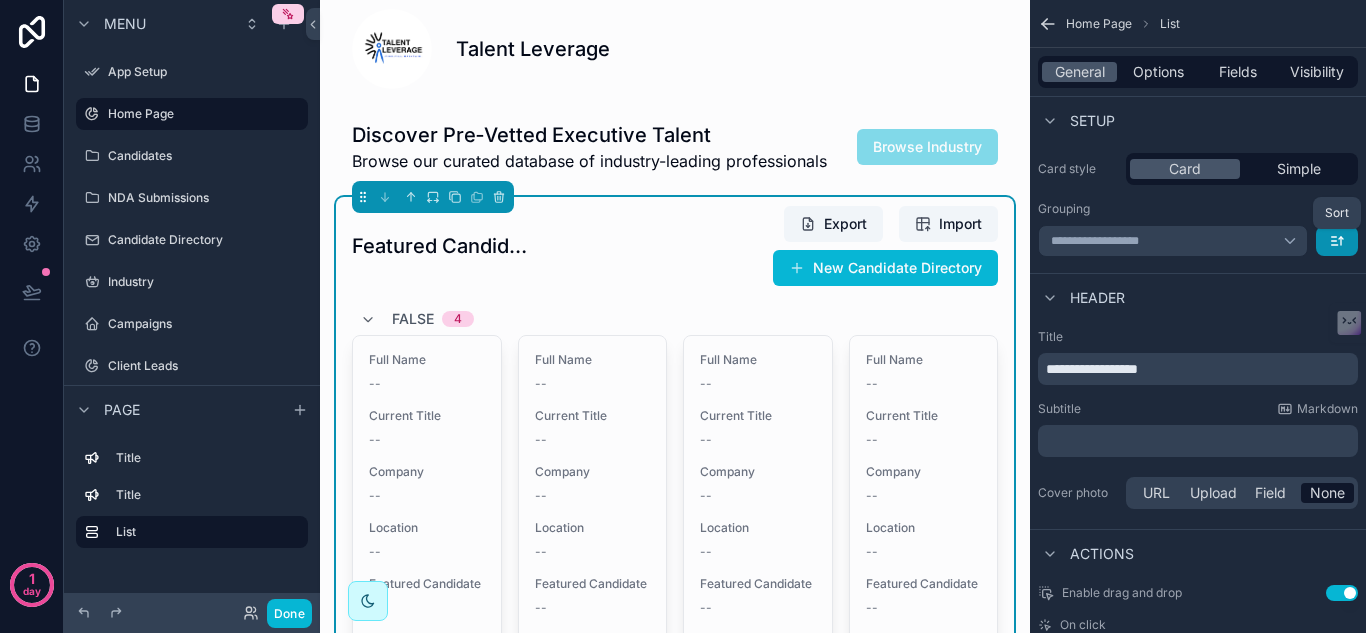 click 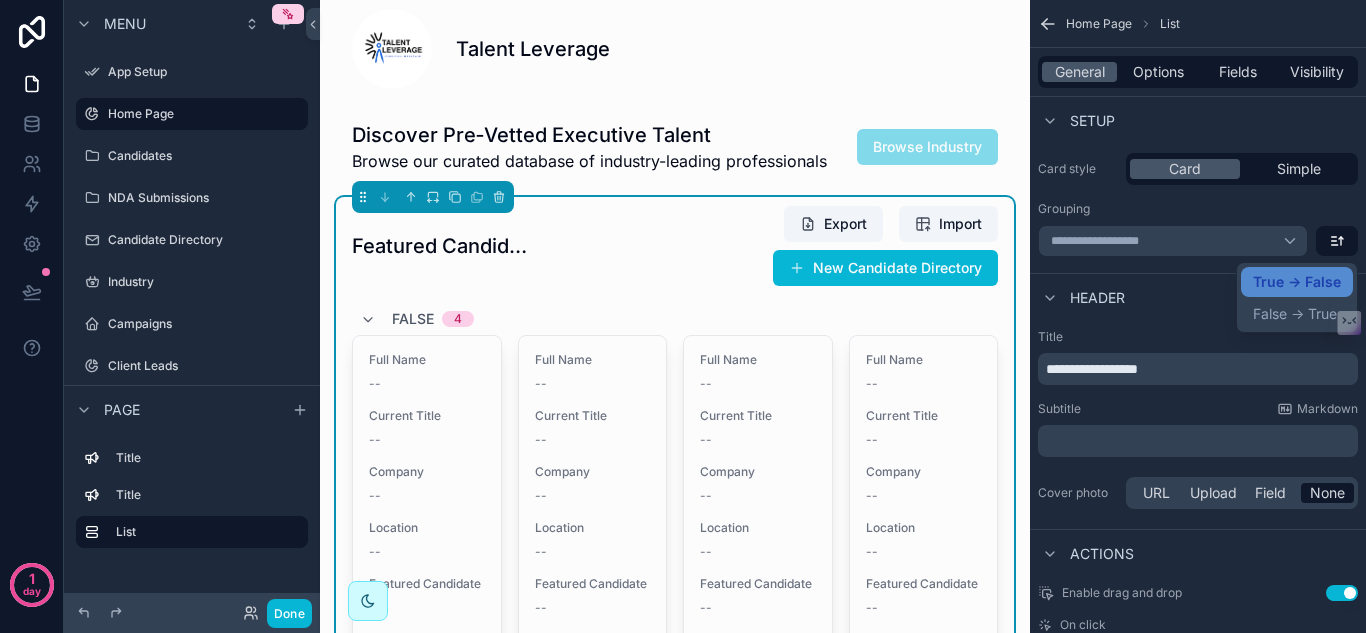 click at bounding box center [683, 316] 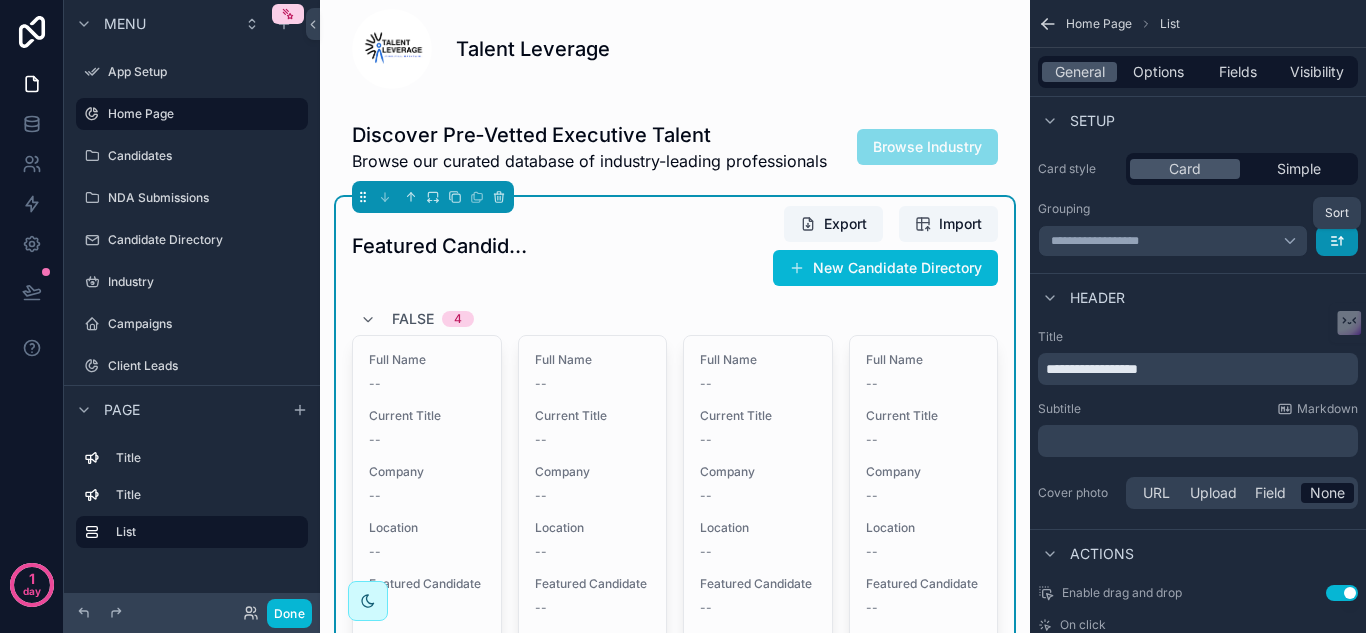 click 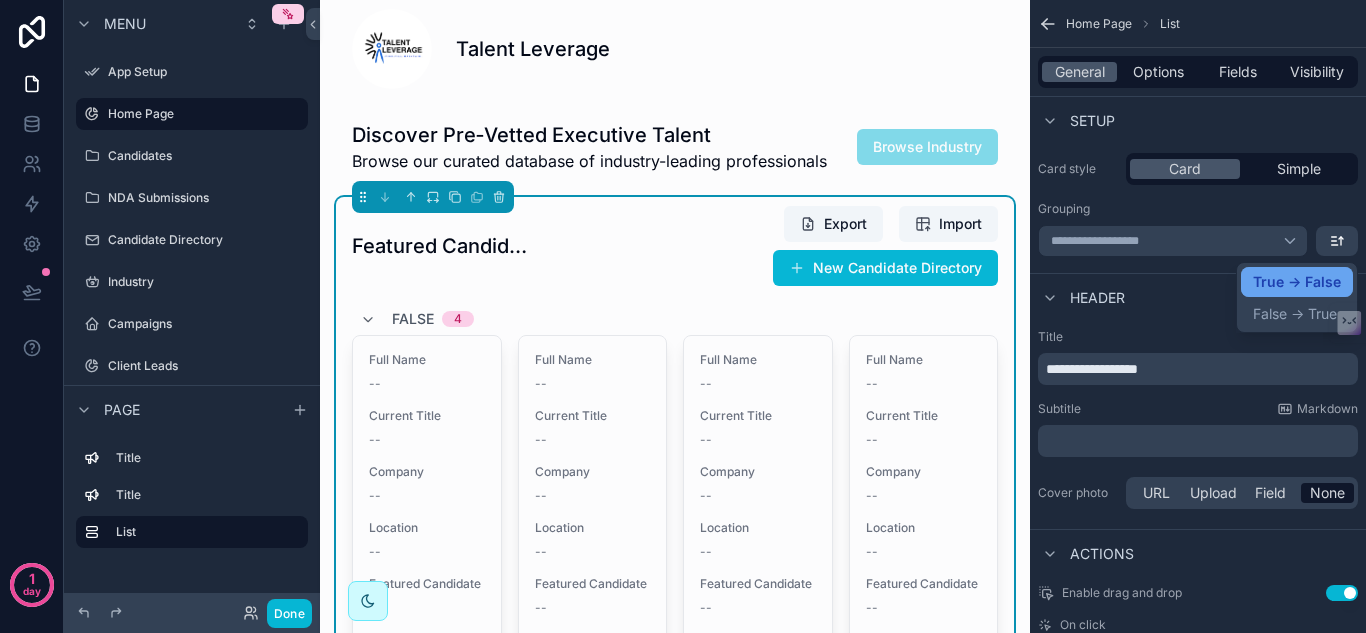 click on "True -> False" at bounding box center [1297, 282] 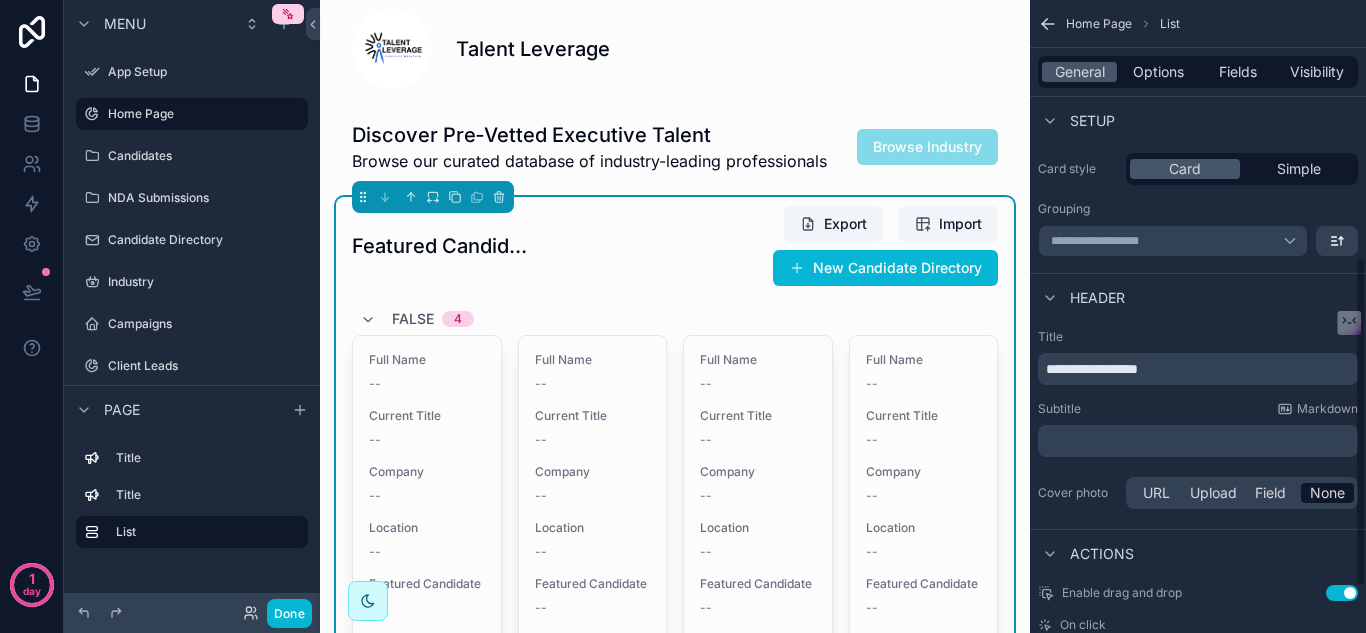 click on "Header" at bounding box center (1198, 297) 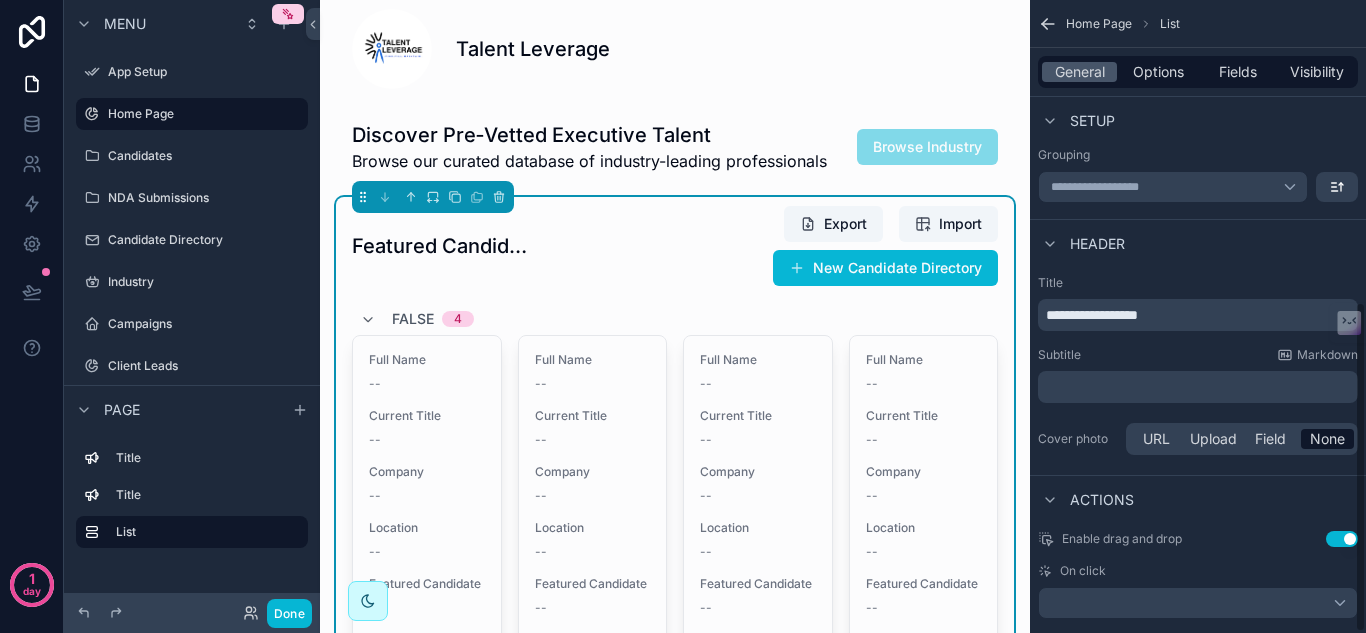 scroll, scrollTop: 580, scrollLeft: 0, axis: vertical 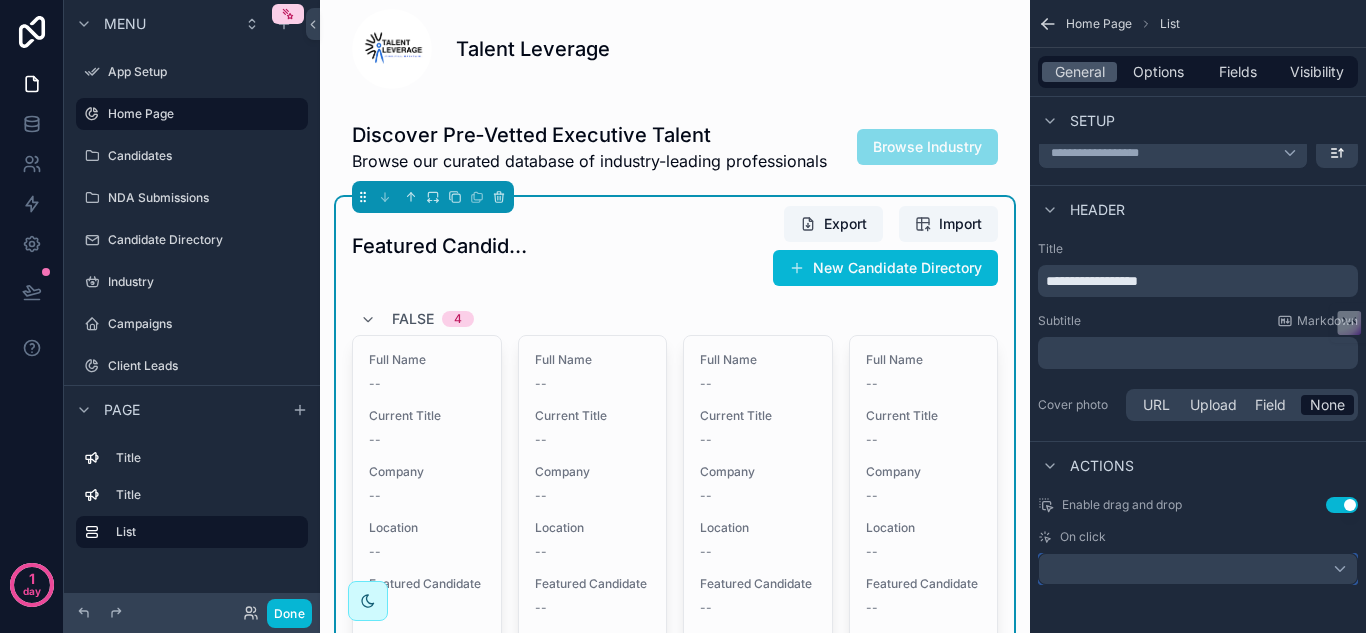 click at bounding box center (1198, 569) 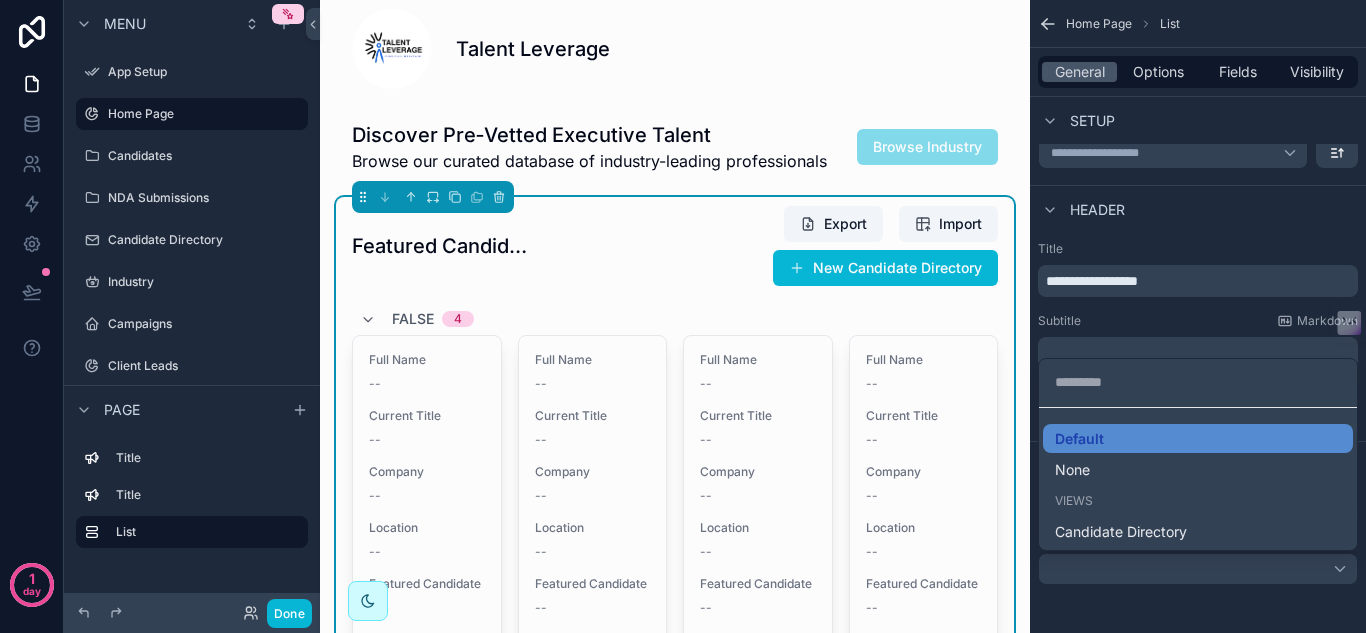 click at bounding box center [683, 316] 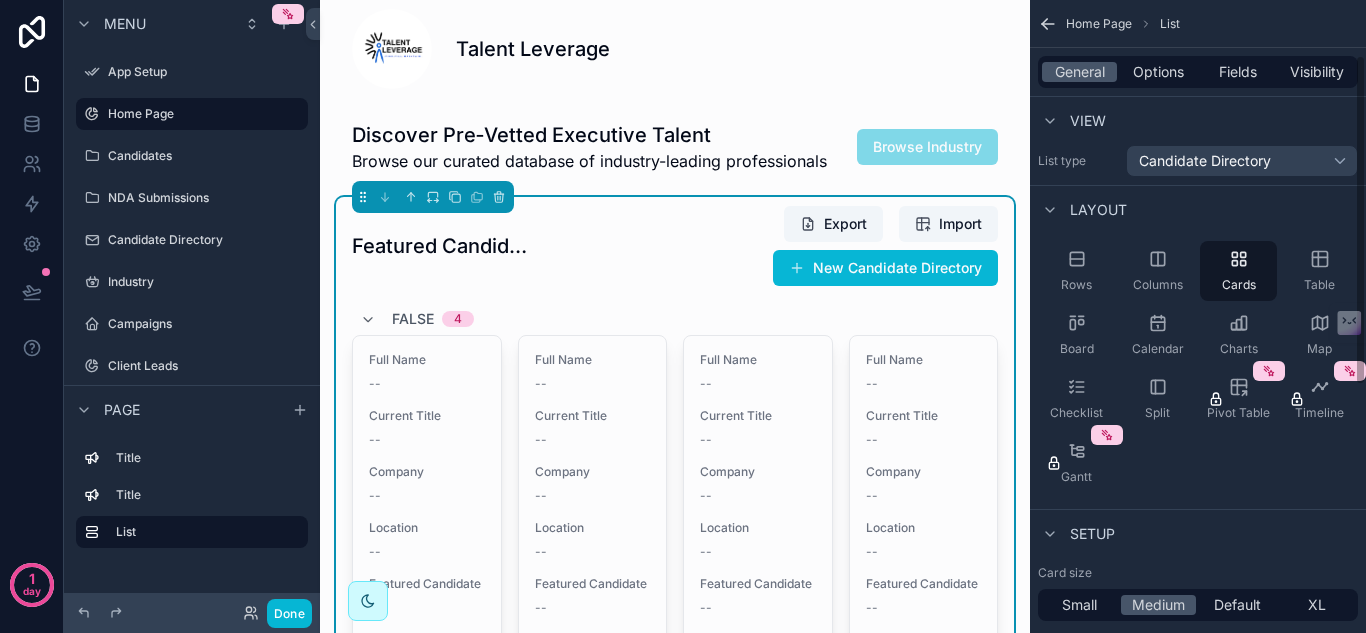 scroll, scrollTop: 0, scrollLeft: 0, axis: both 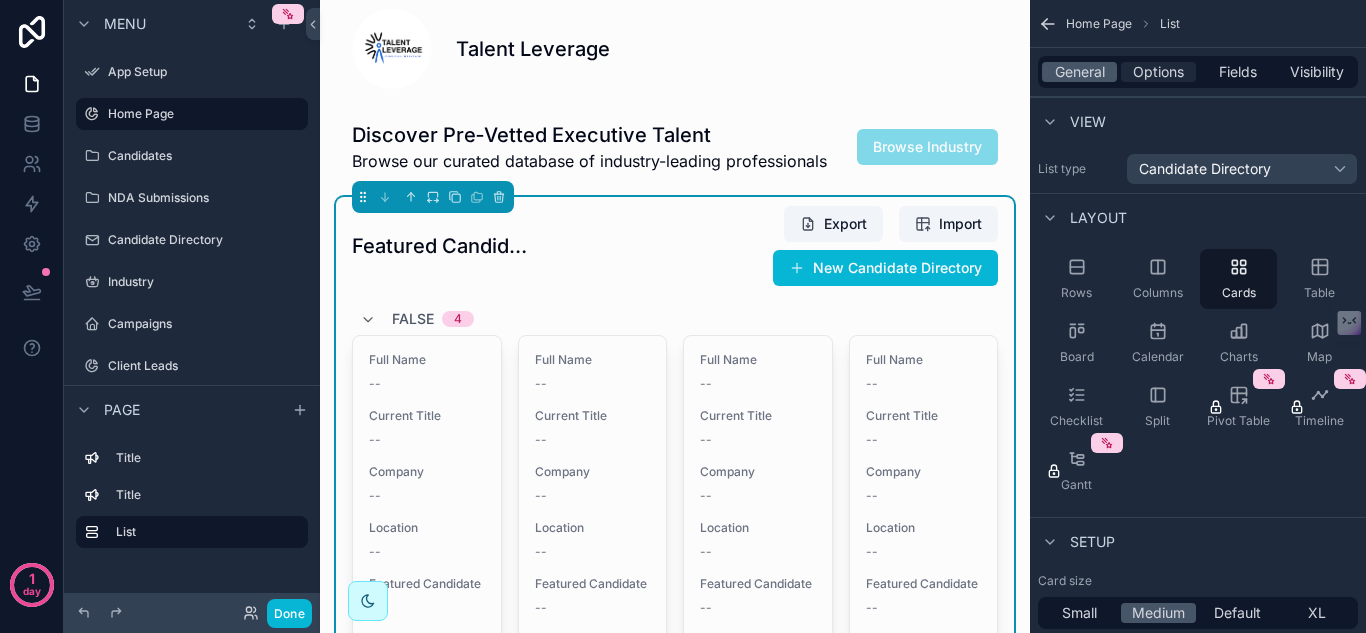 click on "Options" at bounding box center [1158, 72] 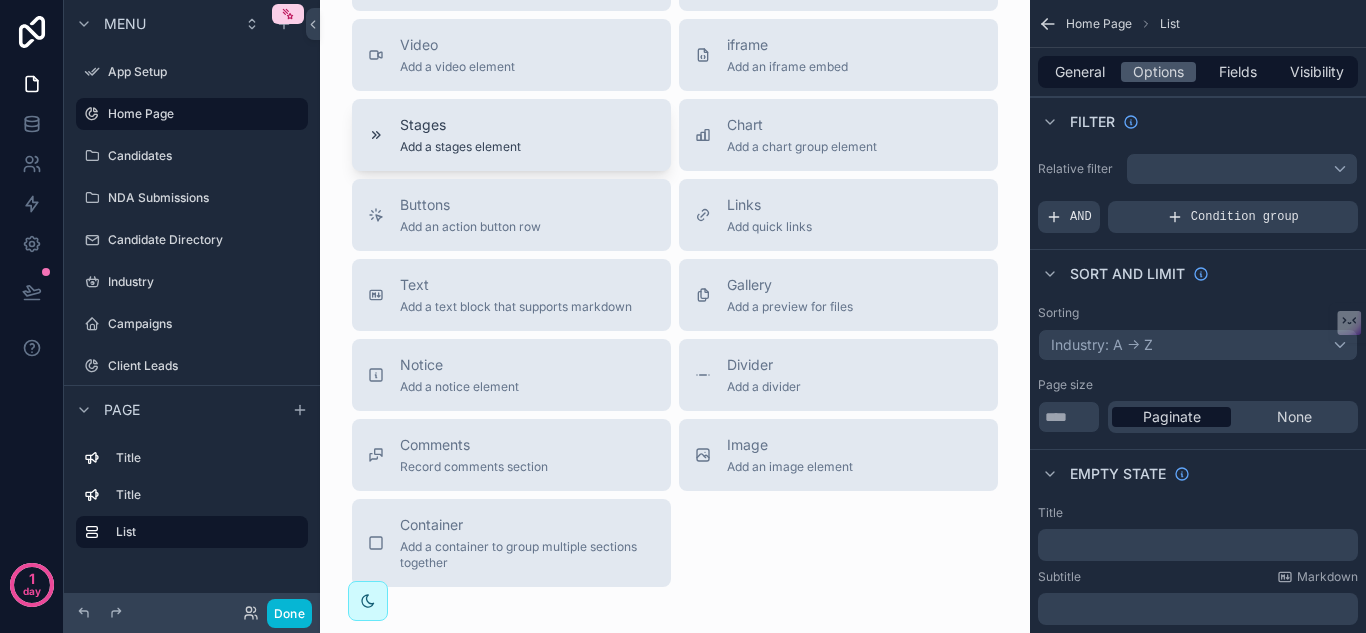 scroll, scrollTop: 970, scrollLeft: 0, axis: vertical 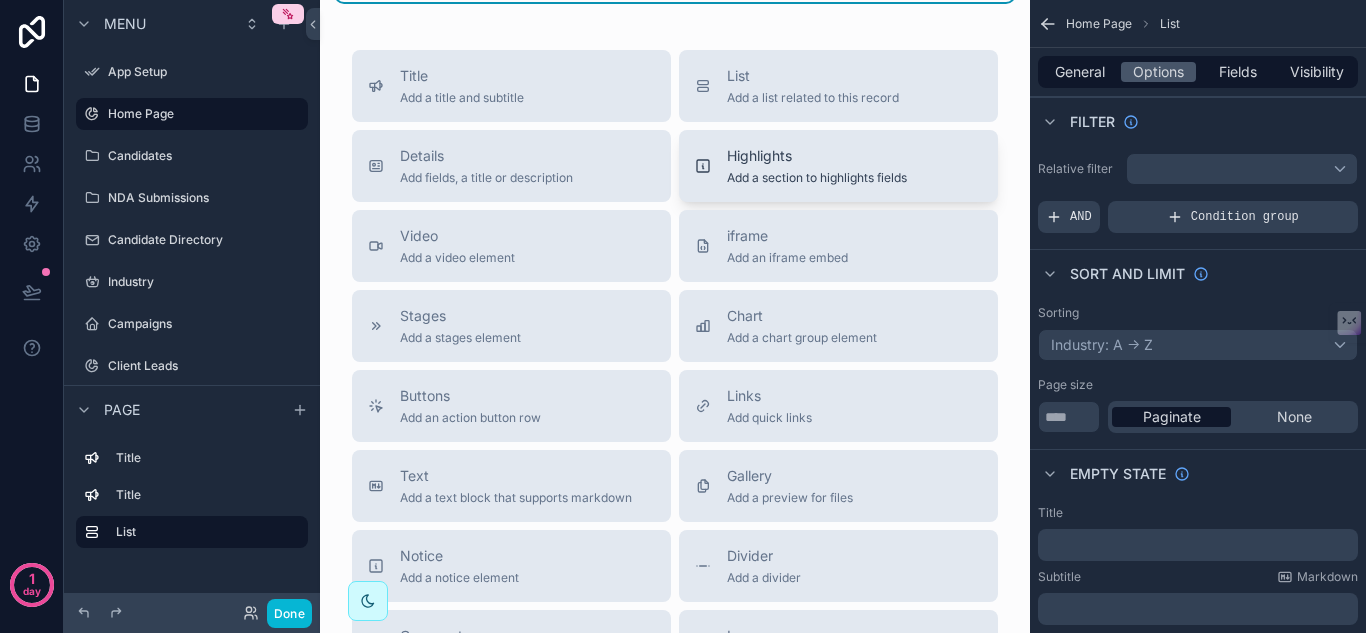 click on "Highlights Add a section to highlights fields" at bounding box center (817, 166) 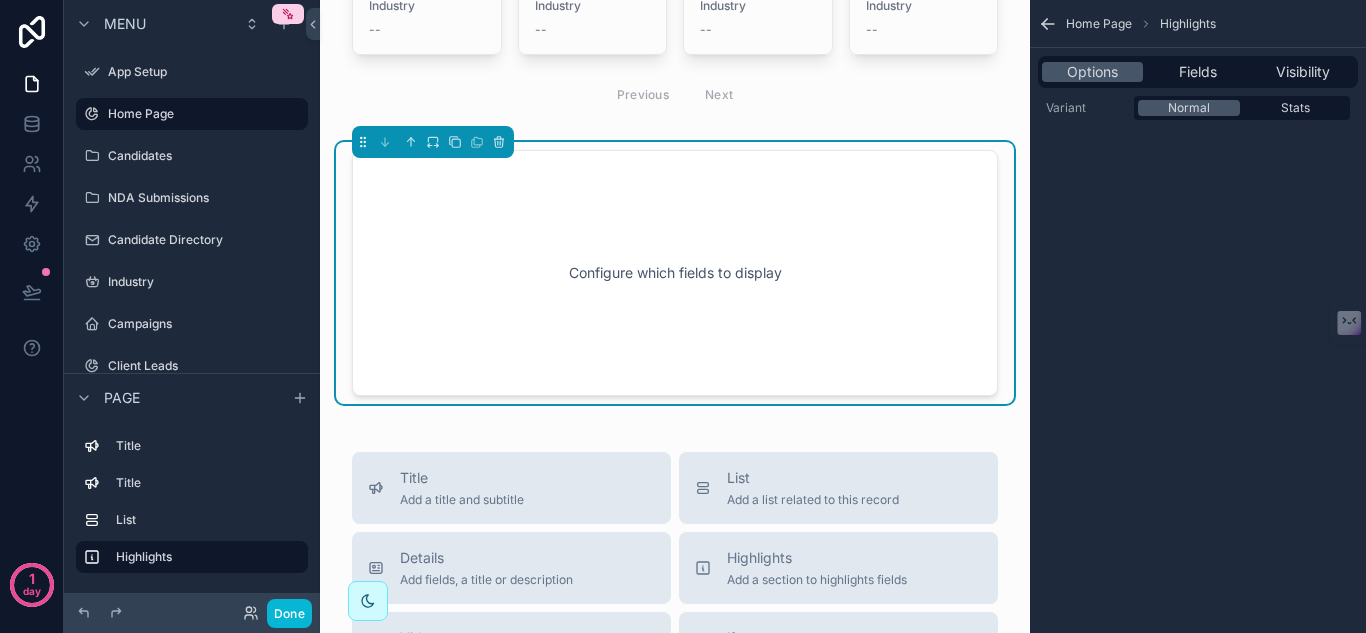 scroll, scrollTop: 654, scrollLeft: 0, axis: vertical 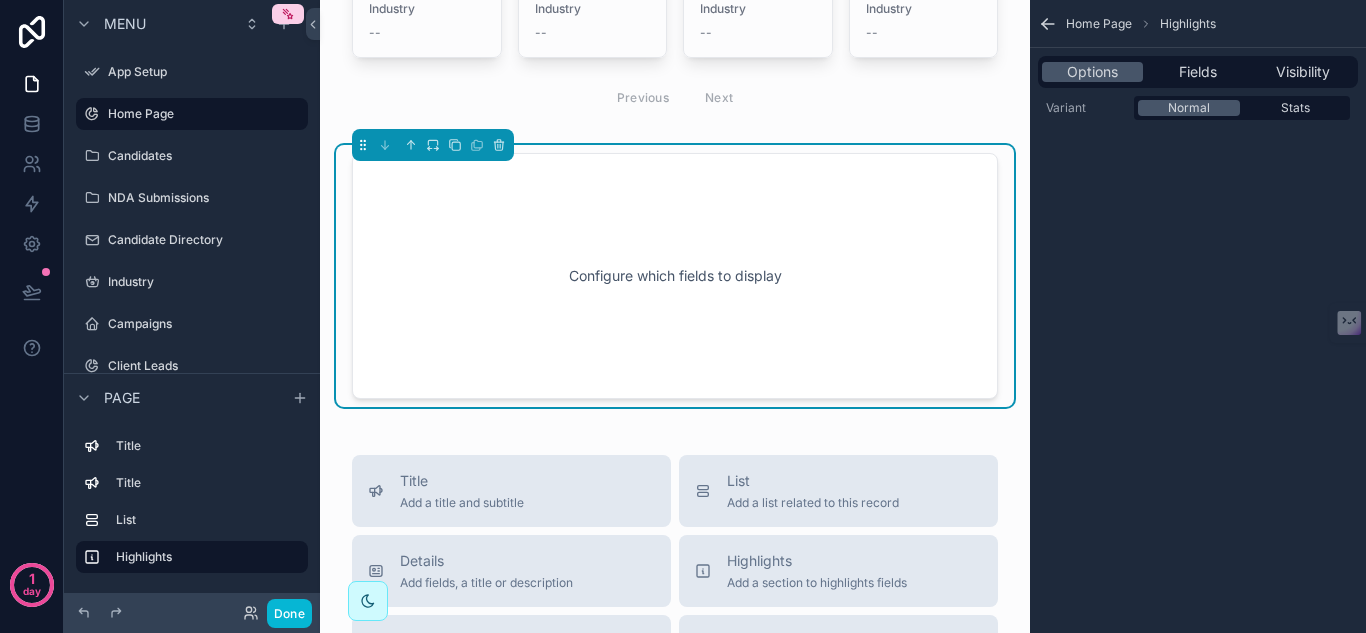 click on "Configure which fields to display" at bounding box center (675, 276) 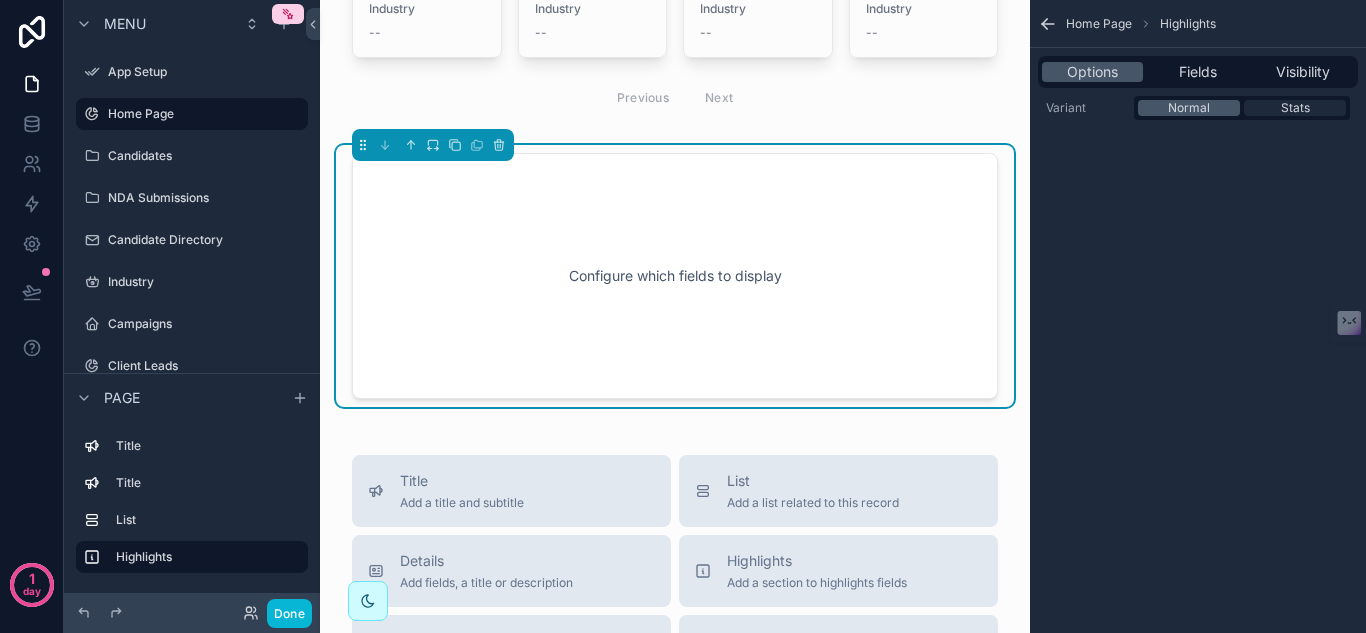 click on "Stats" at bounding box center (1295, 108) 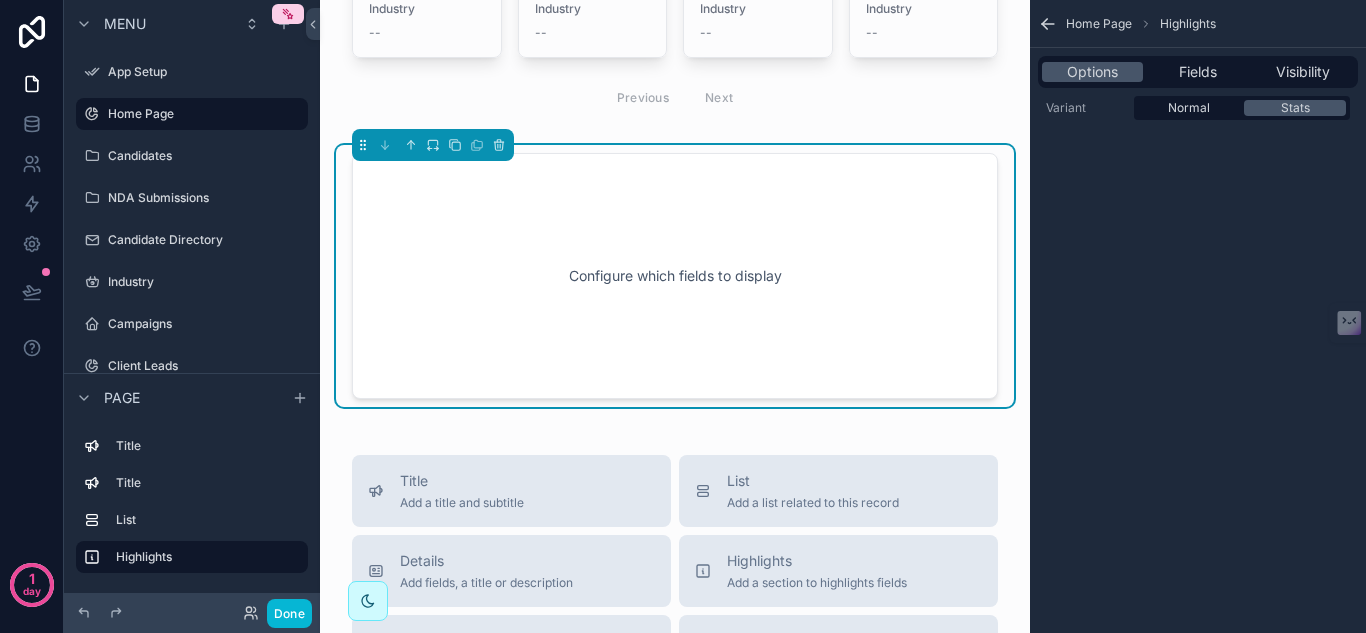 click on "Normal Stats" at bounding box center [1242, 108] 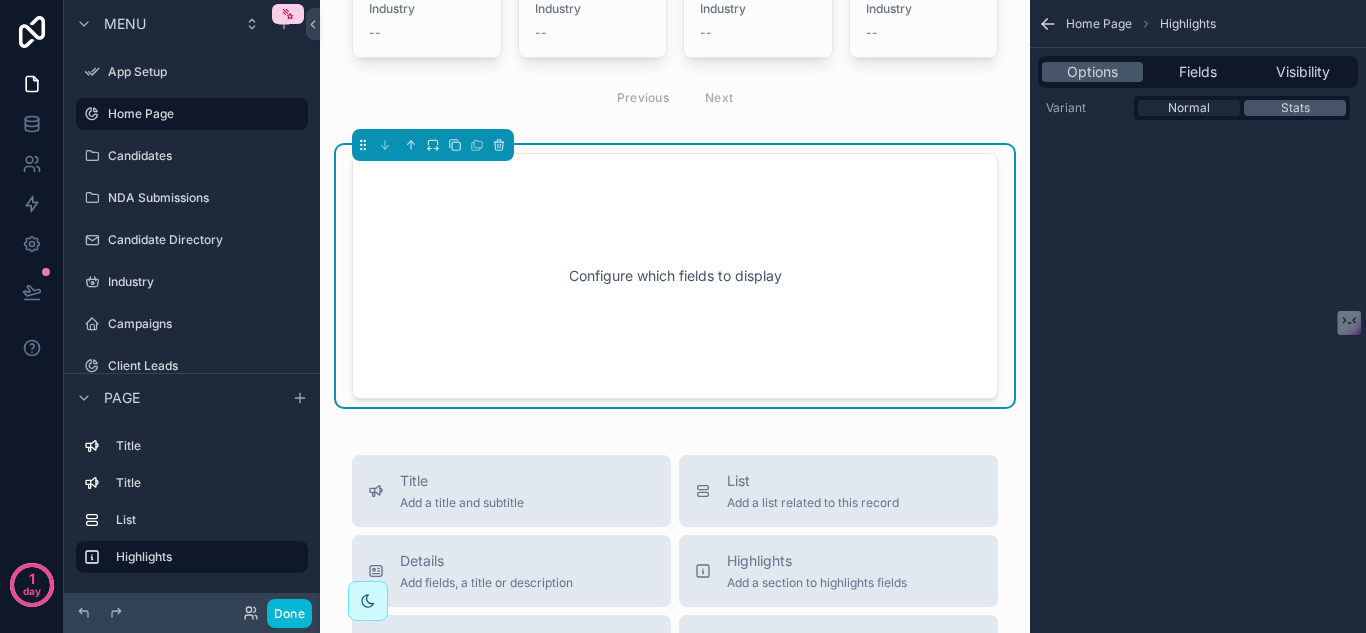 click on "Normal" at bounding box center (1189, 108) 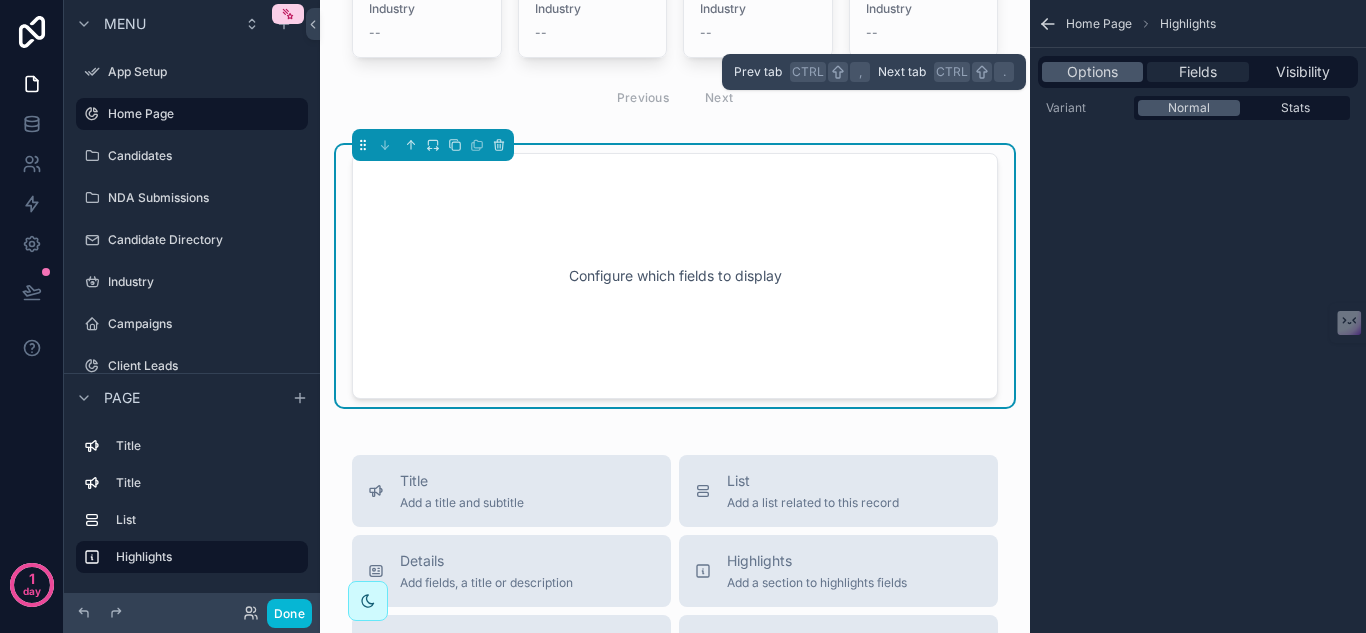 click on "Fields" at bounding box center (1198, 72) 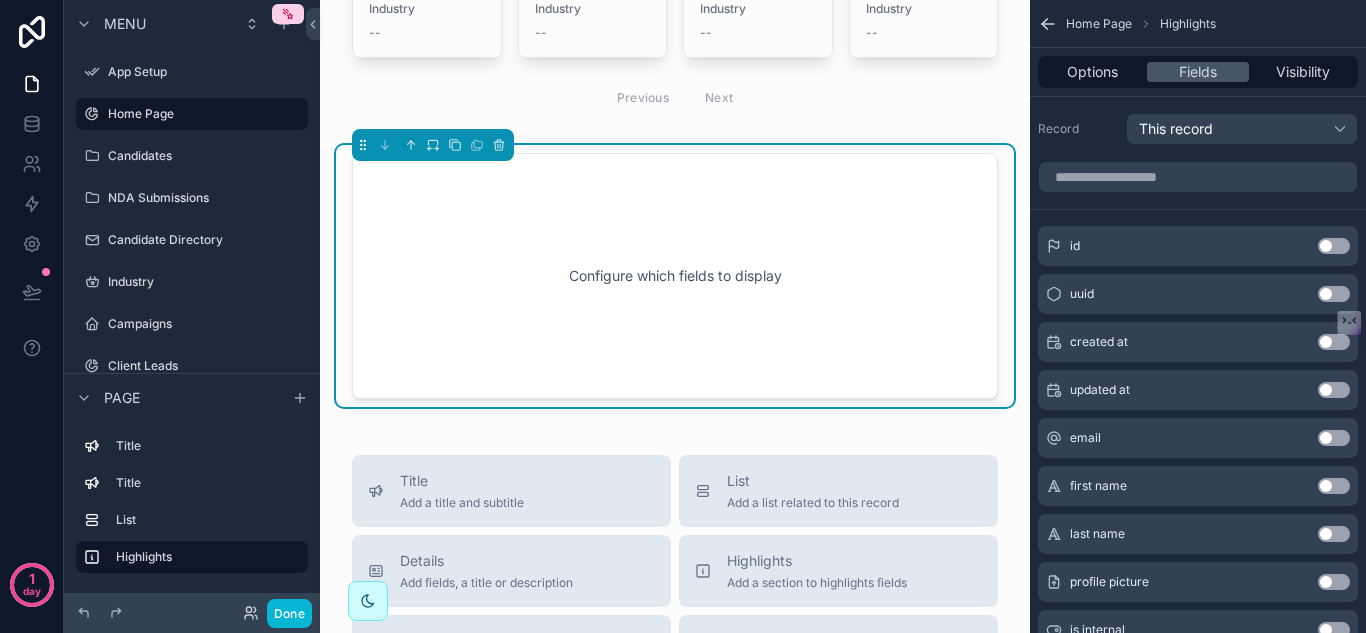 click on "Use setting" at bounding box center [1334, 246] 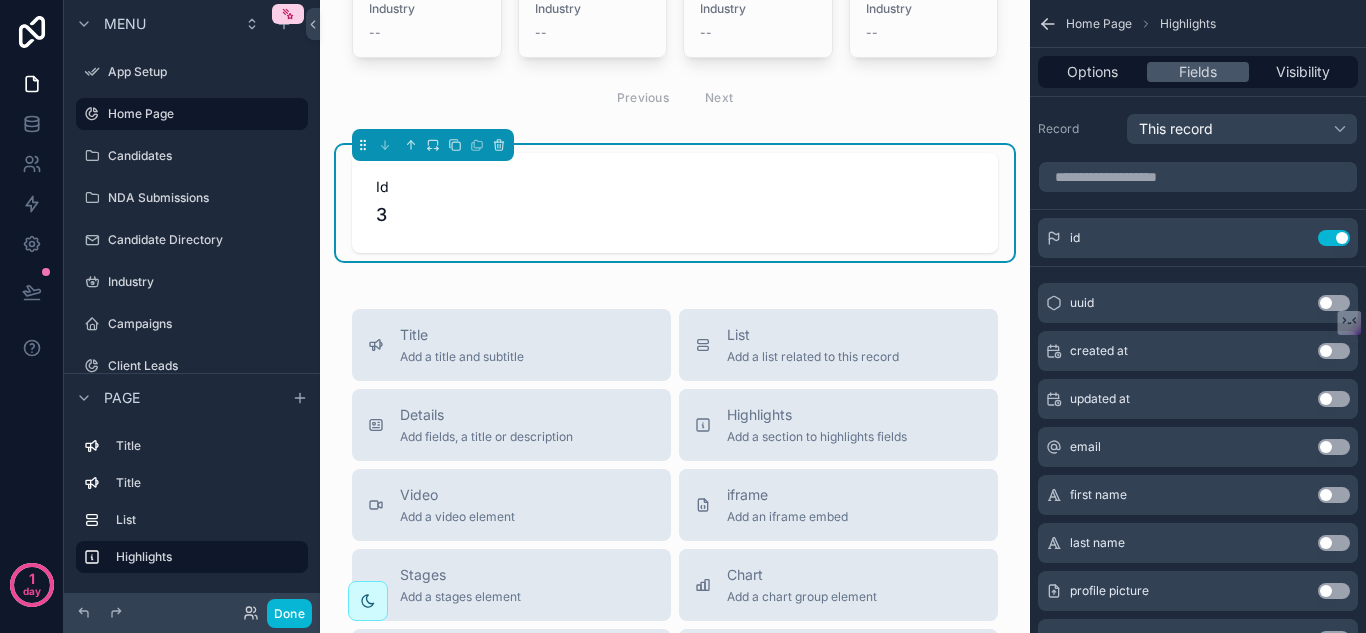 click on "uuid Use setting" at bounding box center [1198, 303] 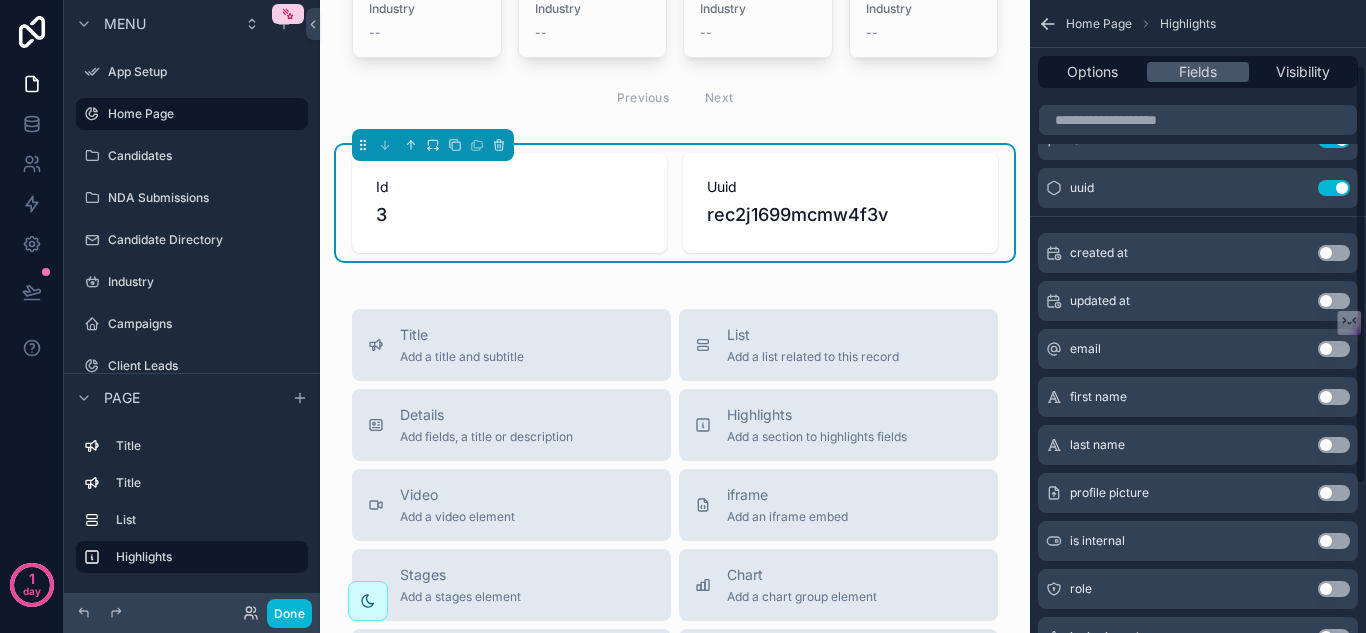 scroll, scrollTop: 99, scrollLeft: 0, axis: vertical 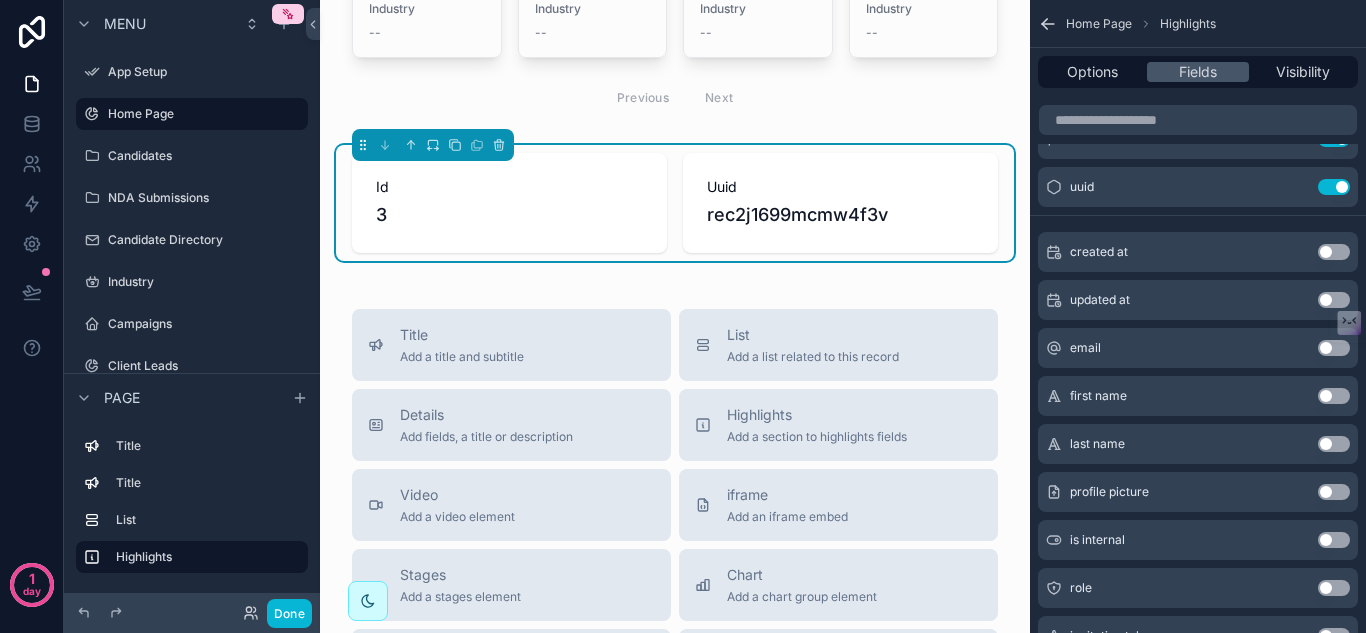 click on "Use setting" at bounding box center [1334, 348] 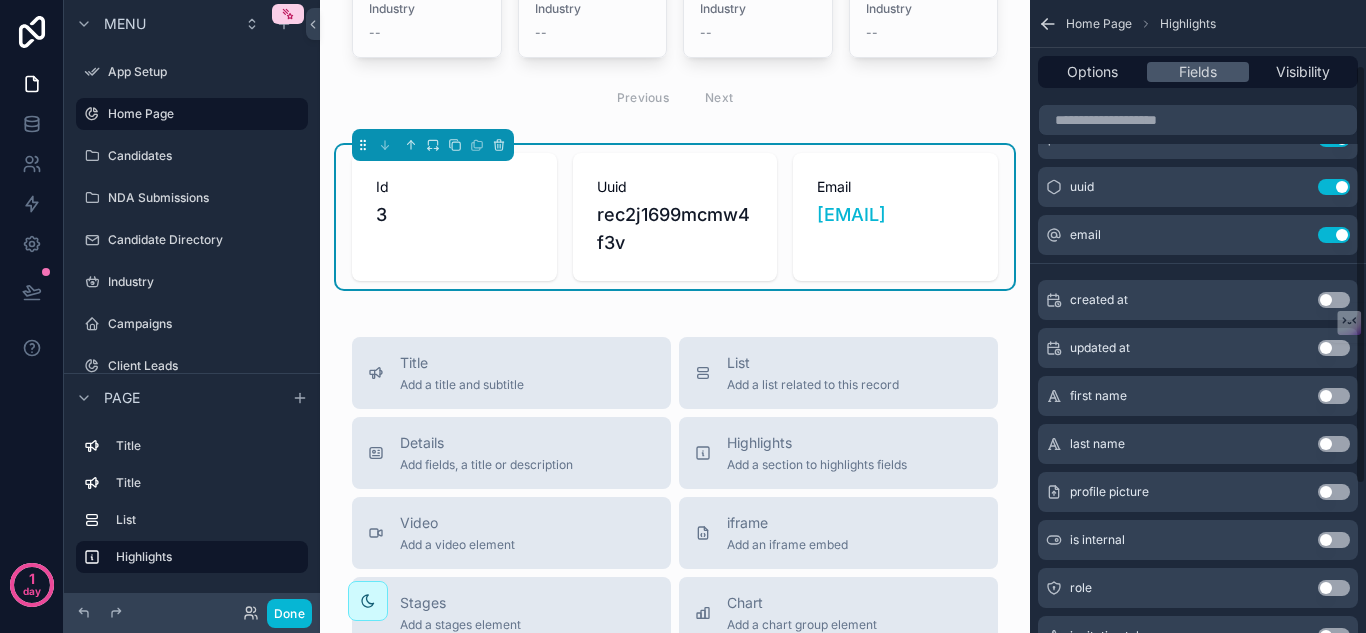 click on "Use setting" at bounding box center (1334, 396) 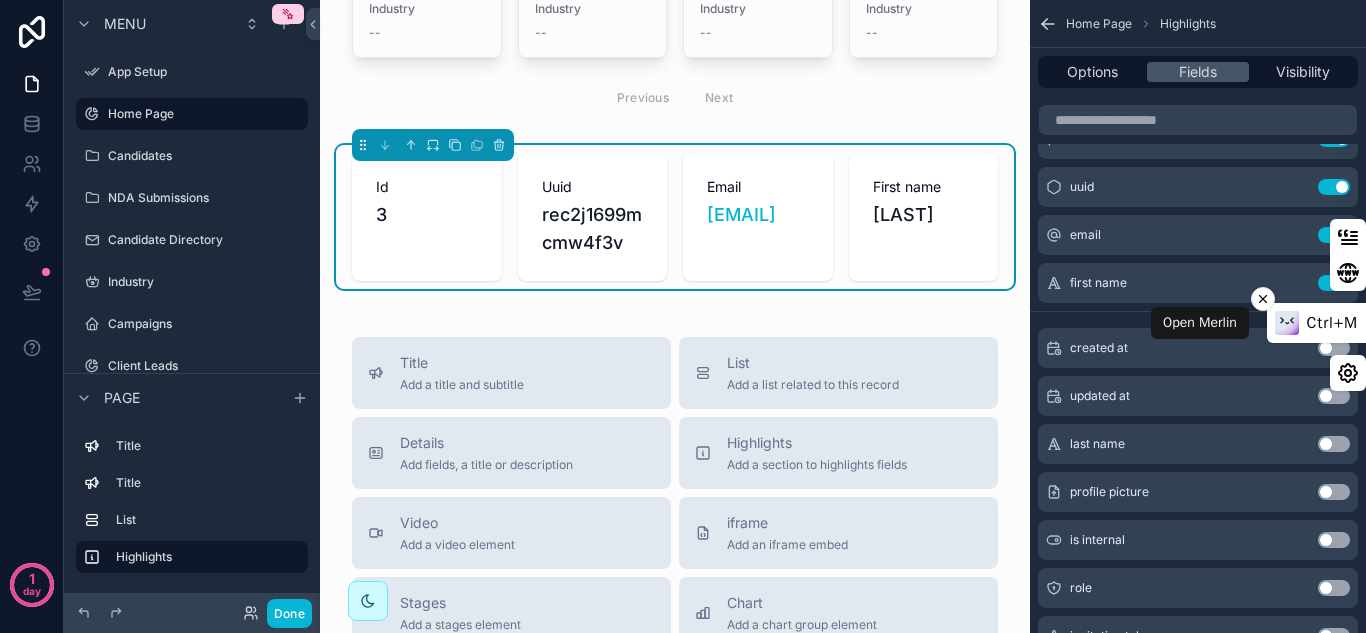 click on "Ctrl+M" at bounding box center [1316, 323] 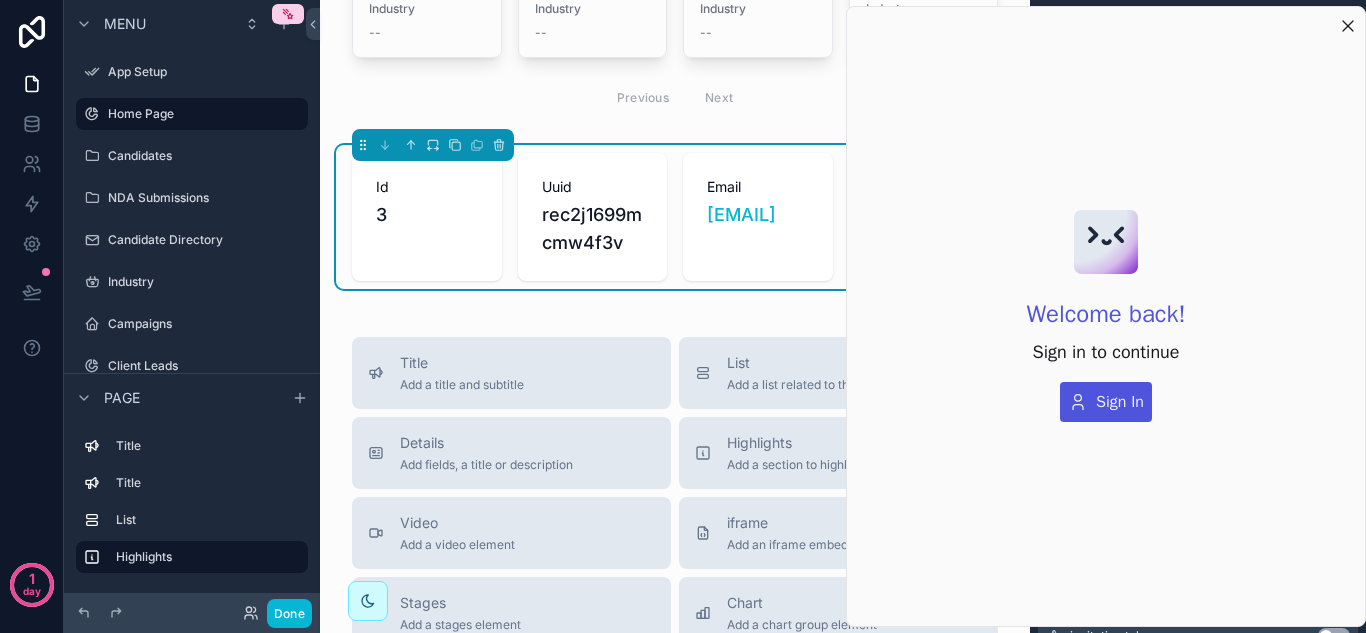 click 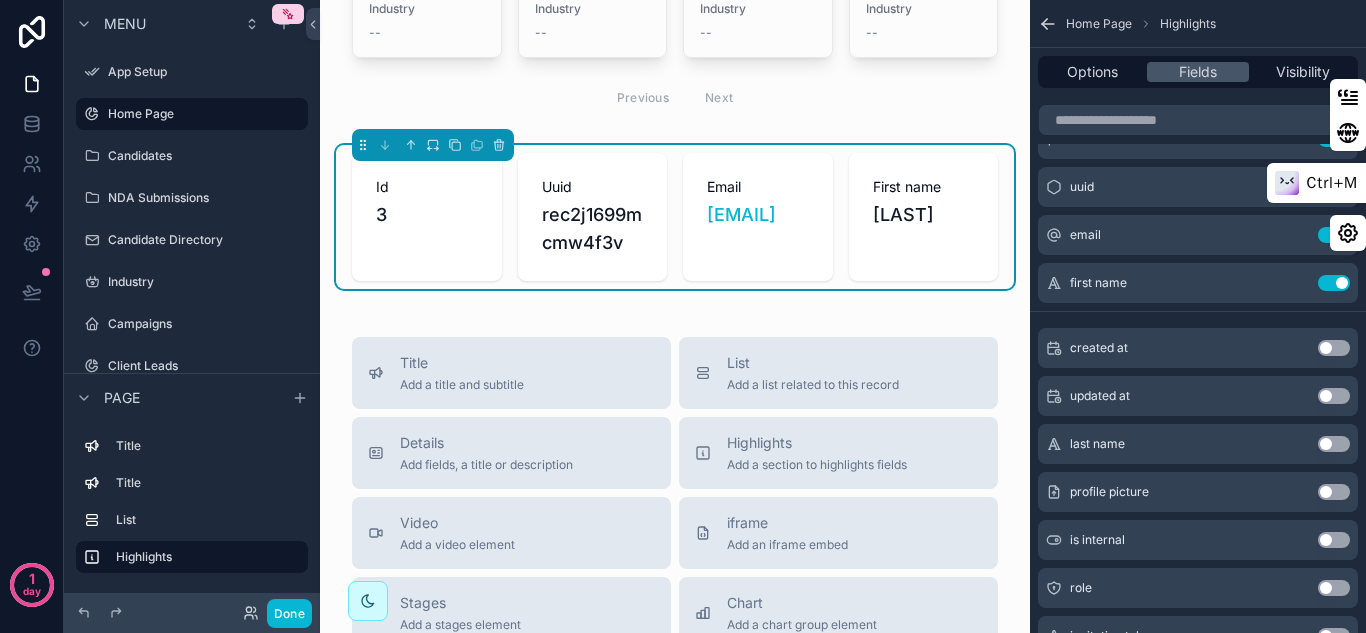 drag, startPoint x: 1353, startPoint y: 313, endPoint x: 1356, endPoint y: 85, distance: 228.01973 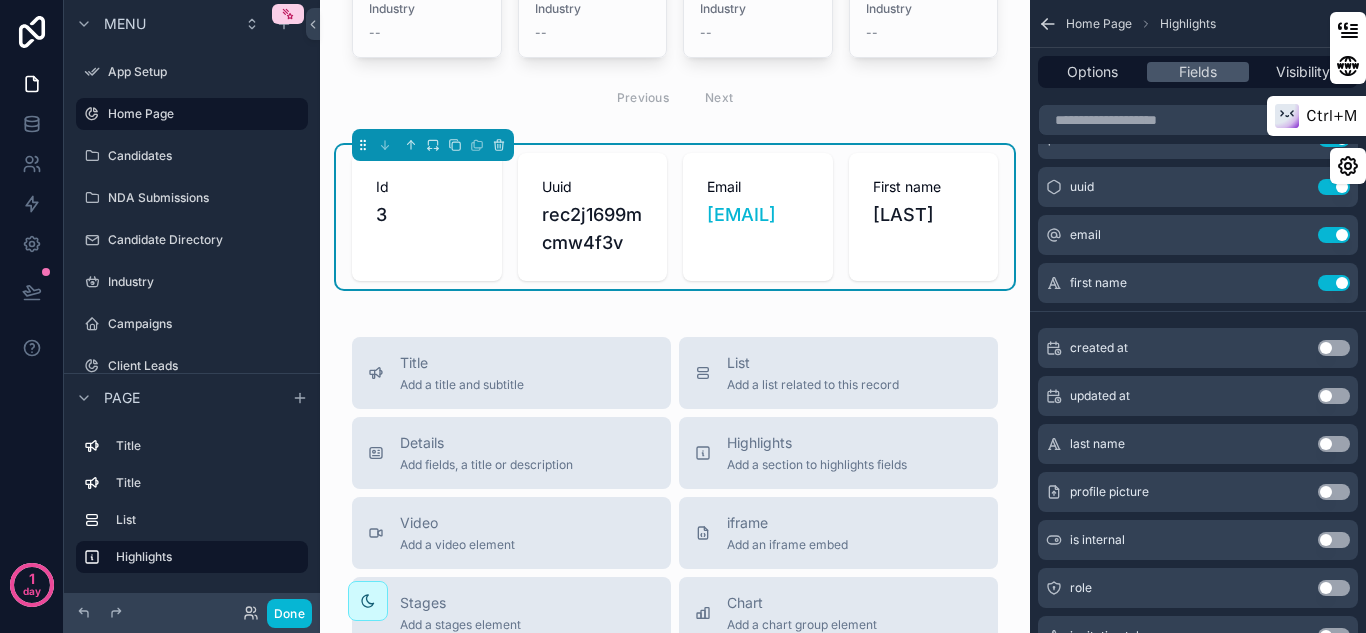 click on "Ctrl+M" at bounding box center [1346, 98] 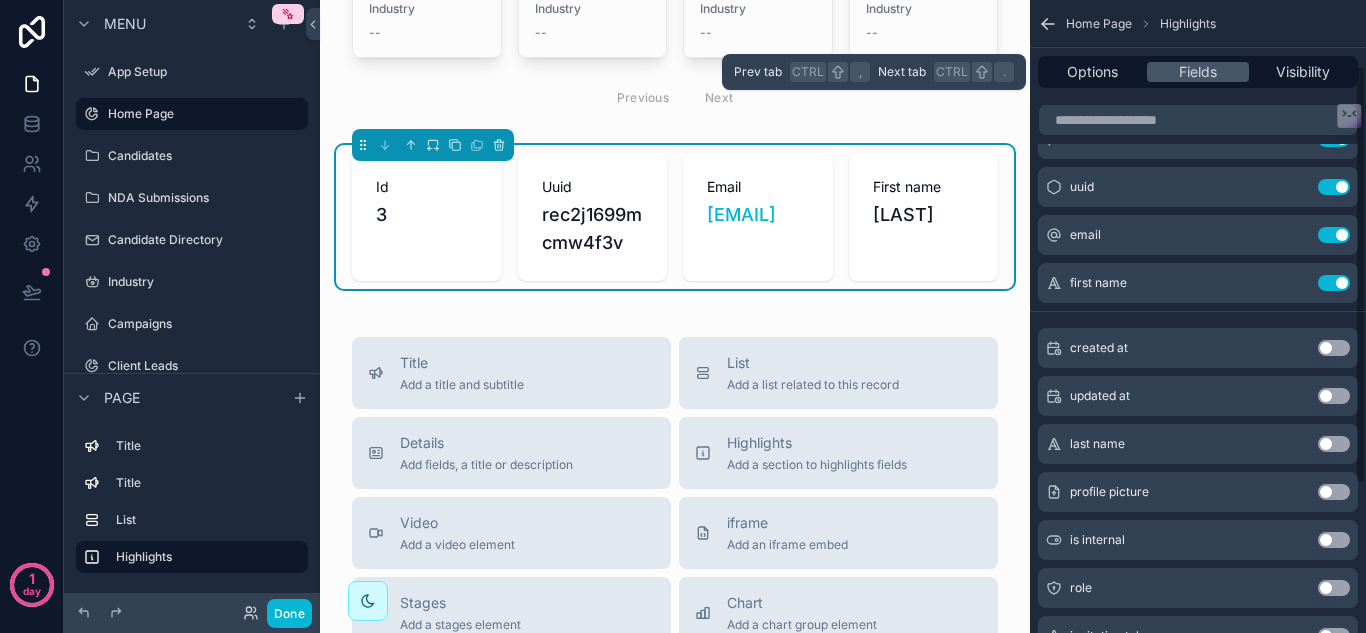 click on "Options Fields Visibility" at bounding box center (1198, 72) 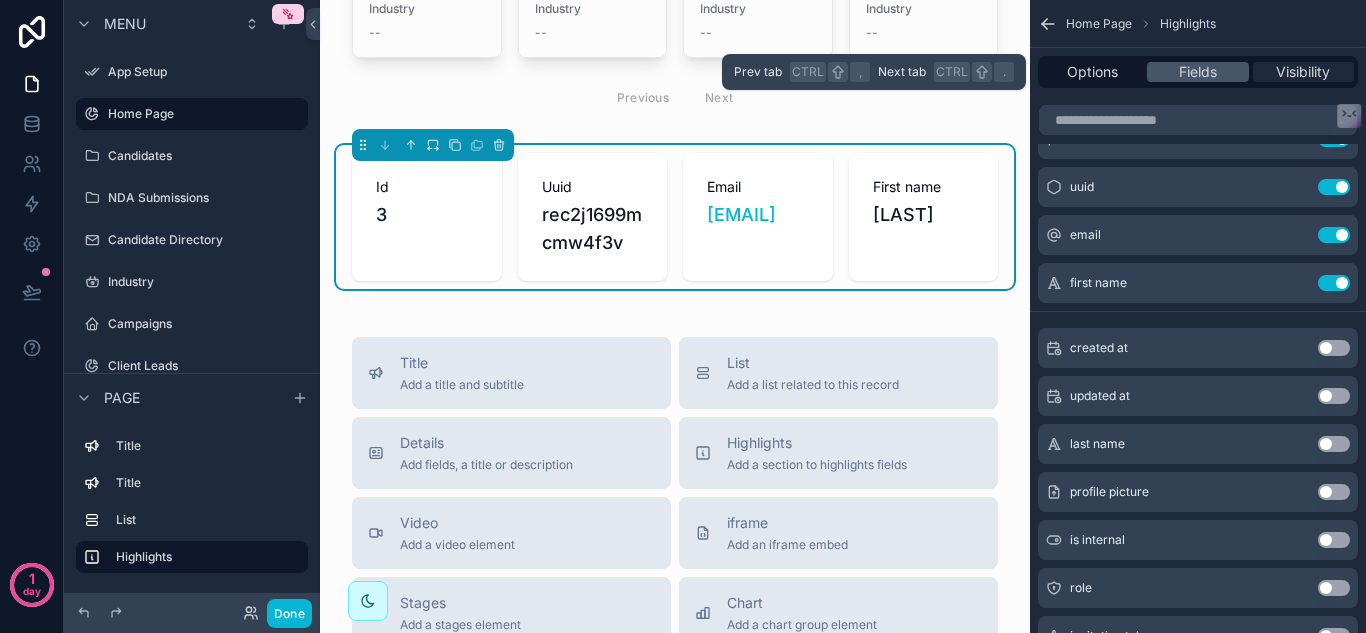 click on "Visibility" at bounding box center [1303, 72] 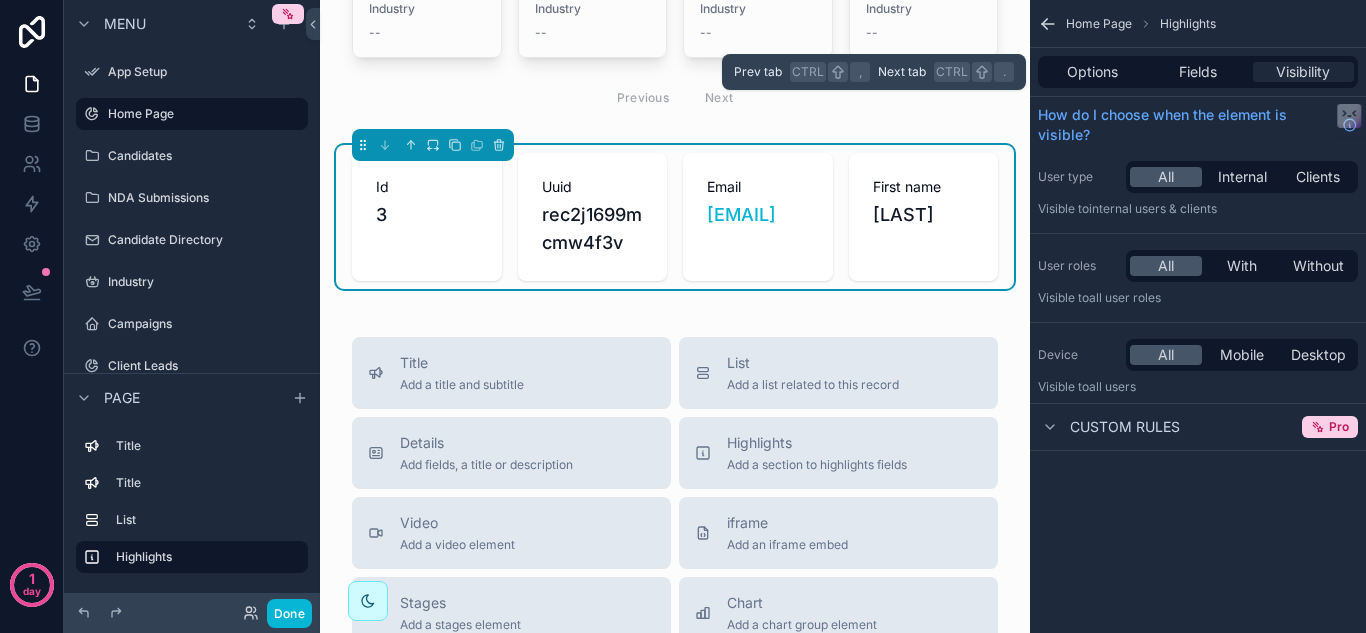 scroll, scrollTop: 0, scrollLeft: 0, axis: both 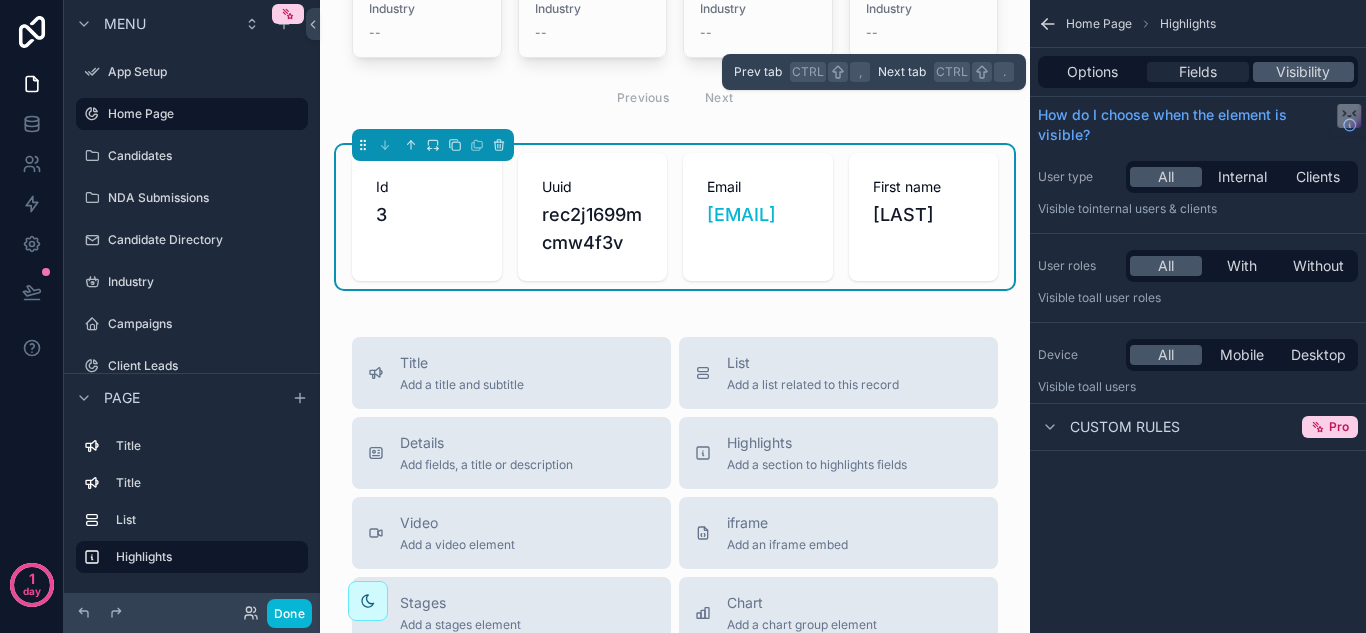 click on "Fields" at bounding box center [1198, 72] 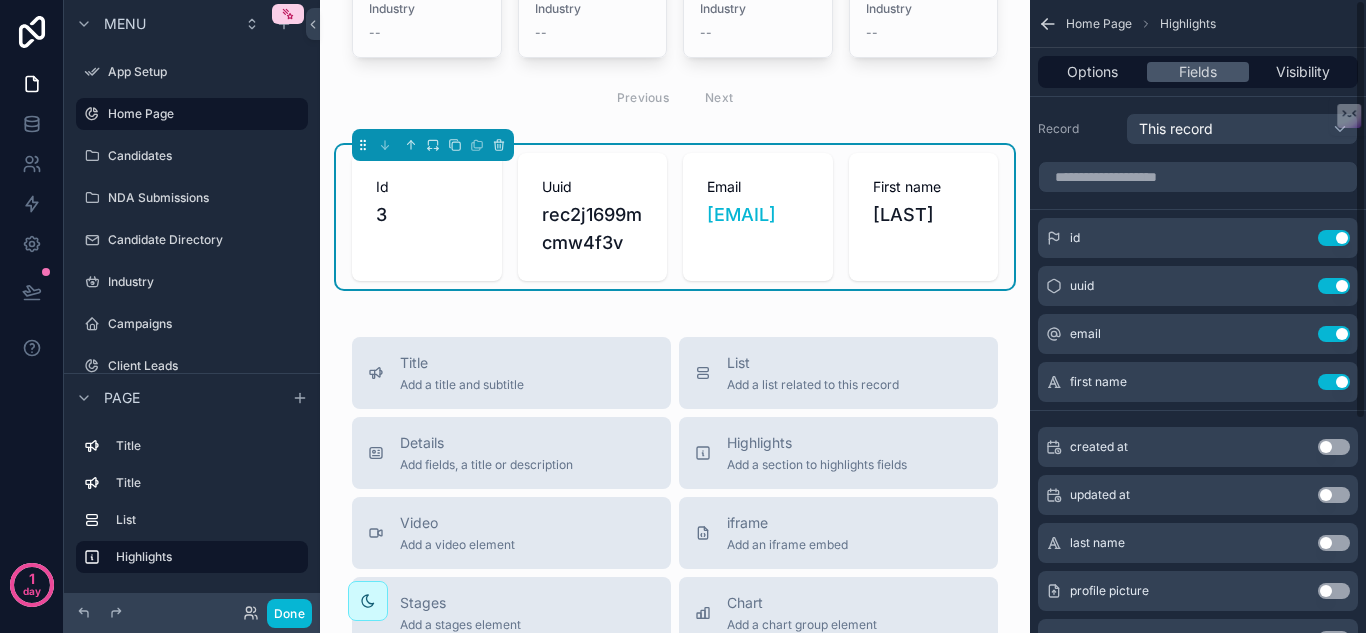 scroll, scrollTop: 322, scrollLeft: 0, axis: vertical 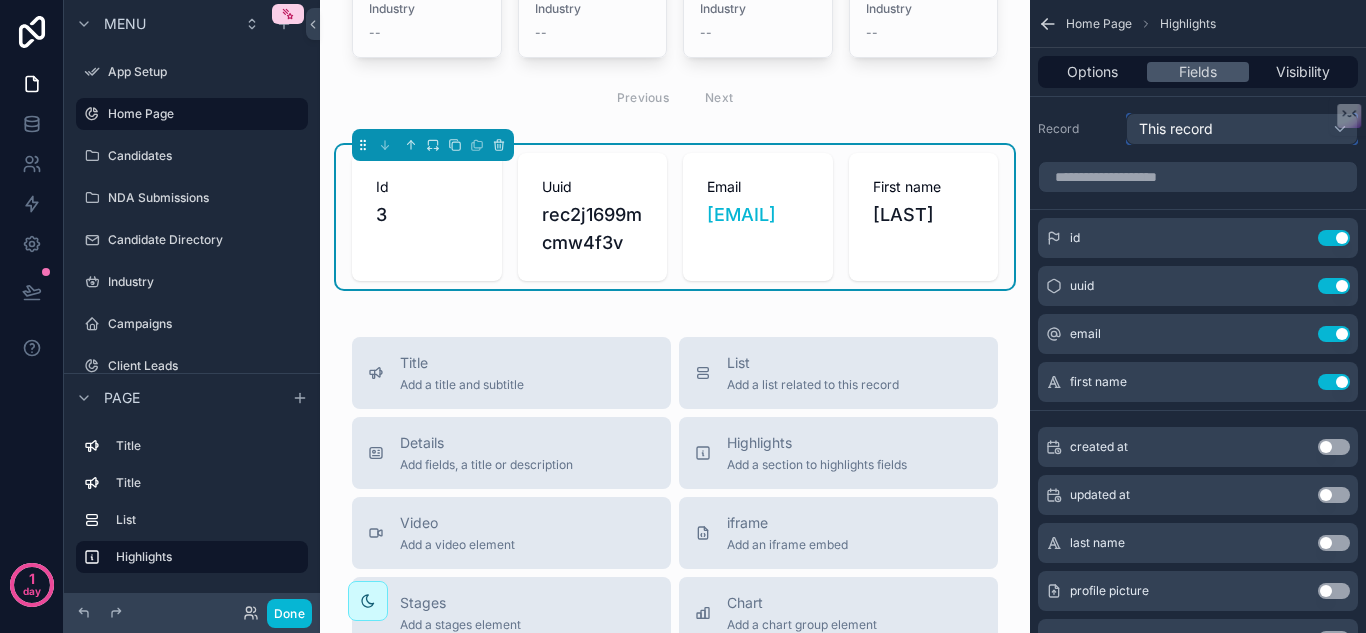 drag, startPoint x: 1149, startPoint y: 487, endPoint x: 1232, endPoint y: 119, distance: 377.24396 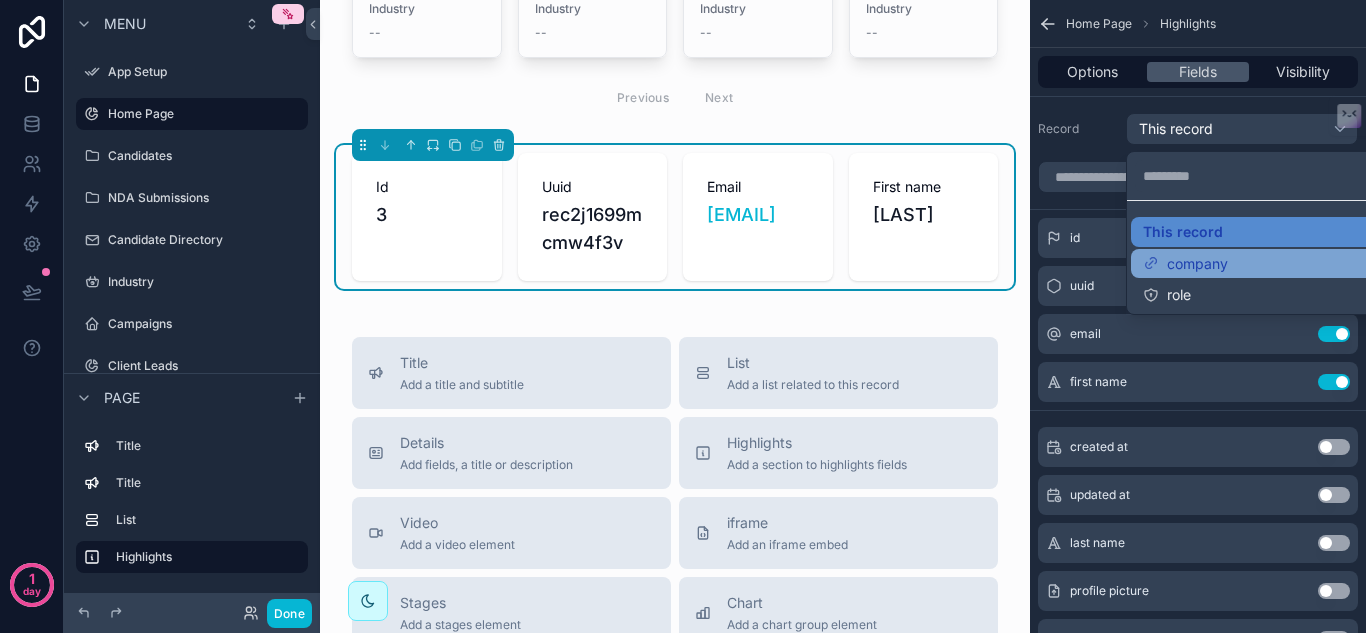 click on "company" at bounding box center (1185, 264) 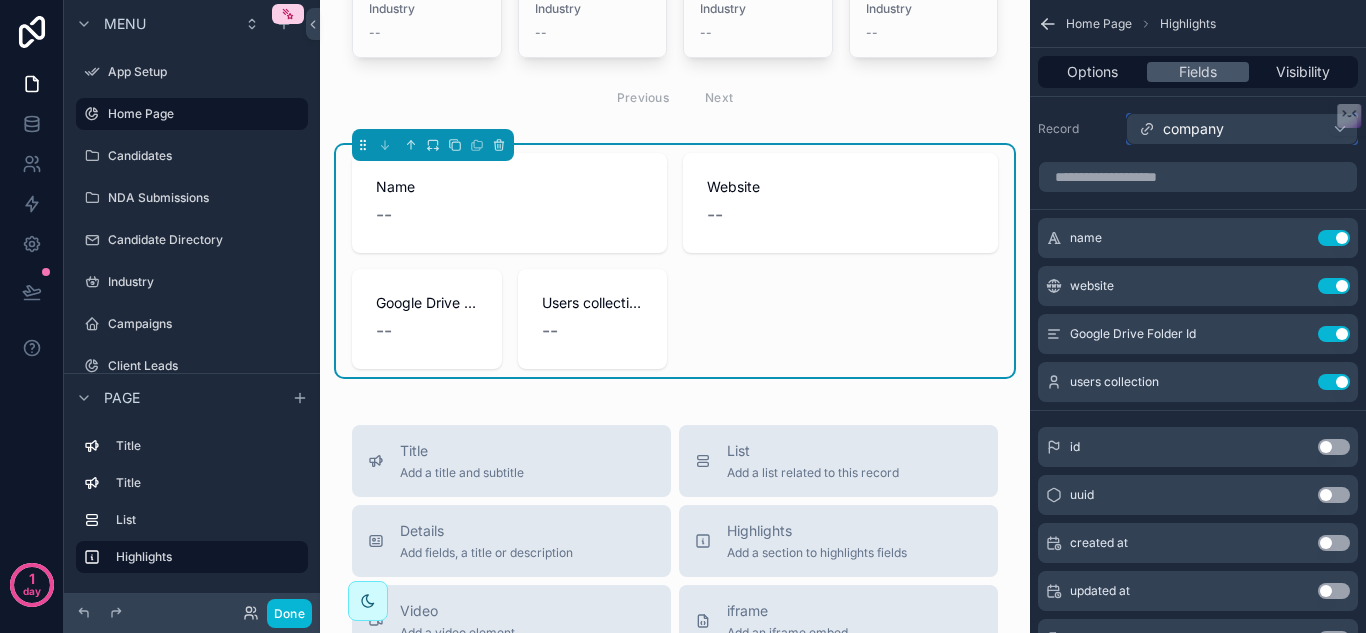 click on "company" at bounding box center (1193, 129) 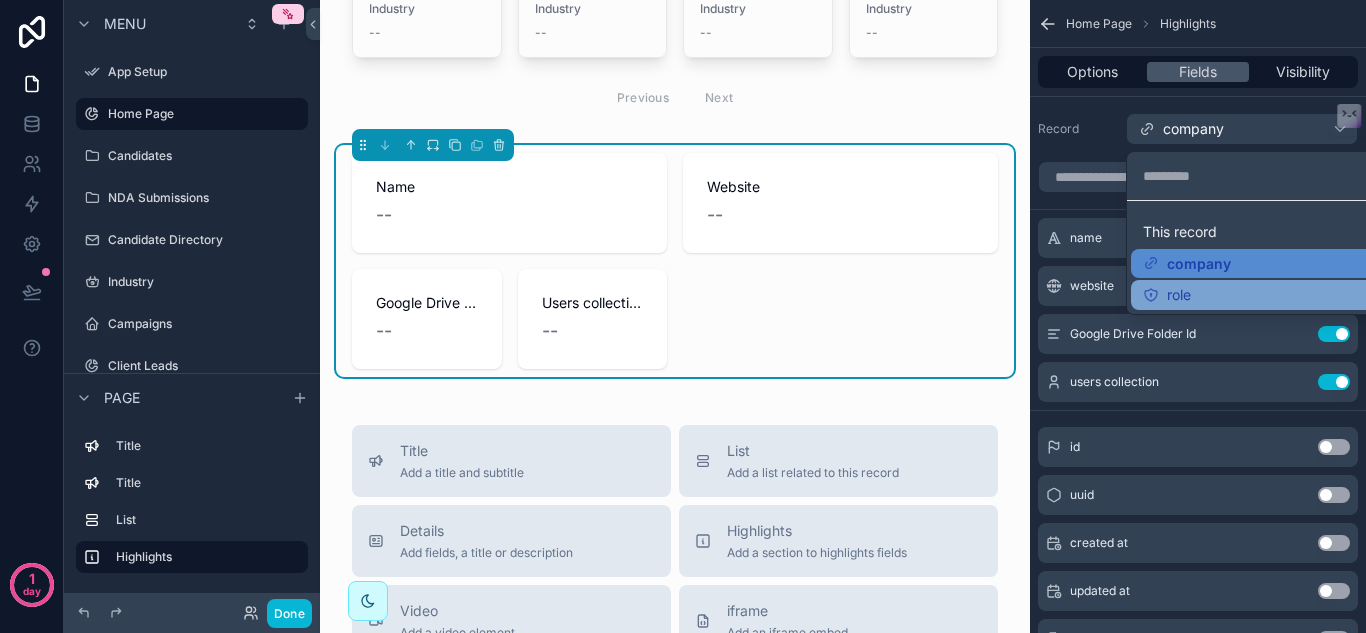 click on "role" at bounding box center (1266, 295) 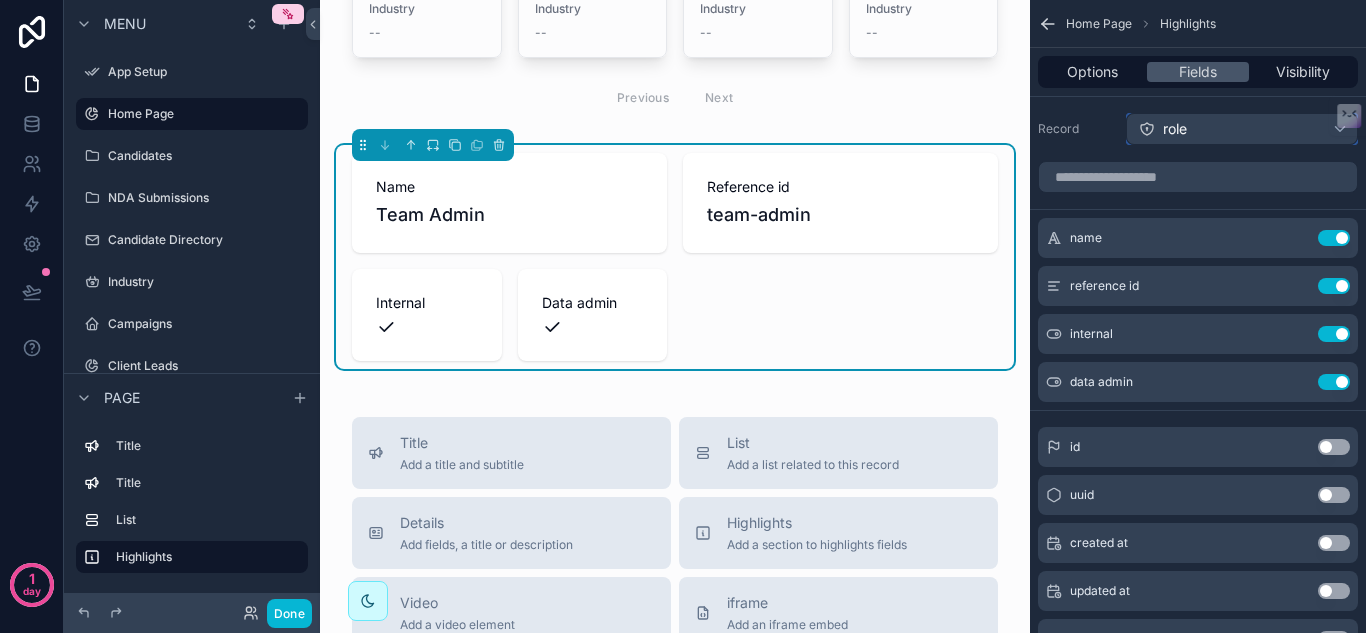 click on "role" at bounding box center [1242, 129] 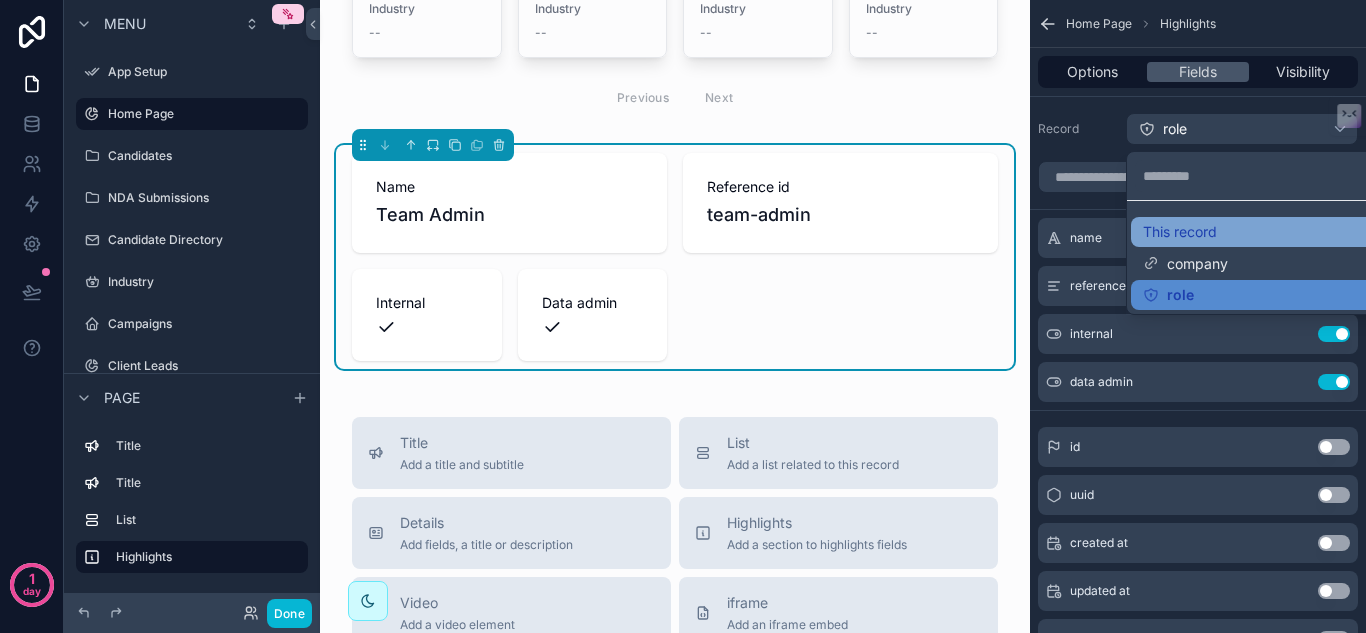 click on "This record" at bounding box center (1180, 232) 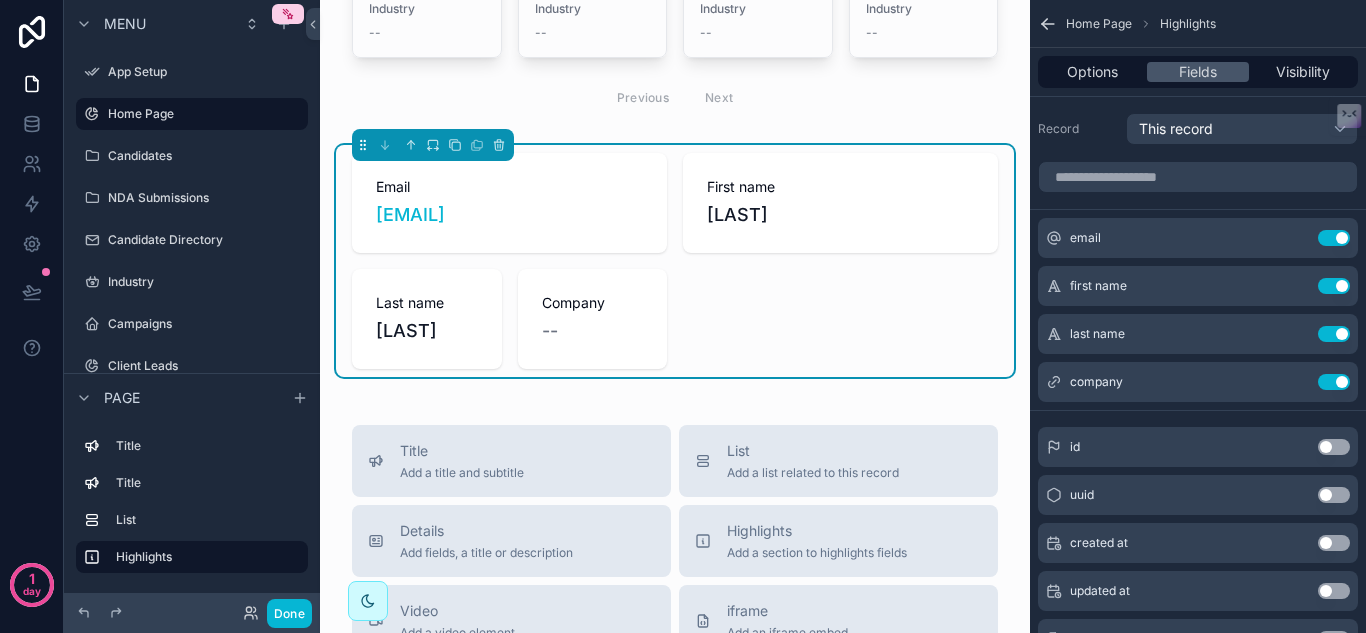 scroll, scrollTop: 633, scrollLeft: 0, axis: vertical 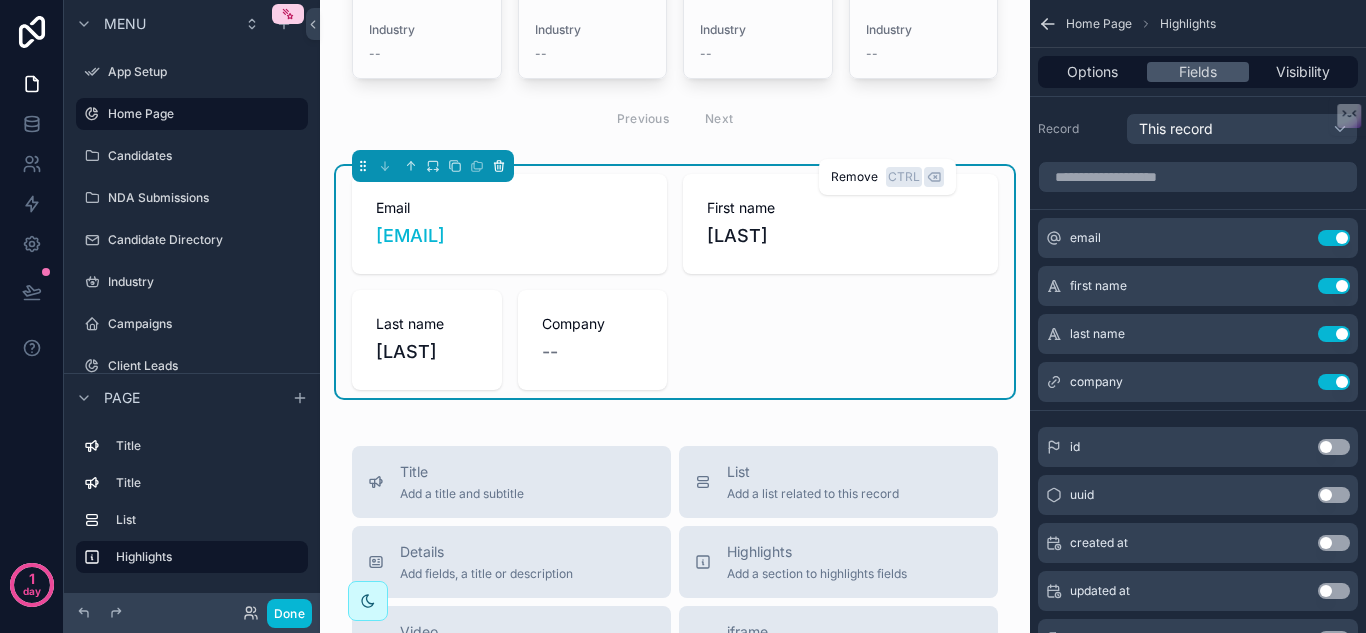 click 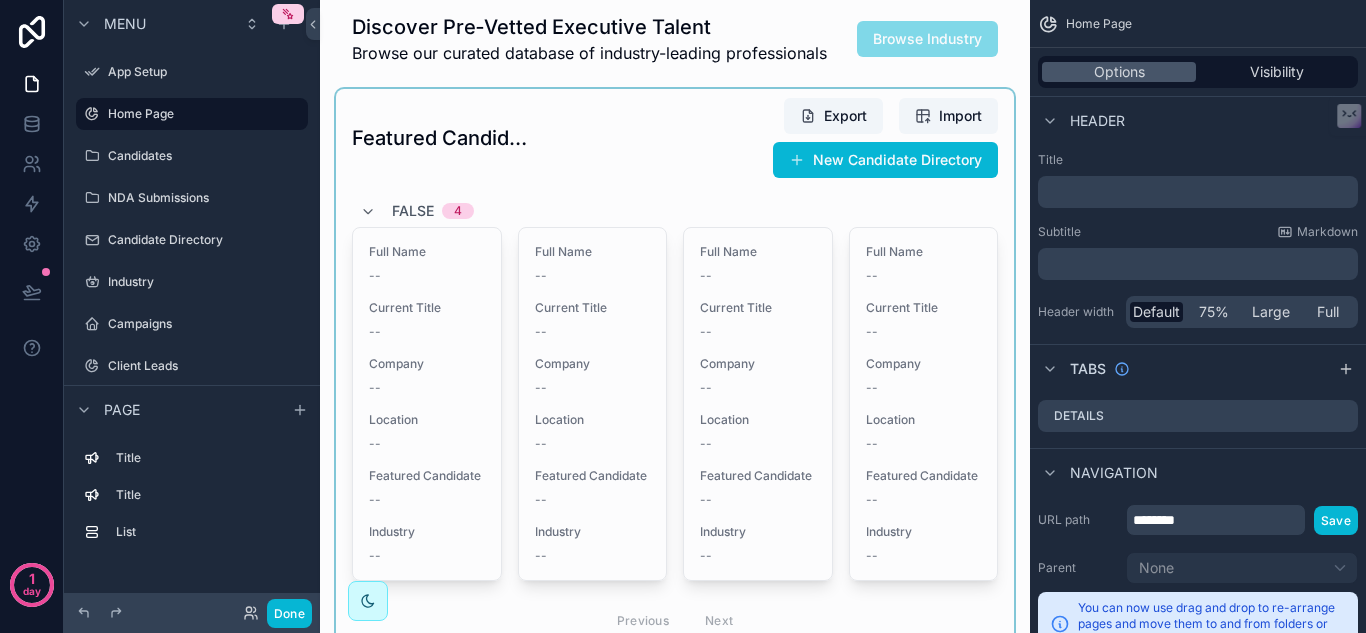 scroll, scrollTop: 130, scrollLeft: 0, axis: vertical 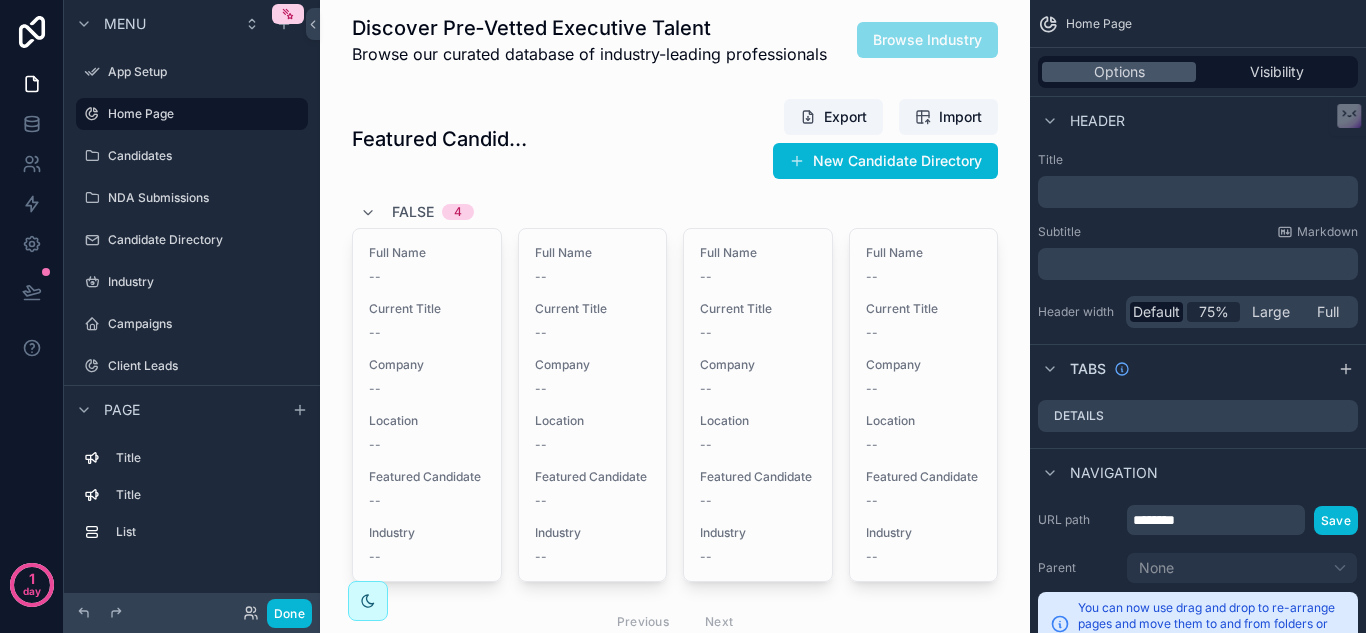 click on "75%" at bounding box center (1214, 312) 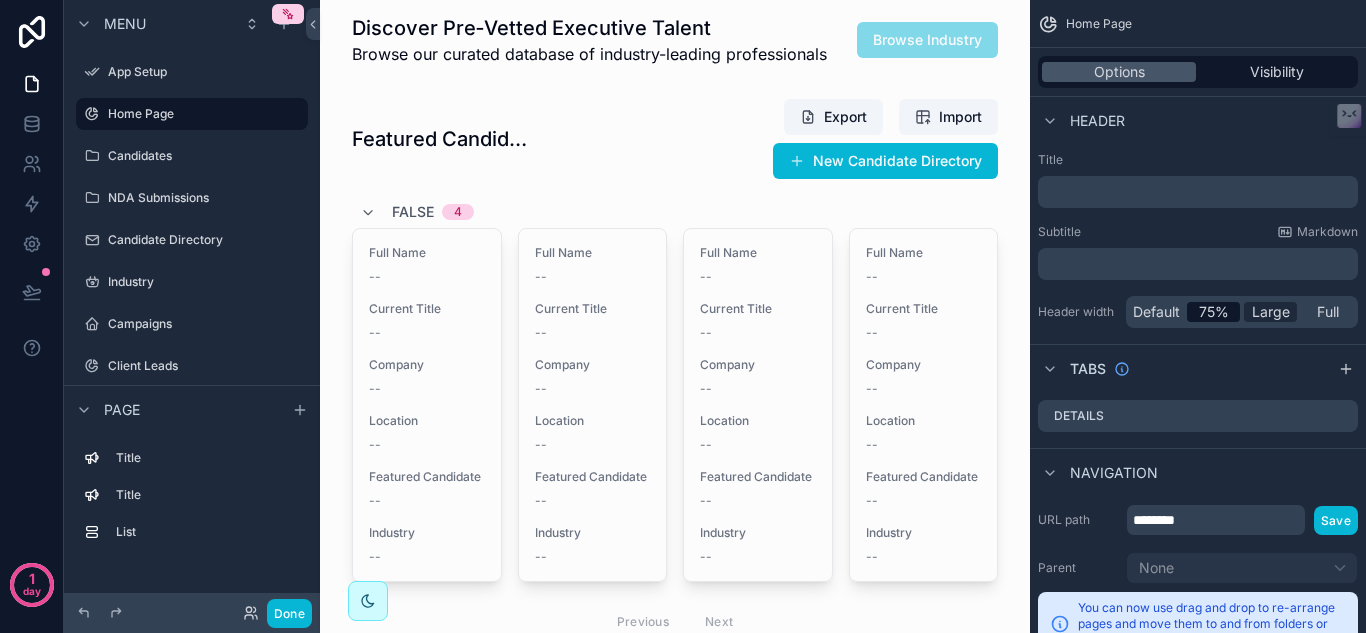 click on "Large" at bounding box center [1271, 312] 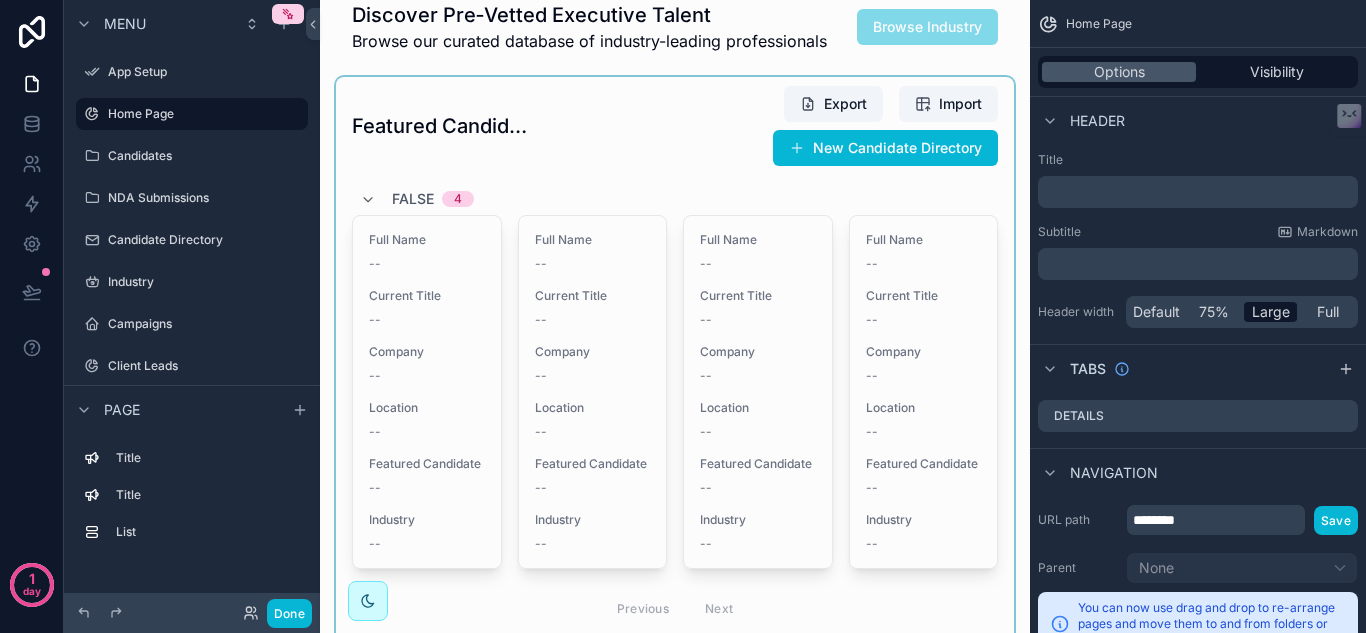 scroll, scrollTop: 141, scrollLeft: 0, axis: vertical 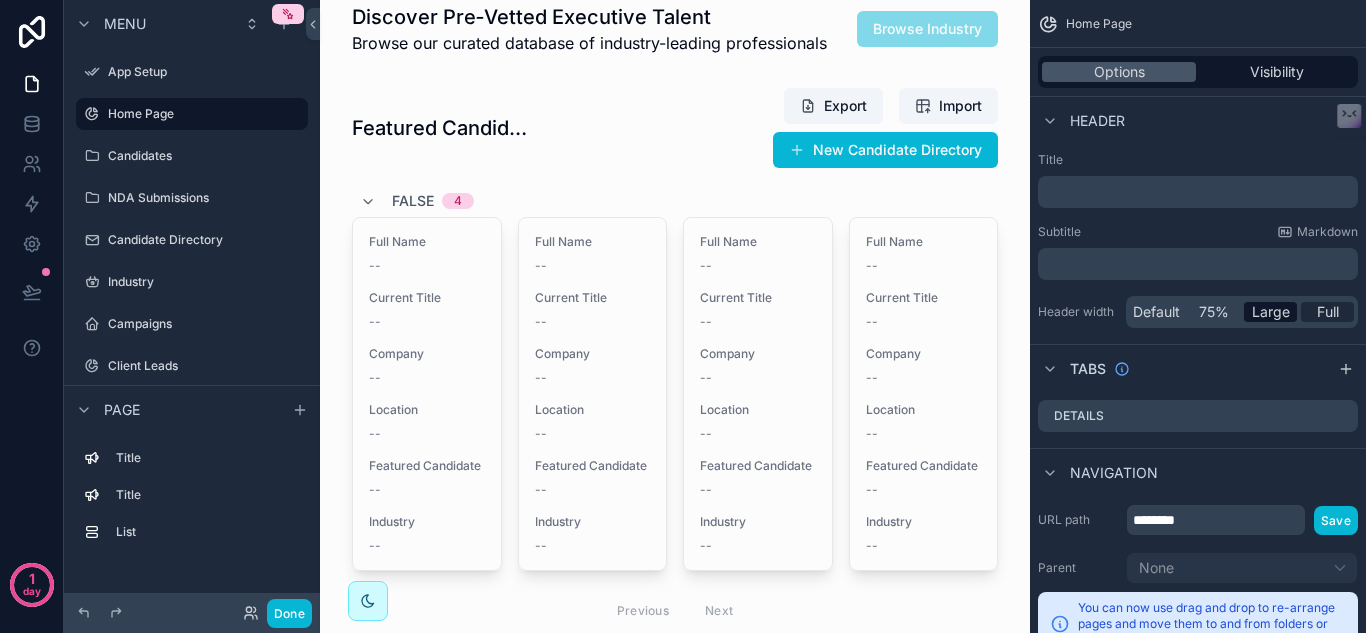 click on "Full" at bounding box center (1328, 312) 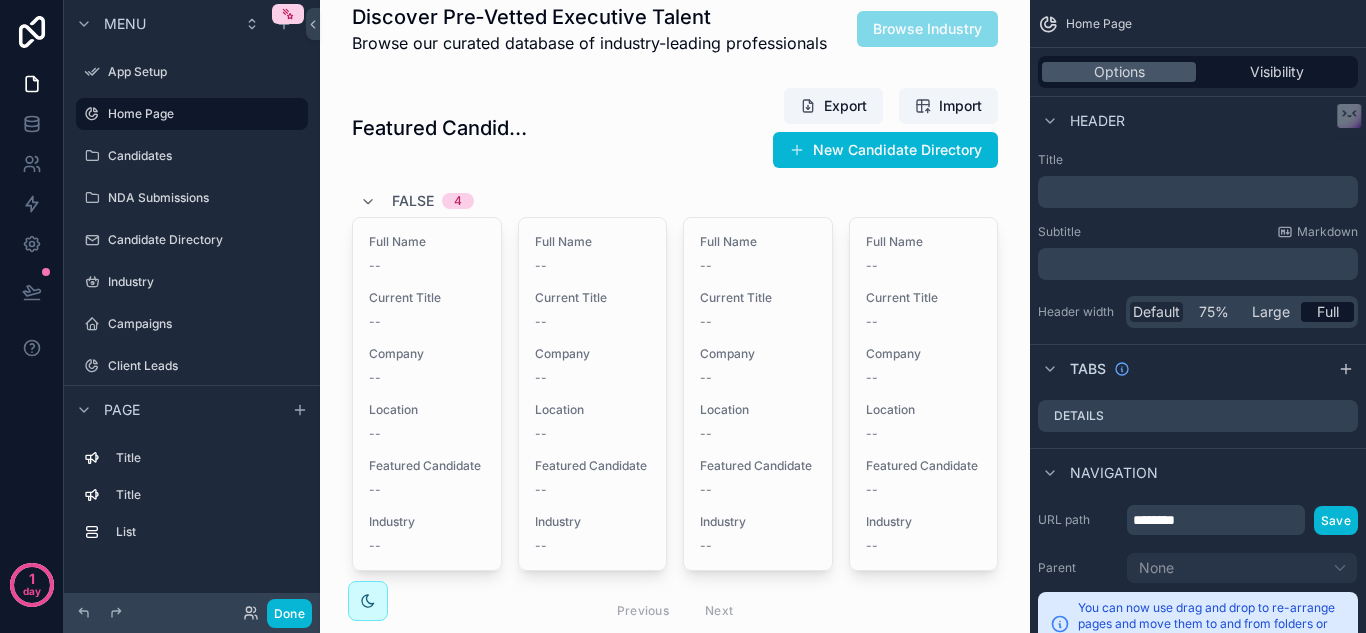click on "Default" at bounding box center [1156, 312] 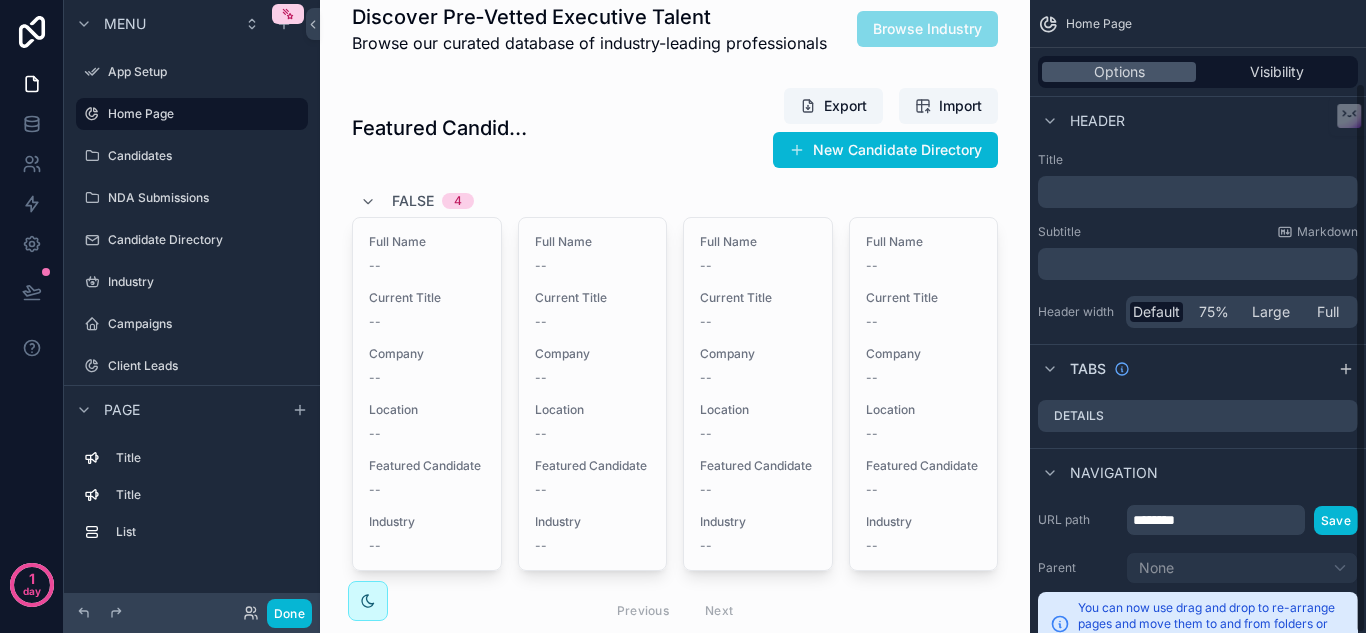 scroll, scrollTop: 95, scrollLeft: 0, axis: vertical 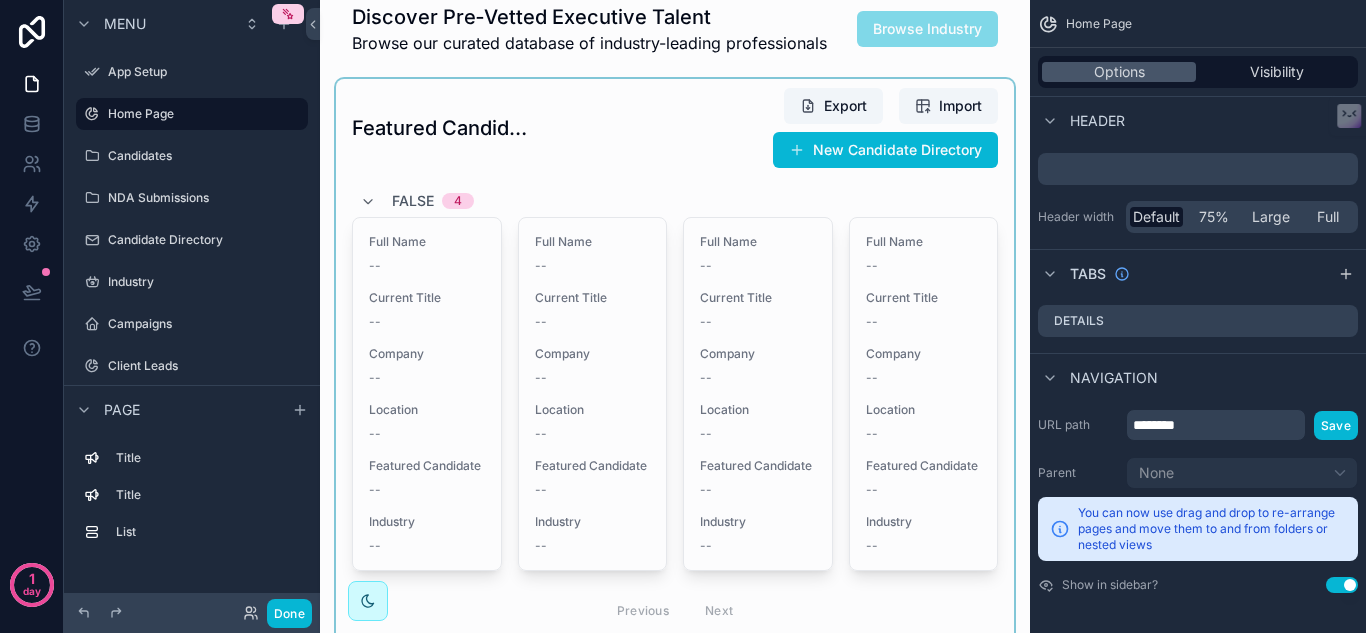 click at bounding box center (675, 360) 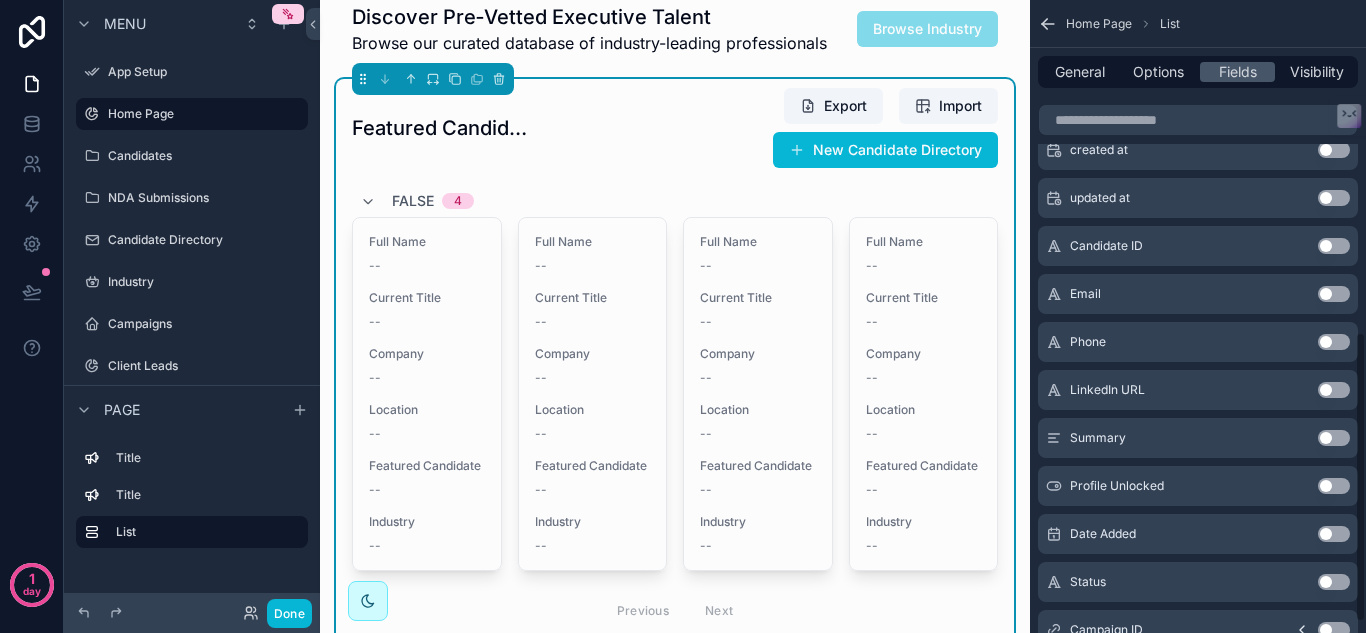 scroll, scrollTop: 746, scrollLeft: 0, axis: vertical 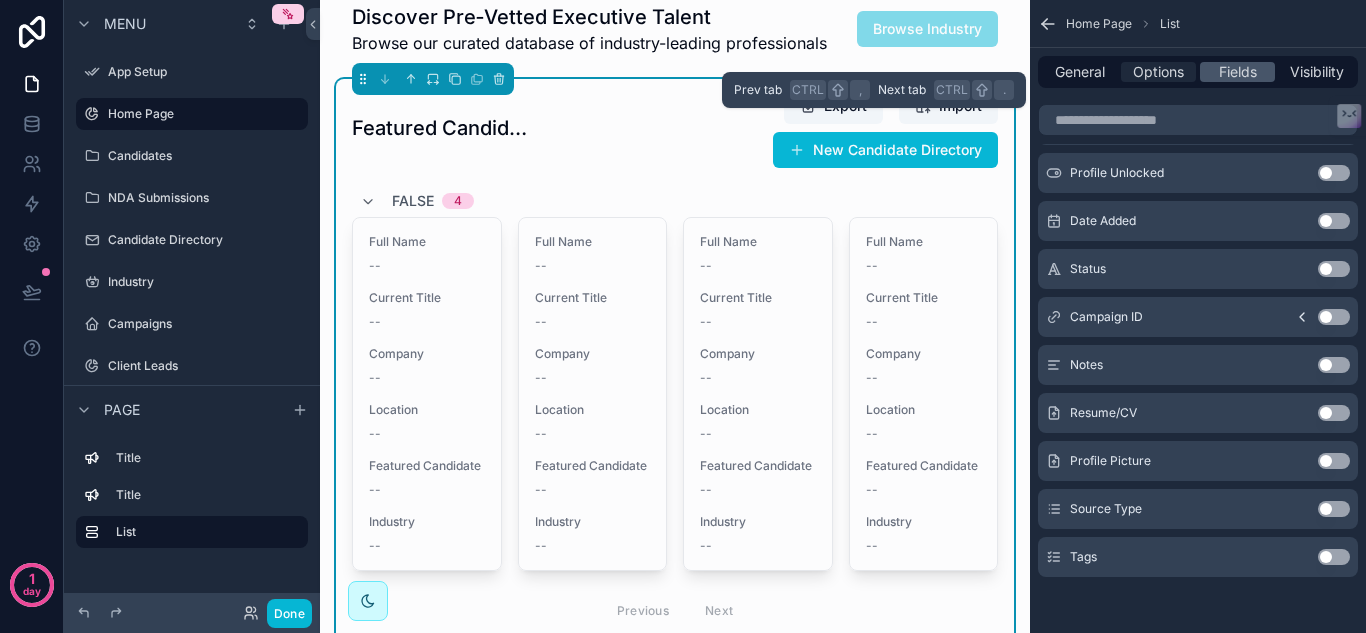 click on "Options" at bounding box center (1158, 72) 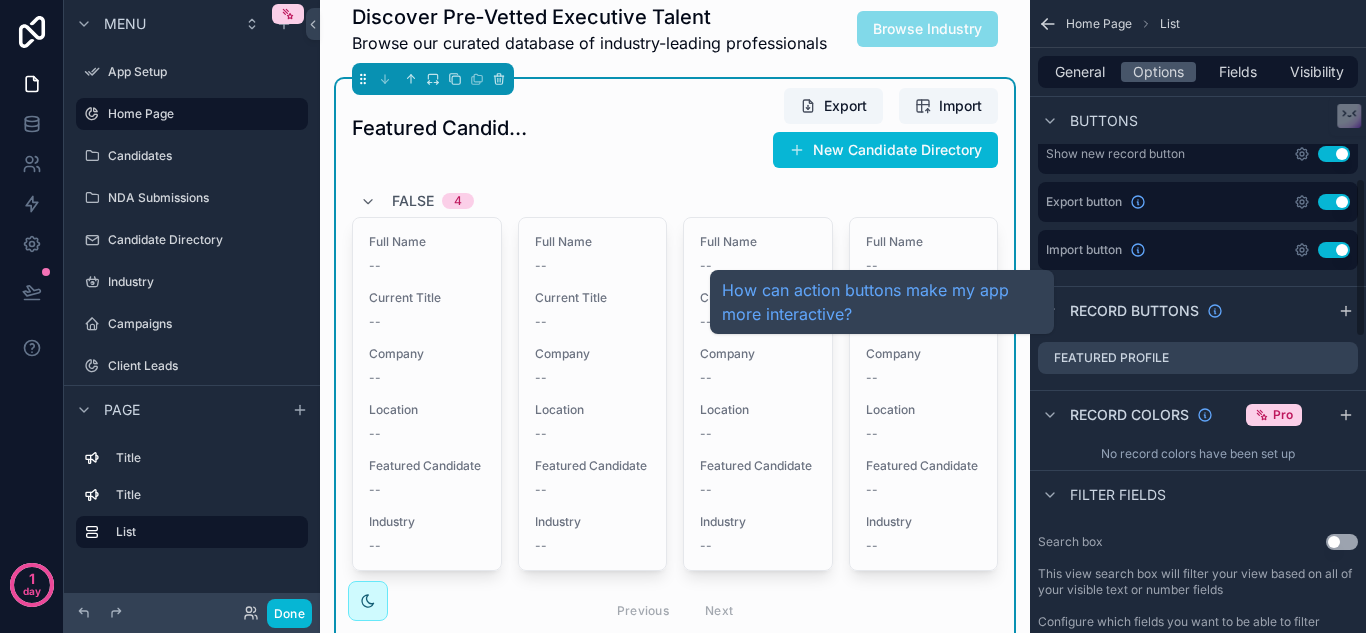 scroll, scrollTop: 696, scrollLeft: 0, axis: vertical 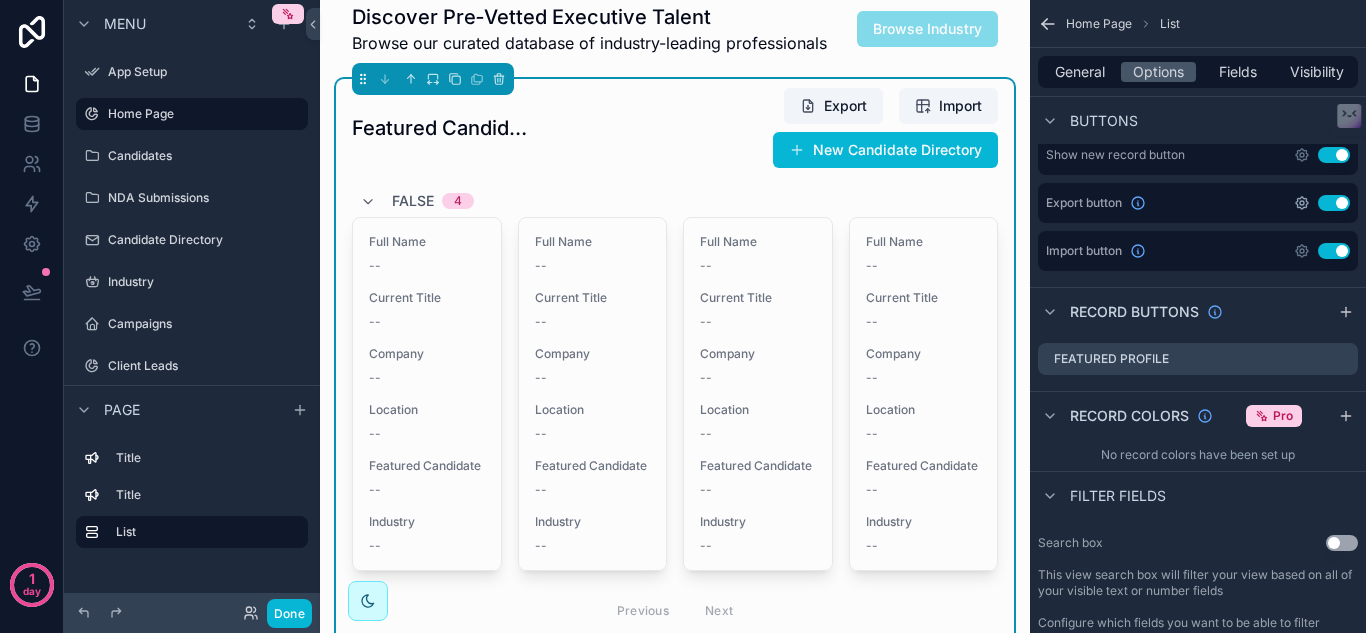 click 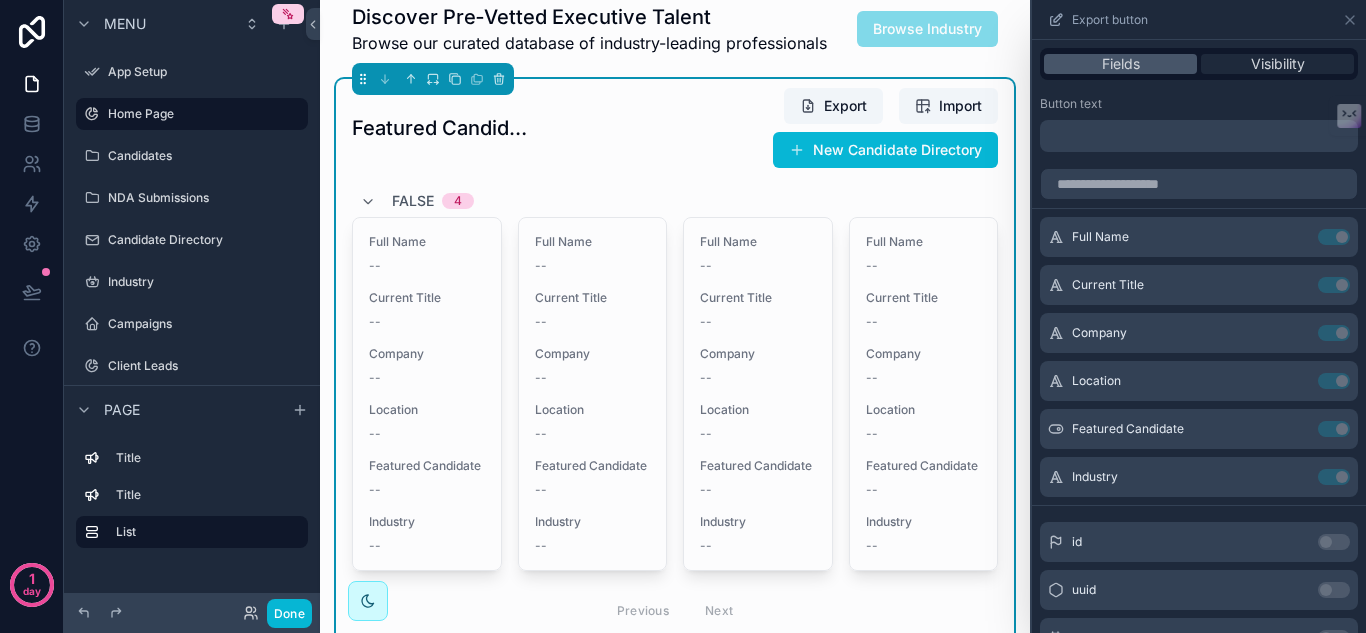 click on "Visibility" at bounding box center (1278, 64) 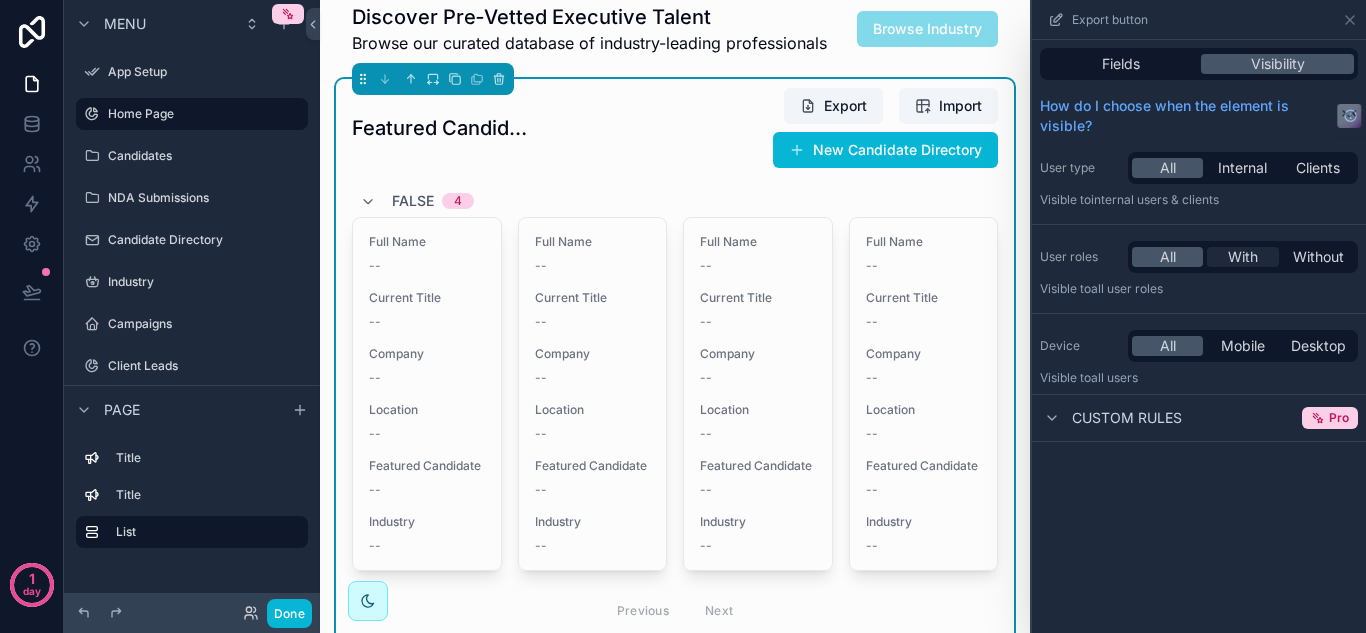 click on "With" at bounding box center (1243, 257) 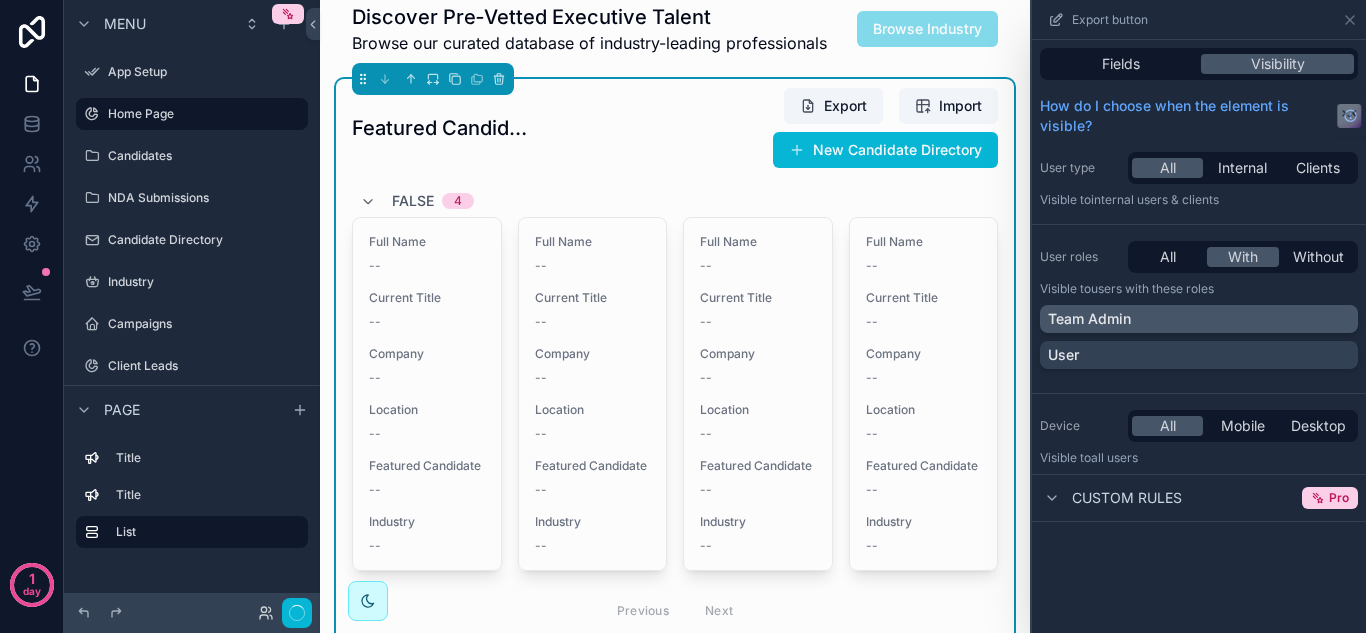 click on "Team Admin" at bounding box center (1199, 319) 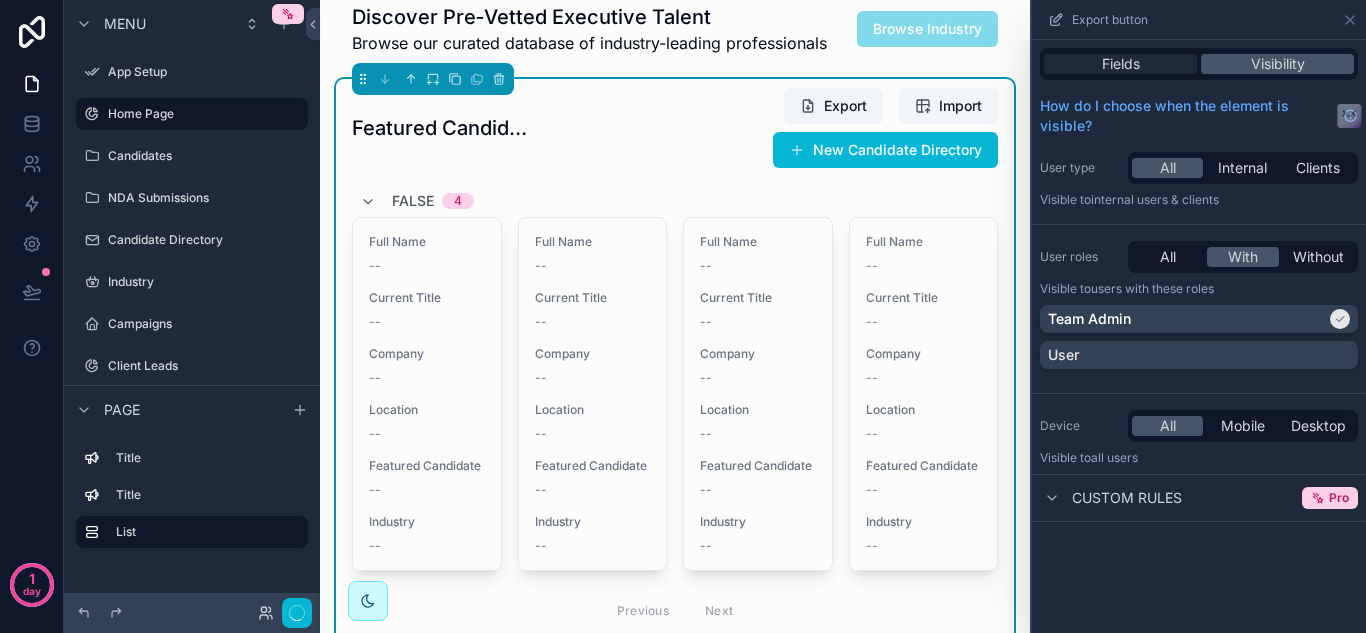 click on "Fields" at bounding box center (1120, 64) 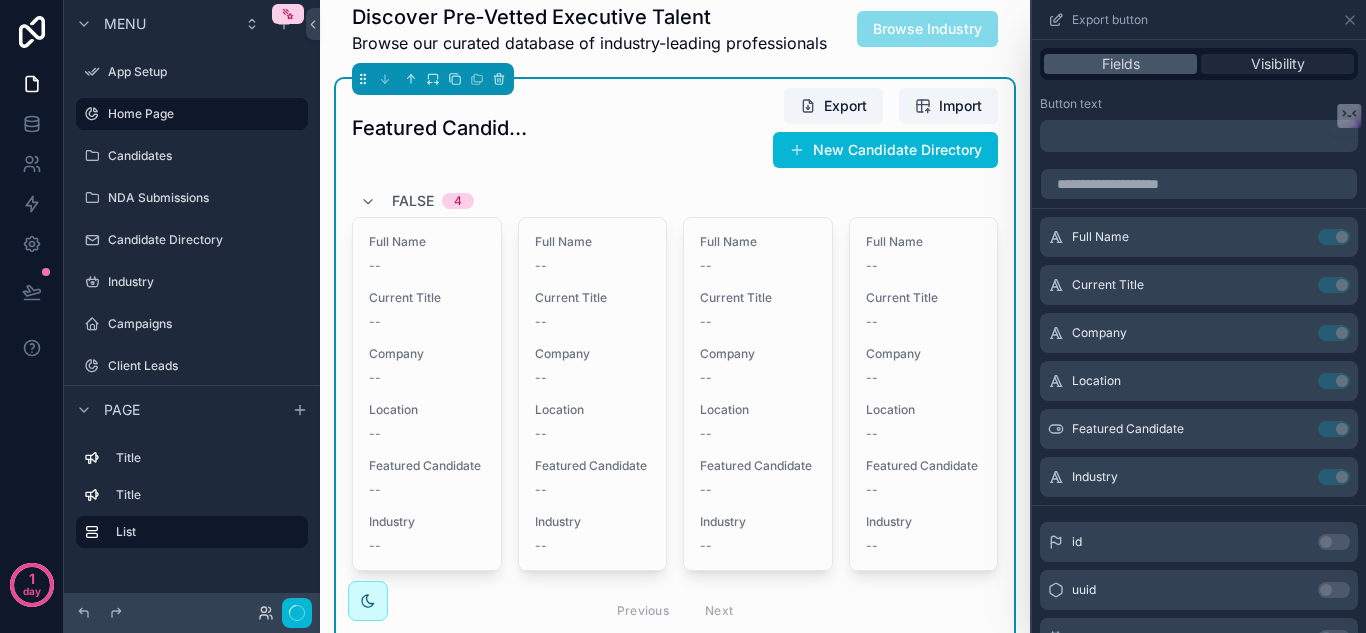 click on "Visibility" at bounding box center [1278, 64] 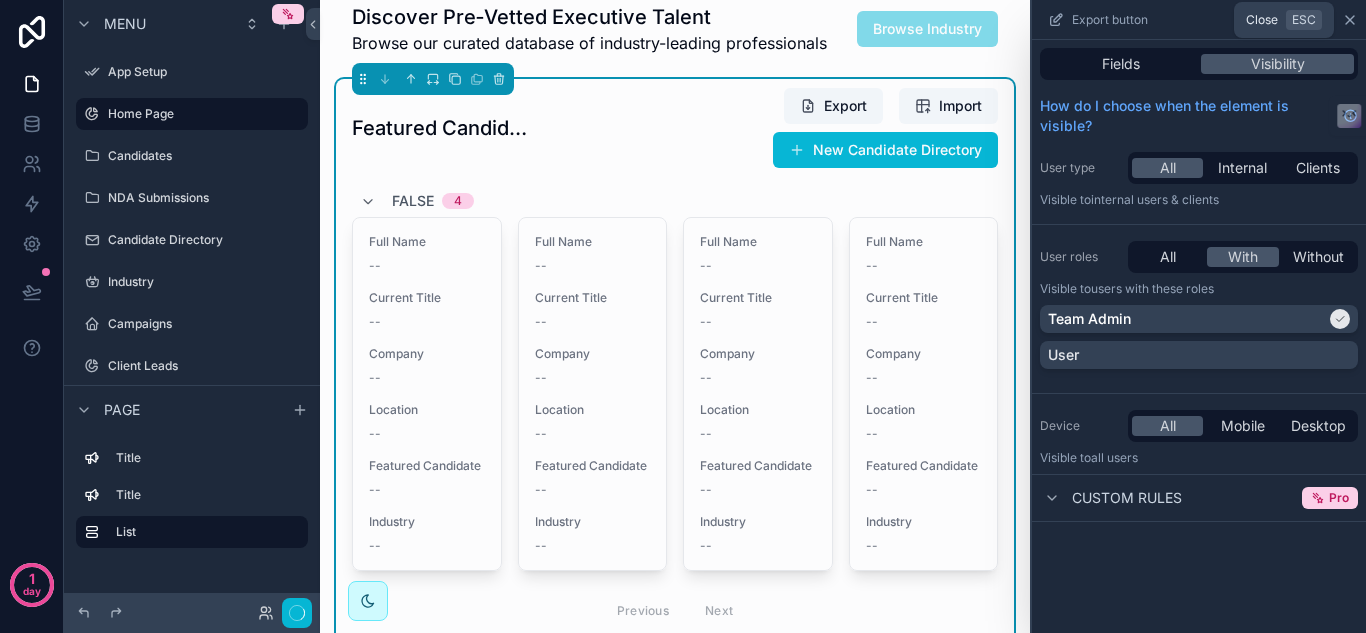 click 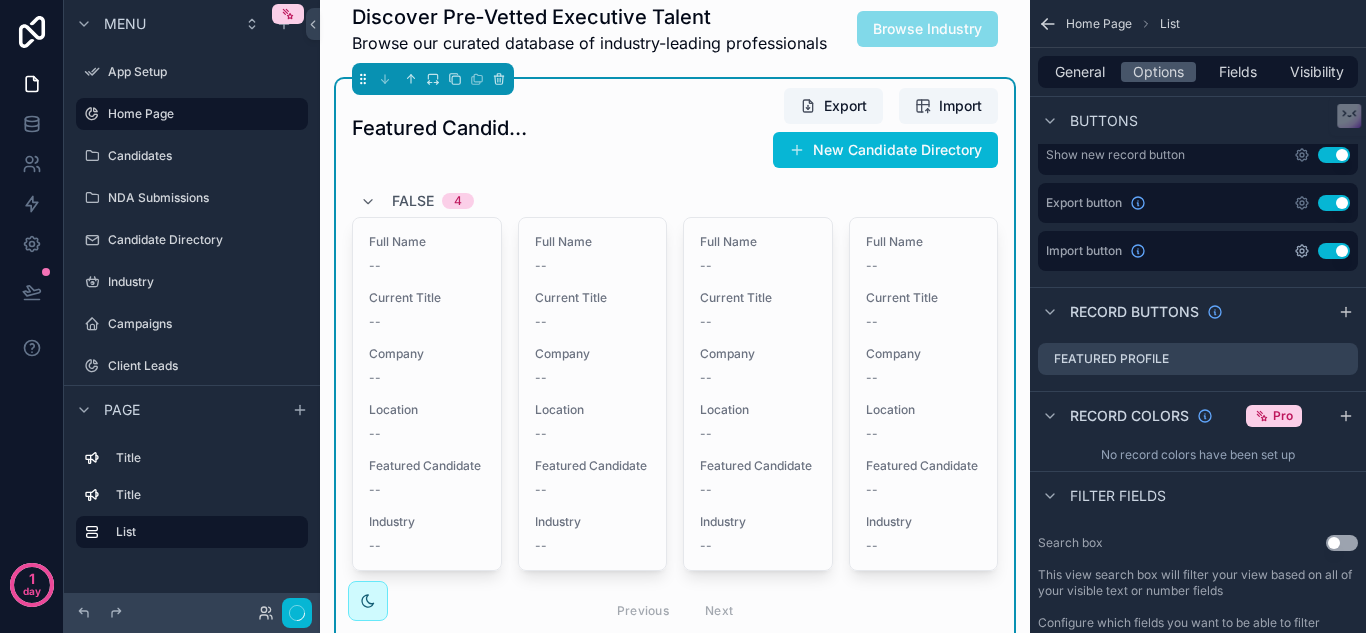 click 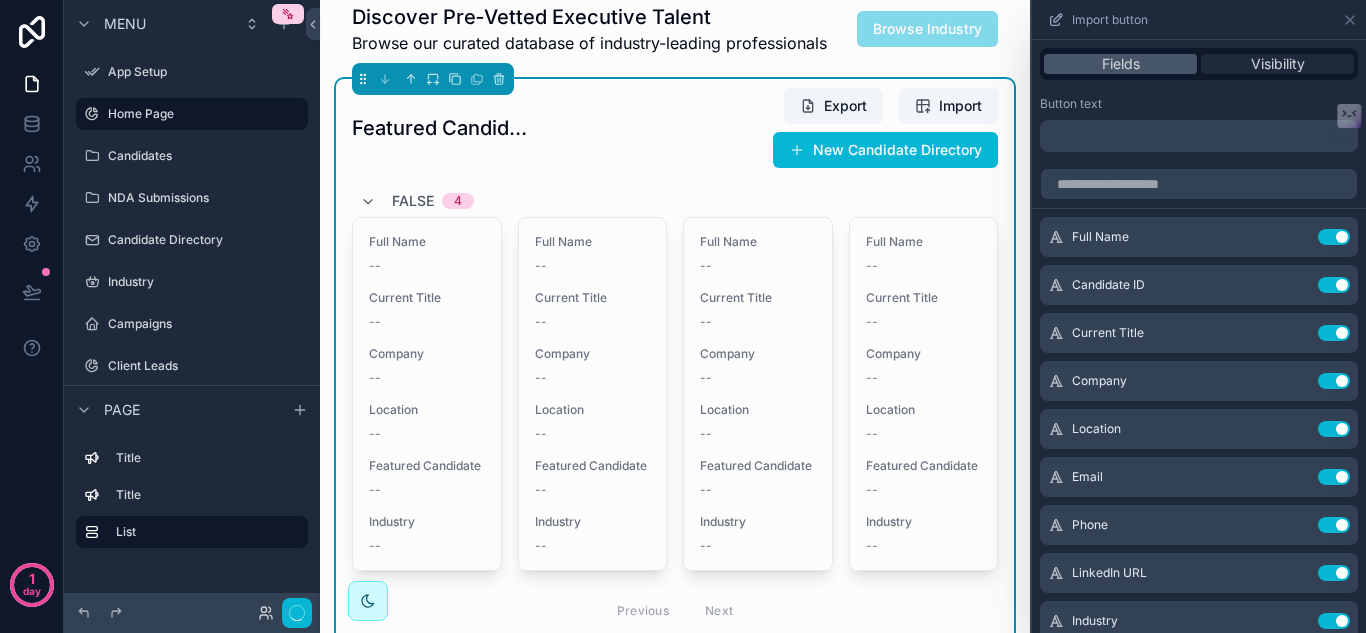 click on "Visibility" at bounding box center [1278, 64] 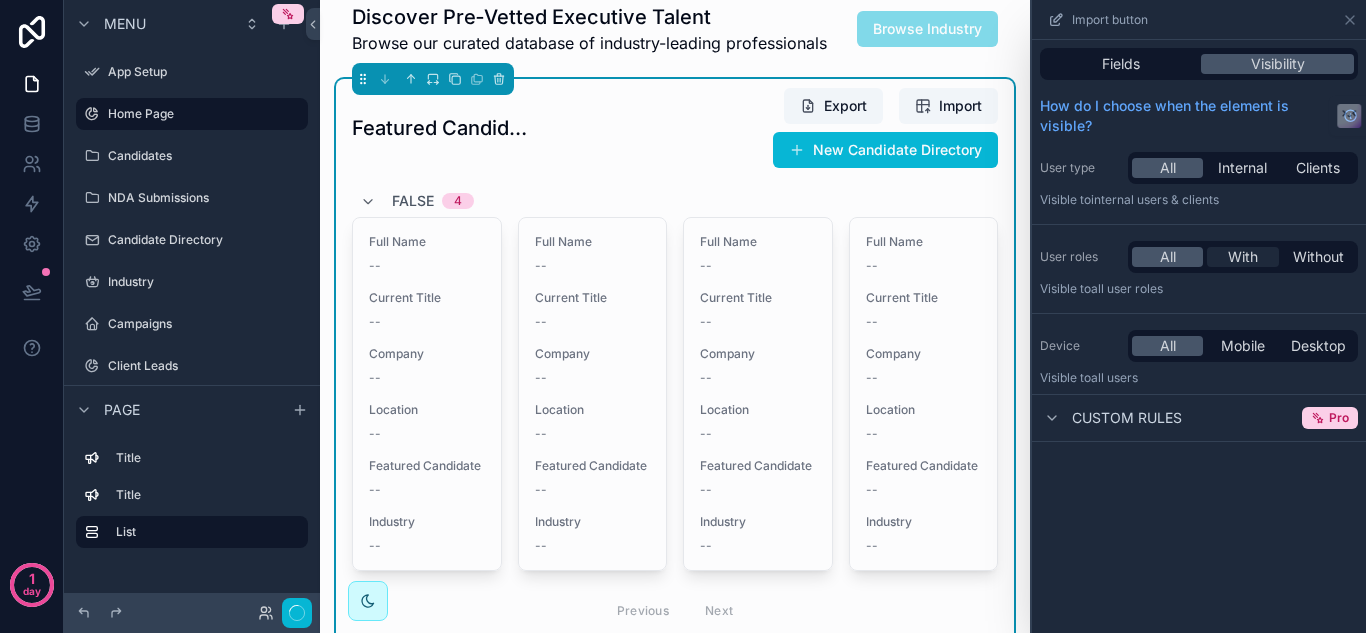 click on "With" at bounding box center [1243, 257] 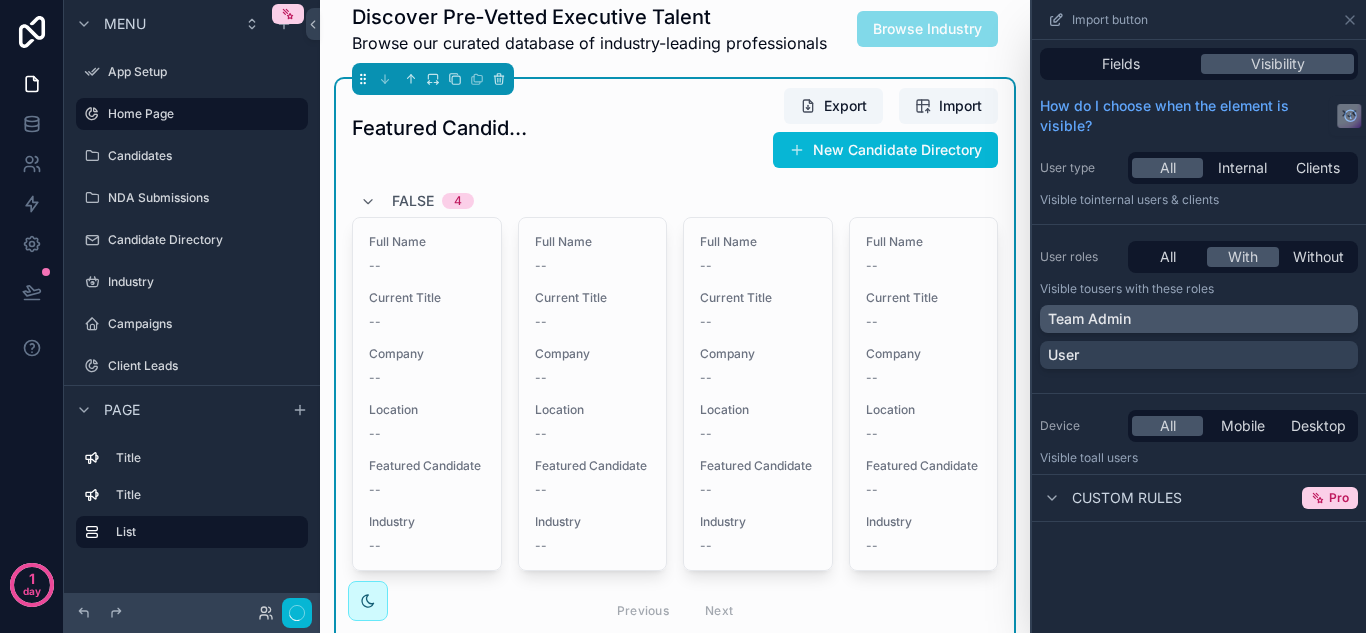click on "Team Admin" at bounding box center [1199, 319] 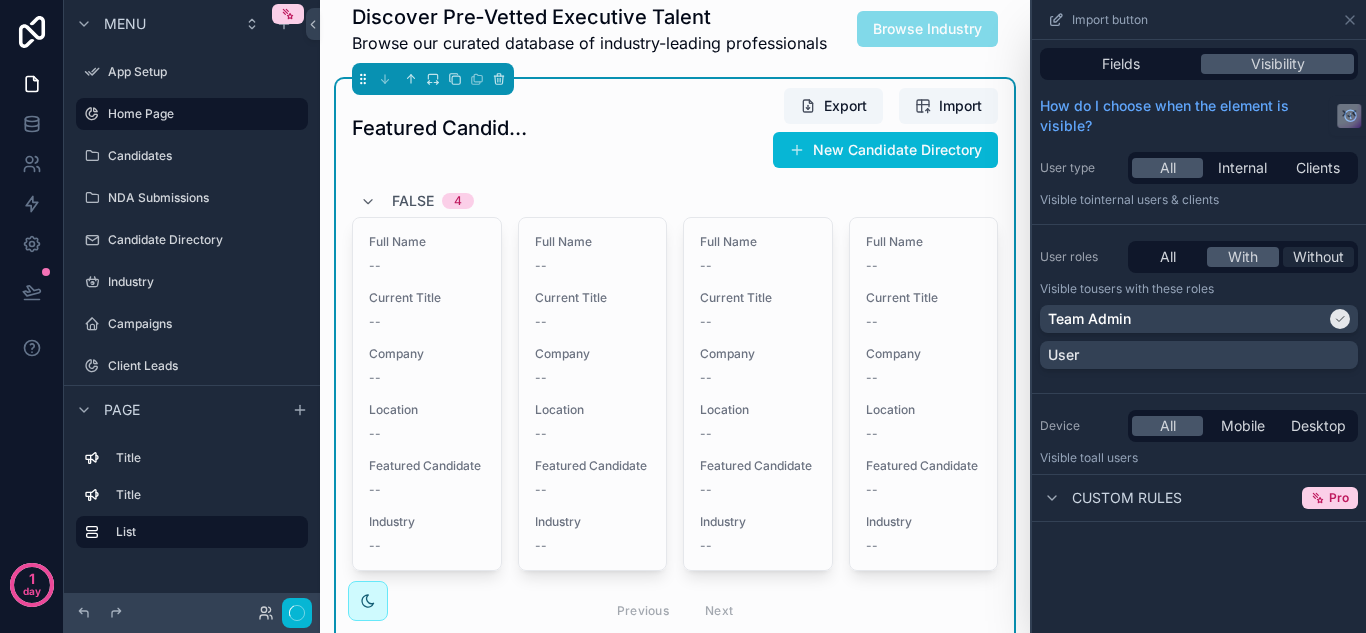 click on "Without" at bounding box center [1318, 257] 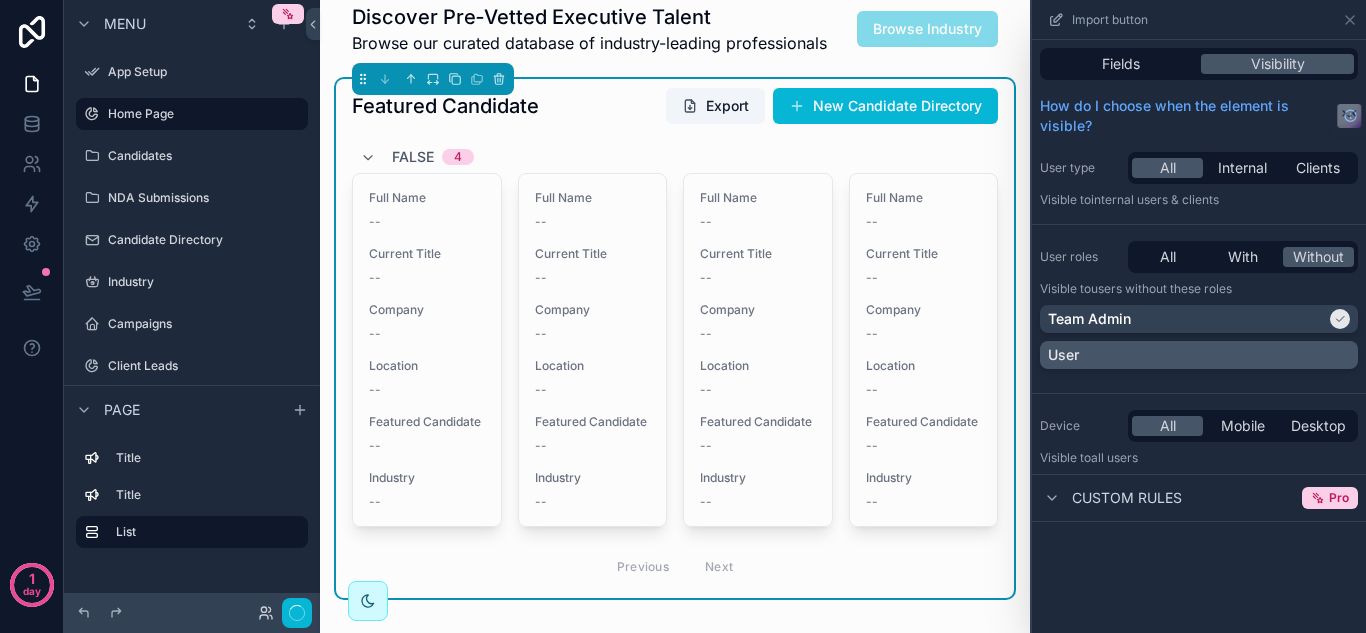 click on "User" at bounding box center (1199, 355) 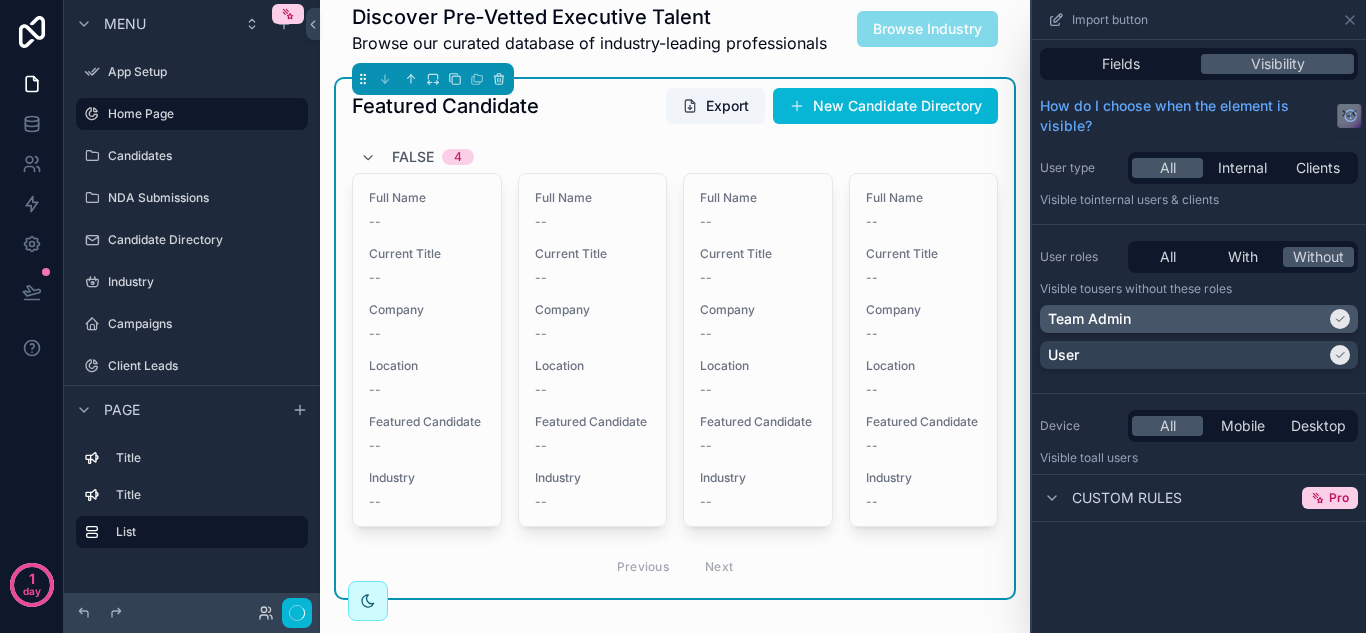 click on "Team Admin" at bounding box center (1187, 319) 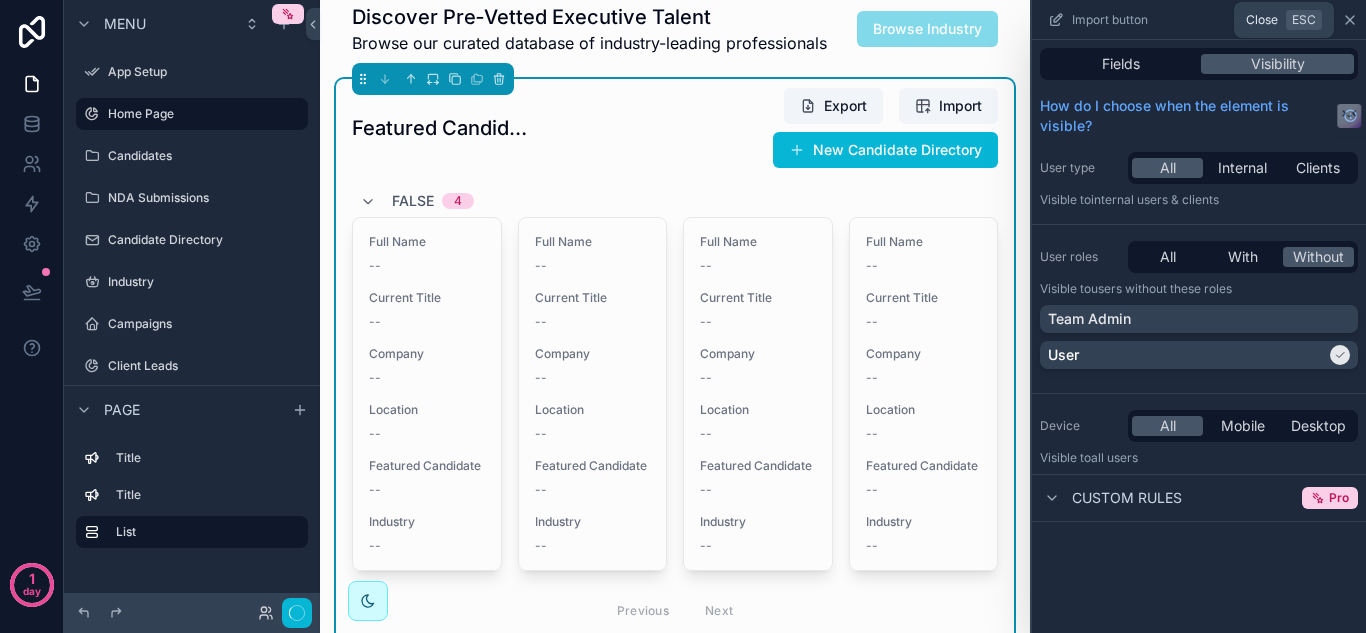 click 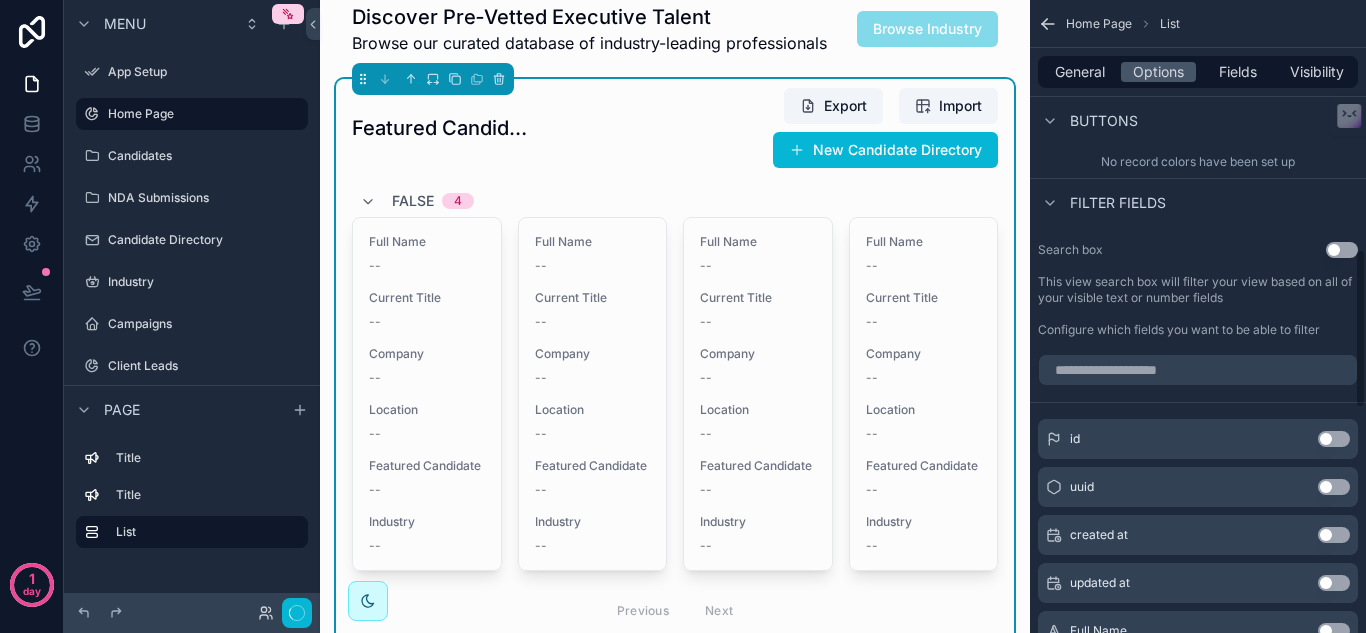 scroll, scrollTop: 990, scrollLeft: 0, axis: vertical 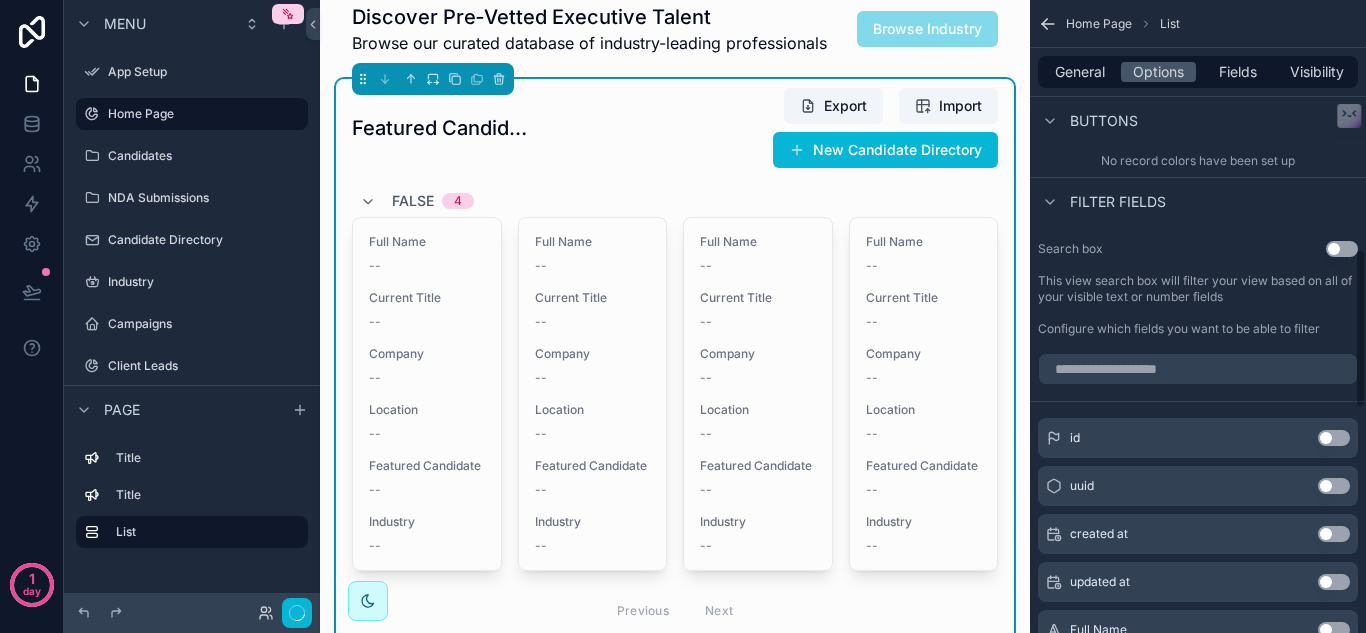 click on "Use setting" at bounding box center (1342, 249) 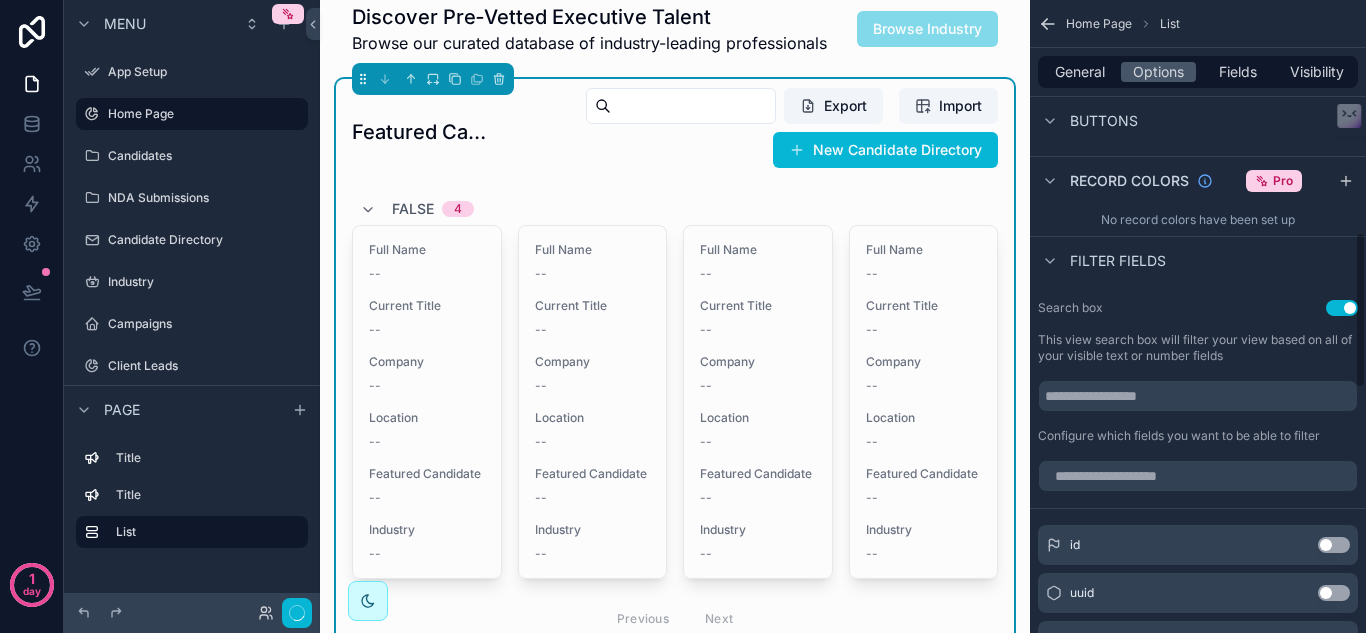 scroll, scrollTop: 942, scrollLeft: 0, axis: vertical 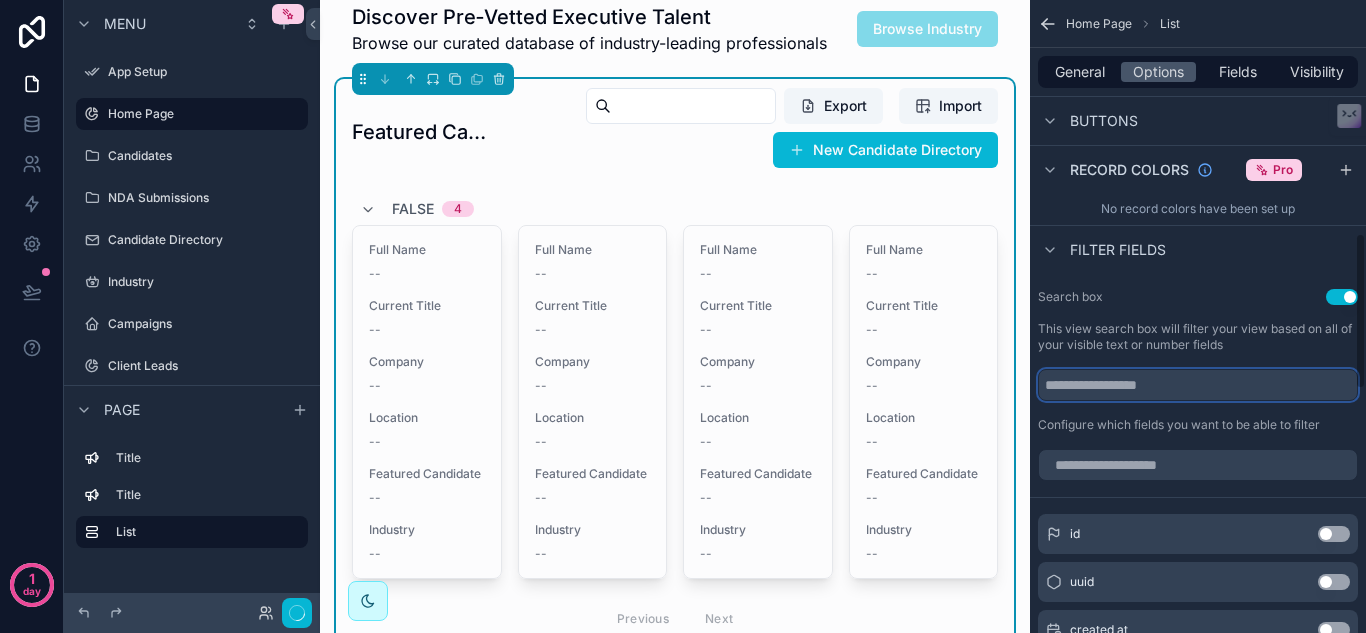 click at bounding box center [1198, 385] 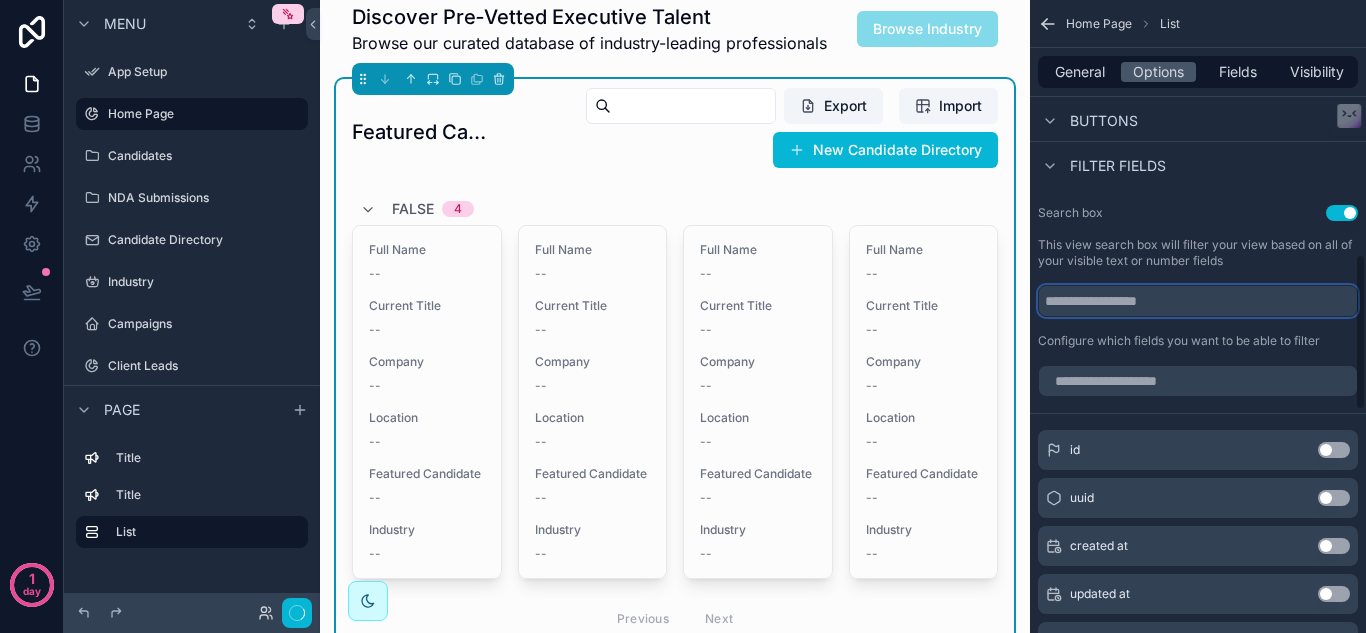 scroll, scrollTop: 1027, scrollLeft: 0, axis: vertical 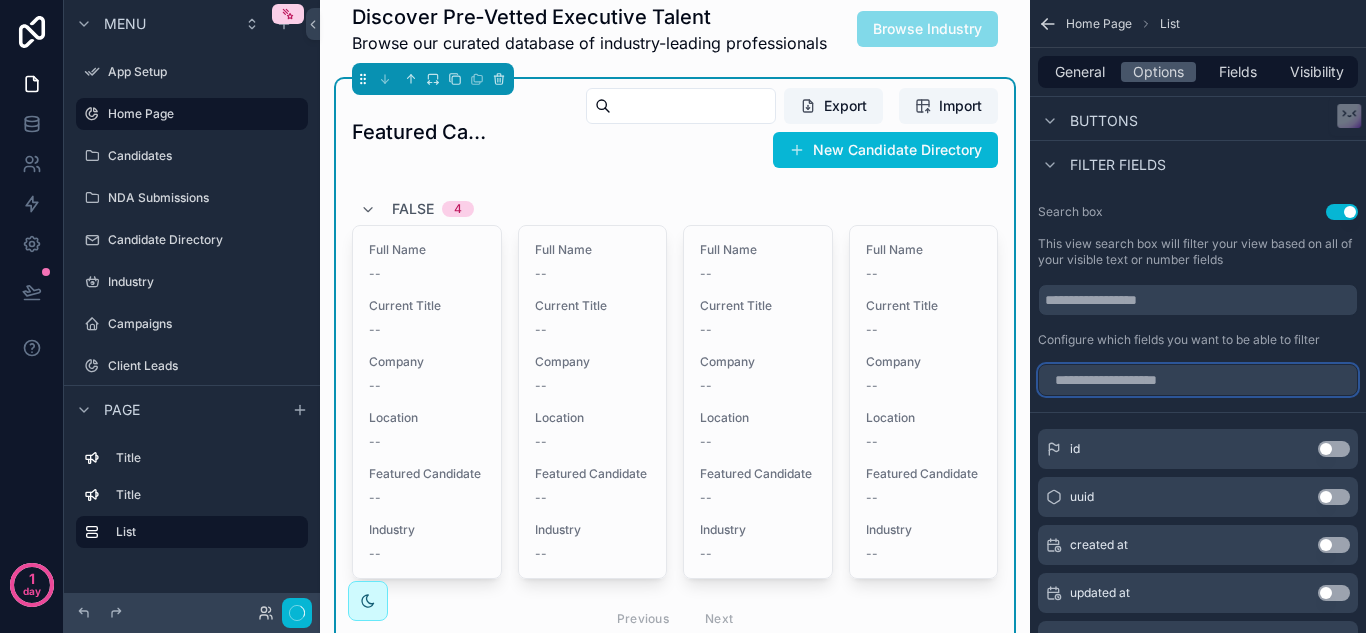 click at bounding box center [1198, 380] 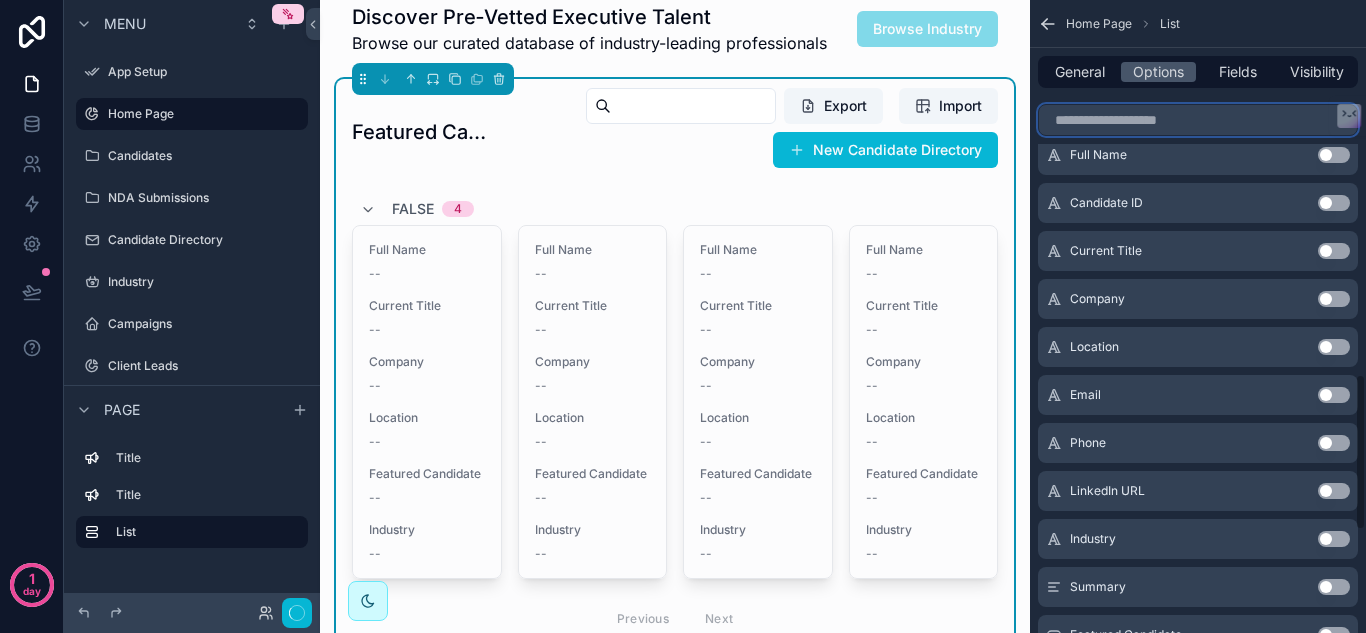 scroll, scrollTop: 1513, scrollLeft: 0, axis: vertical 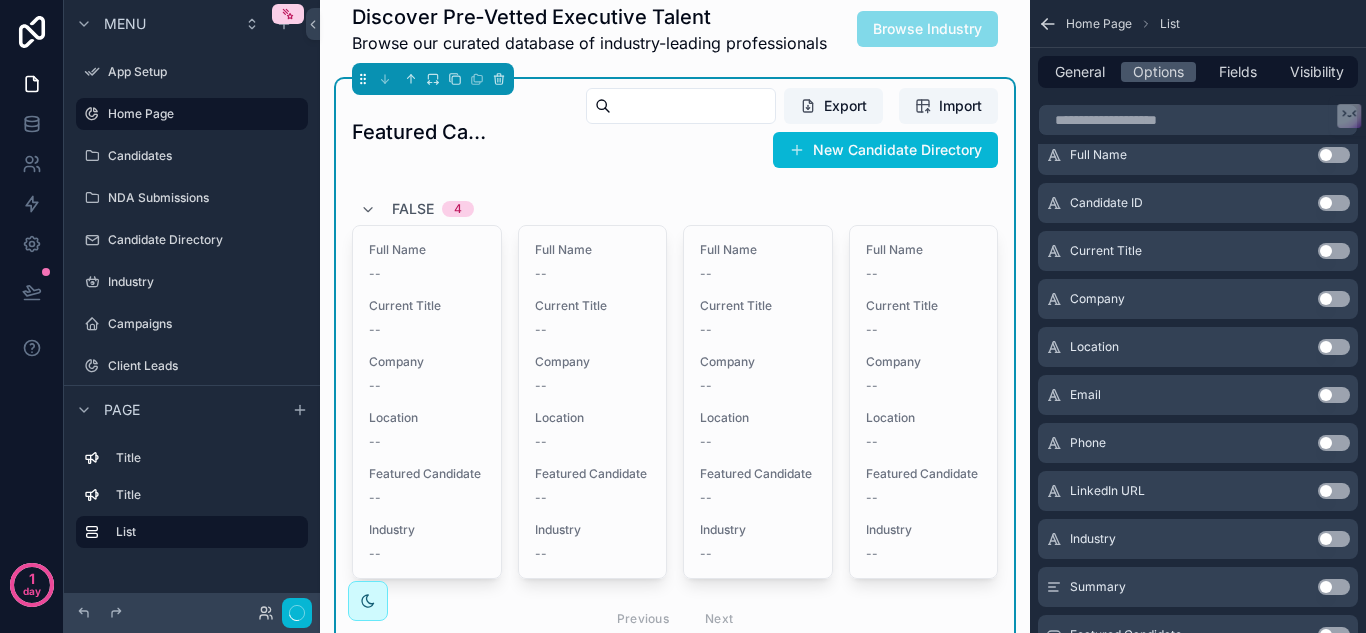 click on "Use setting" at bounding box center [1334, 539] 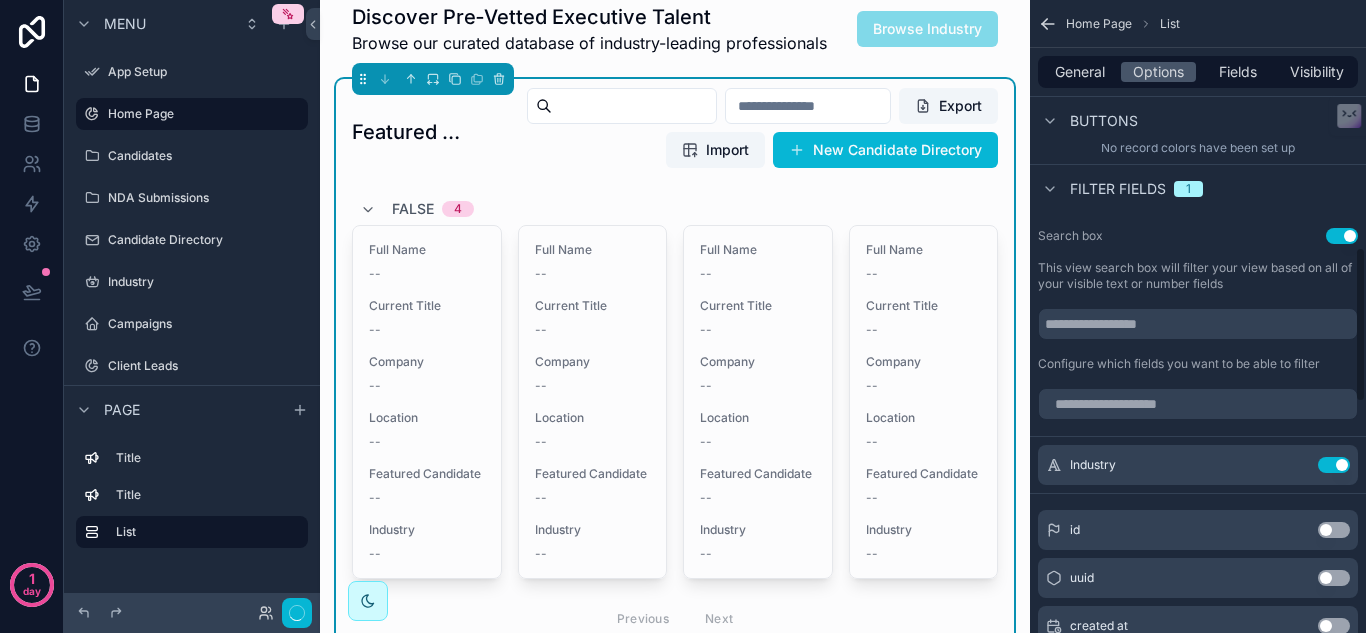 scroll, scrollTop: 1002, scrollLeft: 0, axis: vertical 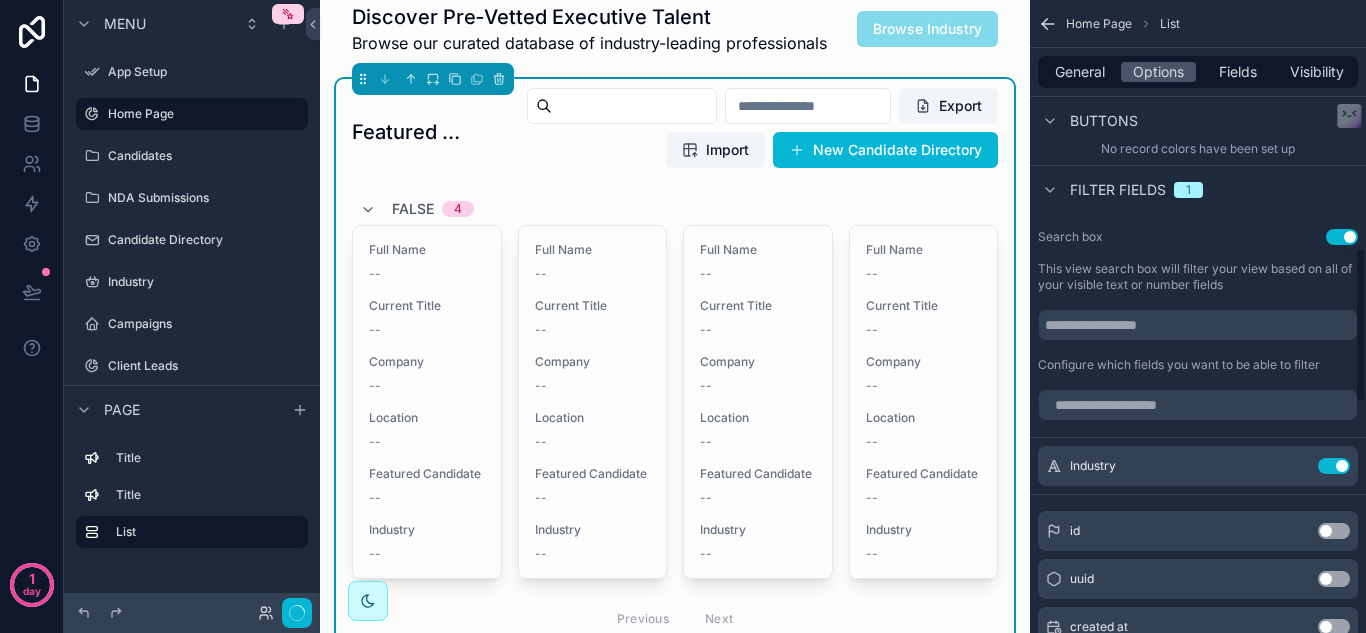 click at bounding box center [808, 106] 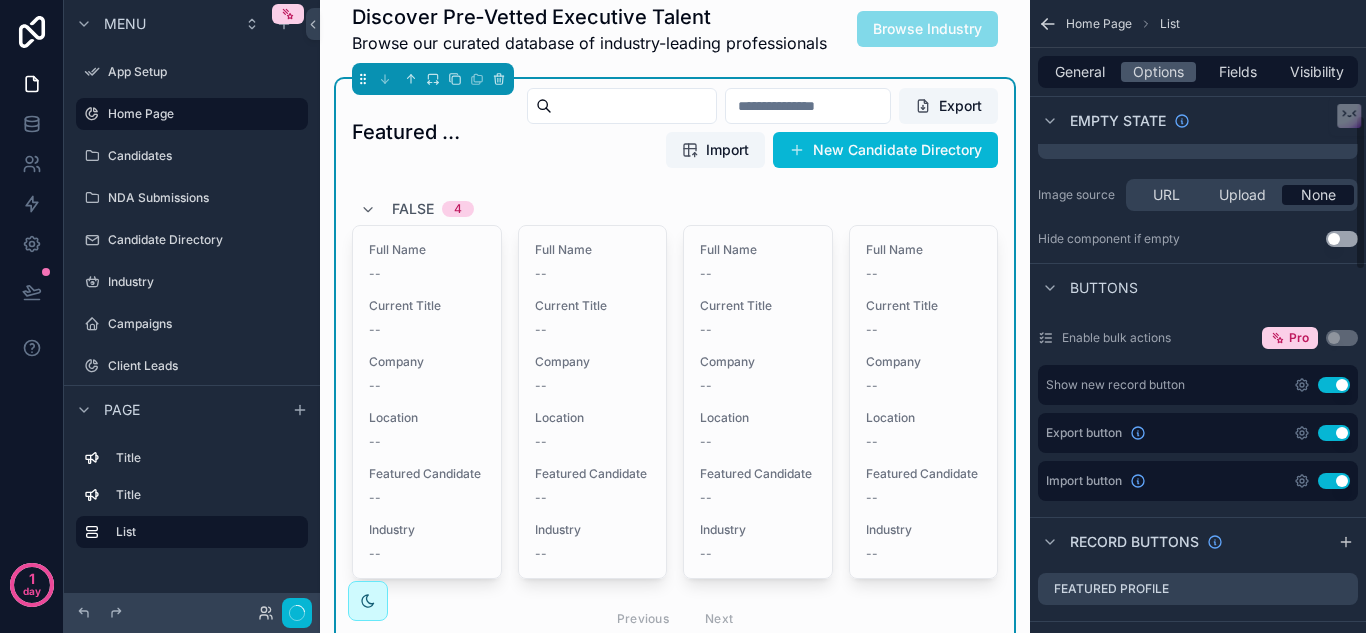 scroll, scrollTop: 465, scrollLeft: 0, axis: vertical 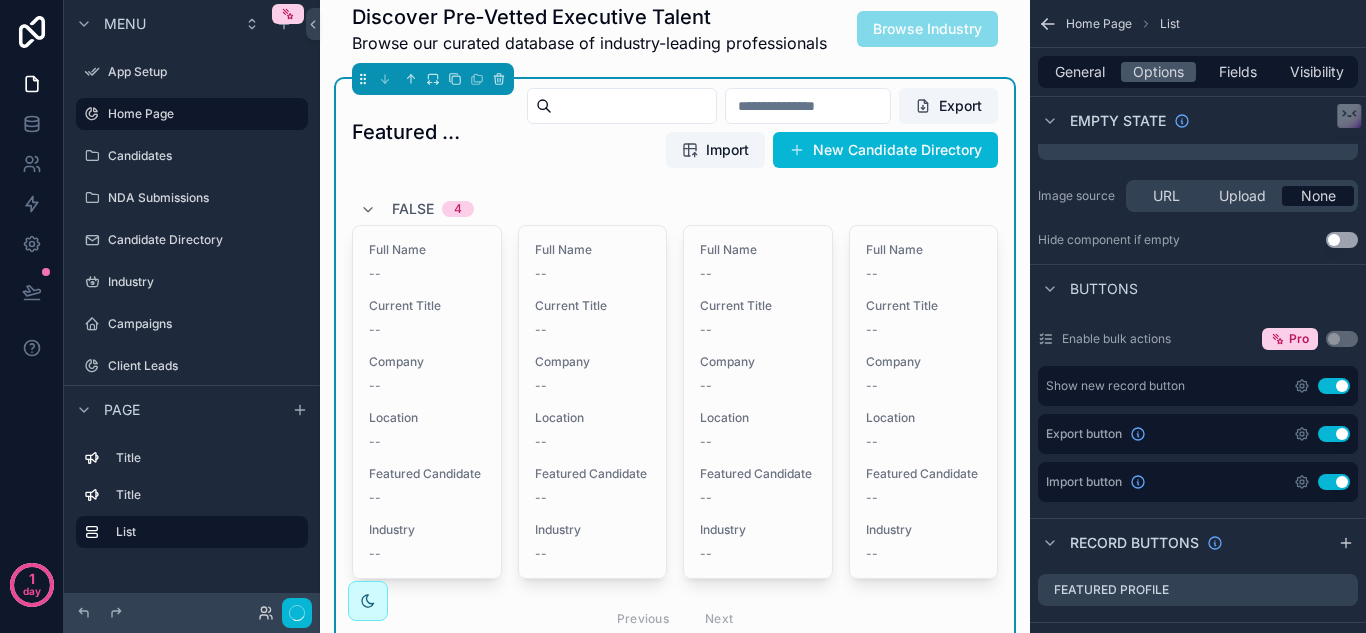 click on "Use setting" at bounding box center (1334, 434) 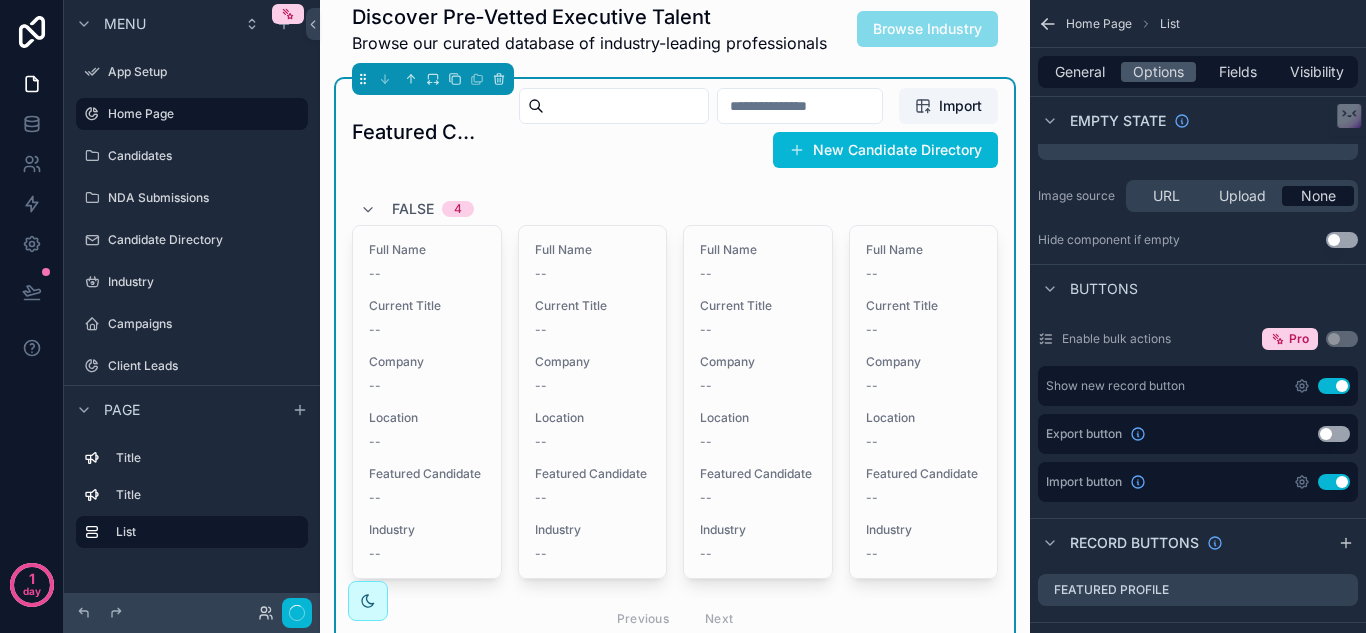 click on "Use setting" at bounding box center (1334, 482) 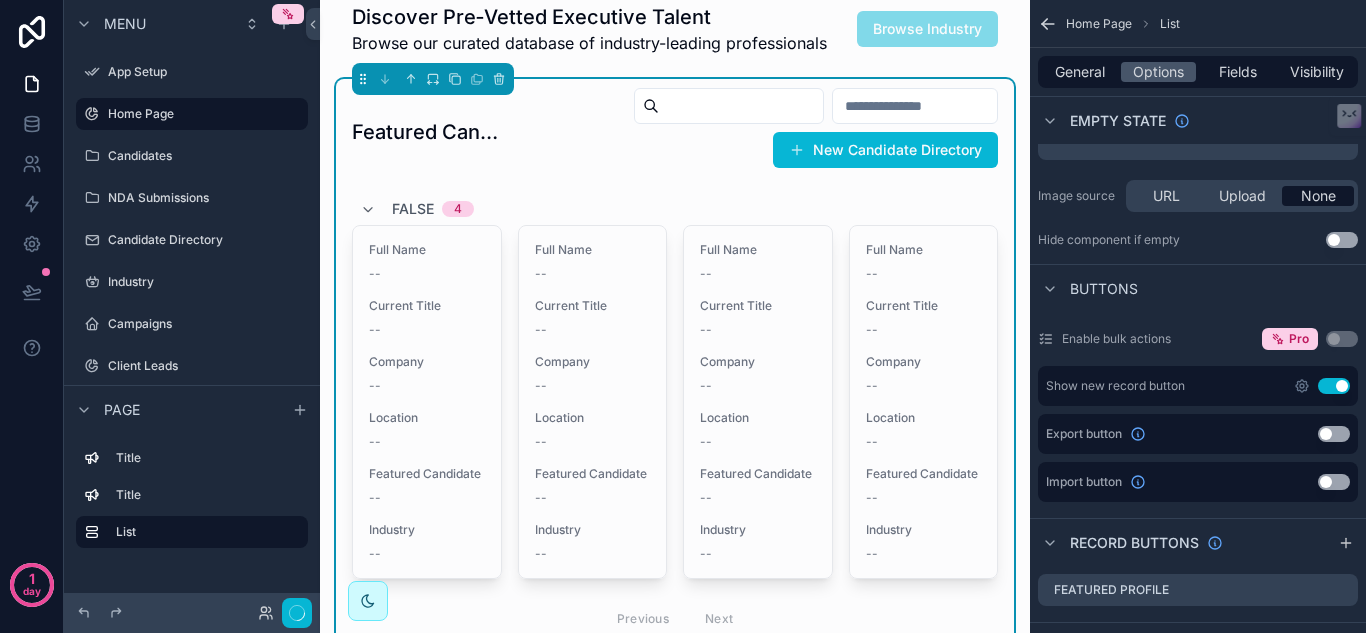 click on "Use setting" at bounding box center [1334, 386] 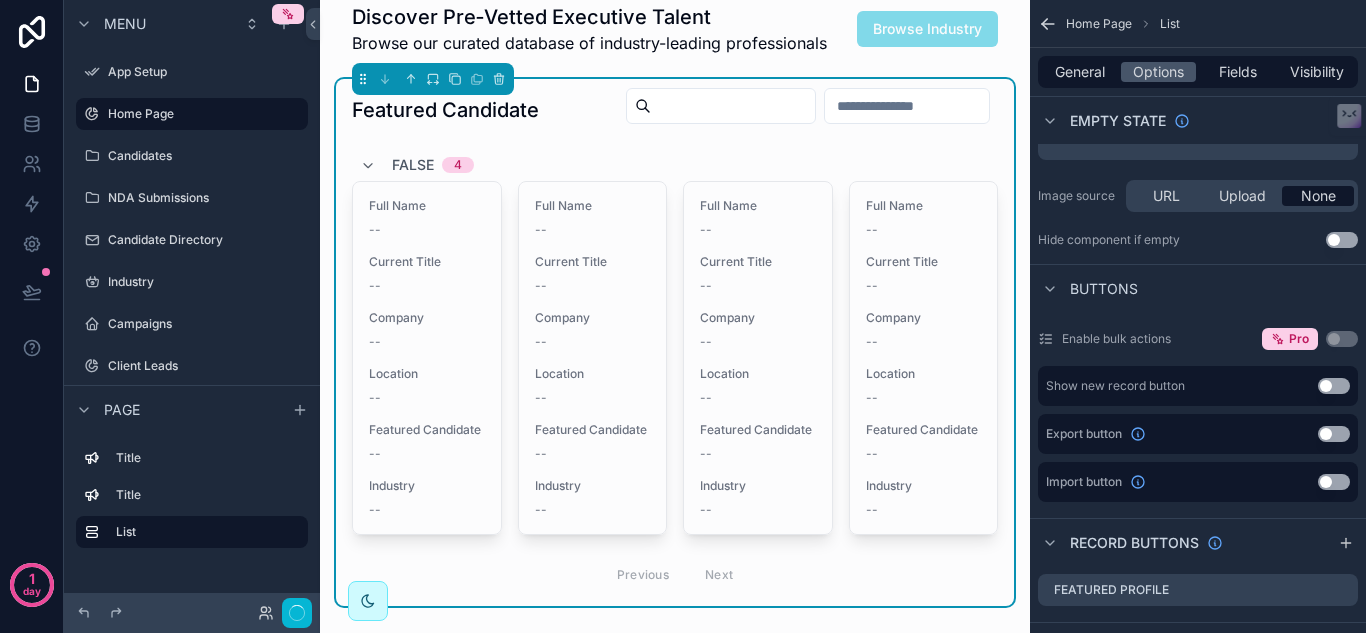 click on "Use setting" at bounding box center (1334, 386) 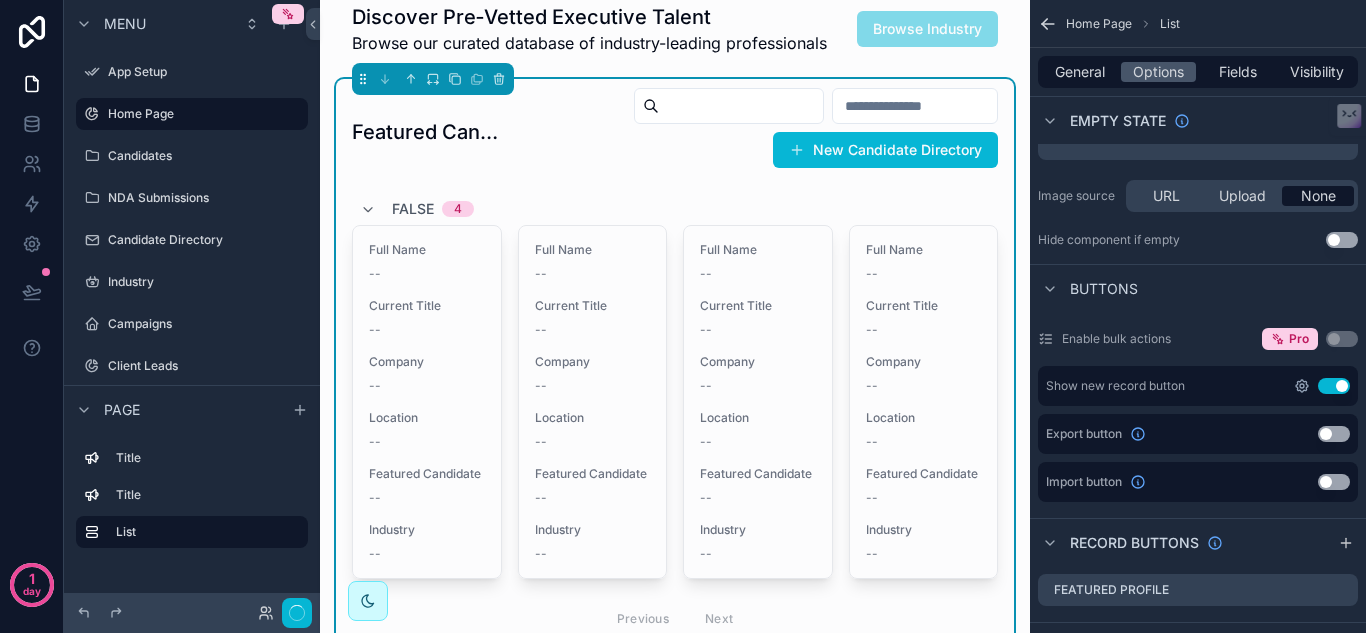 click 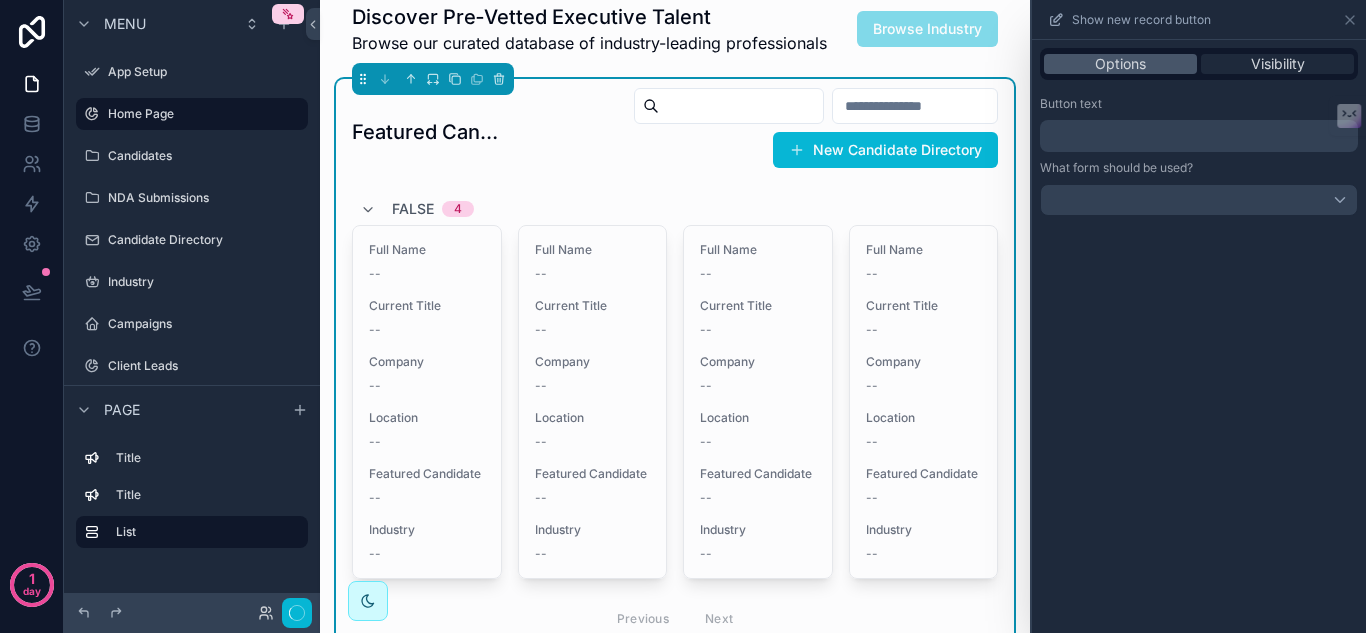 click on "Visibility" at bounding box center (1278, 64) 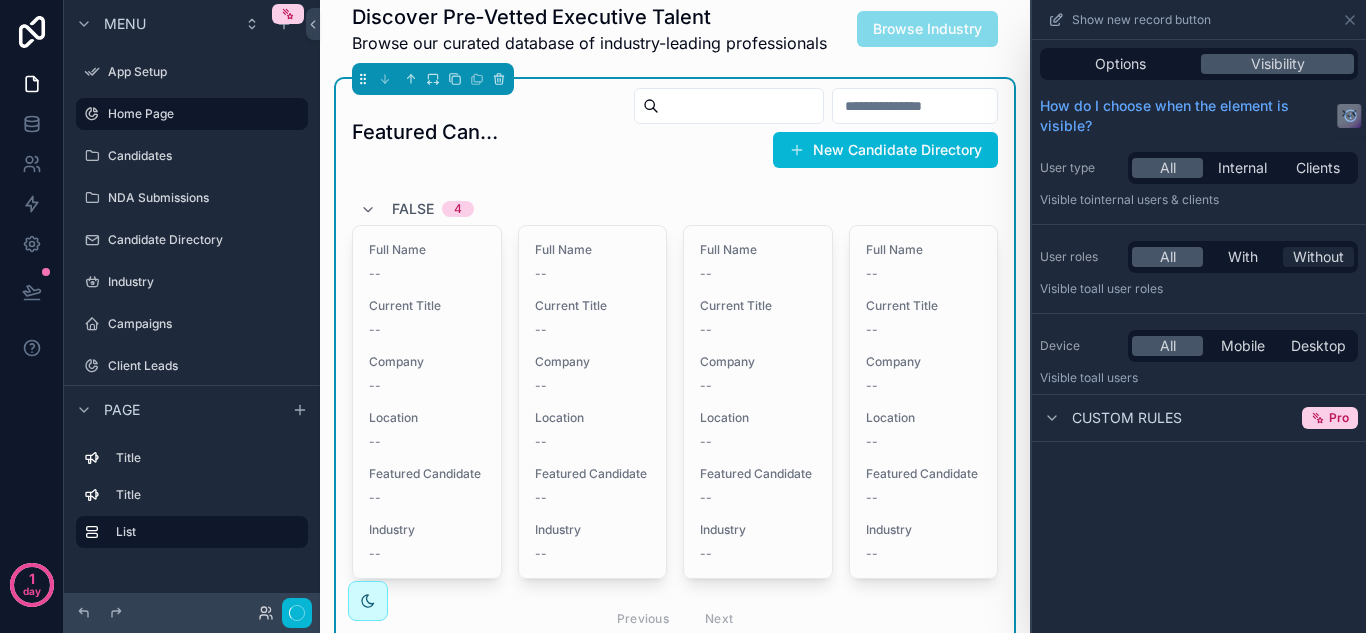 click on "Without" at bounding box center [1318, 257] 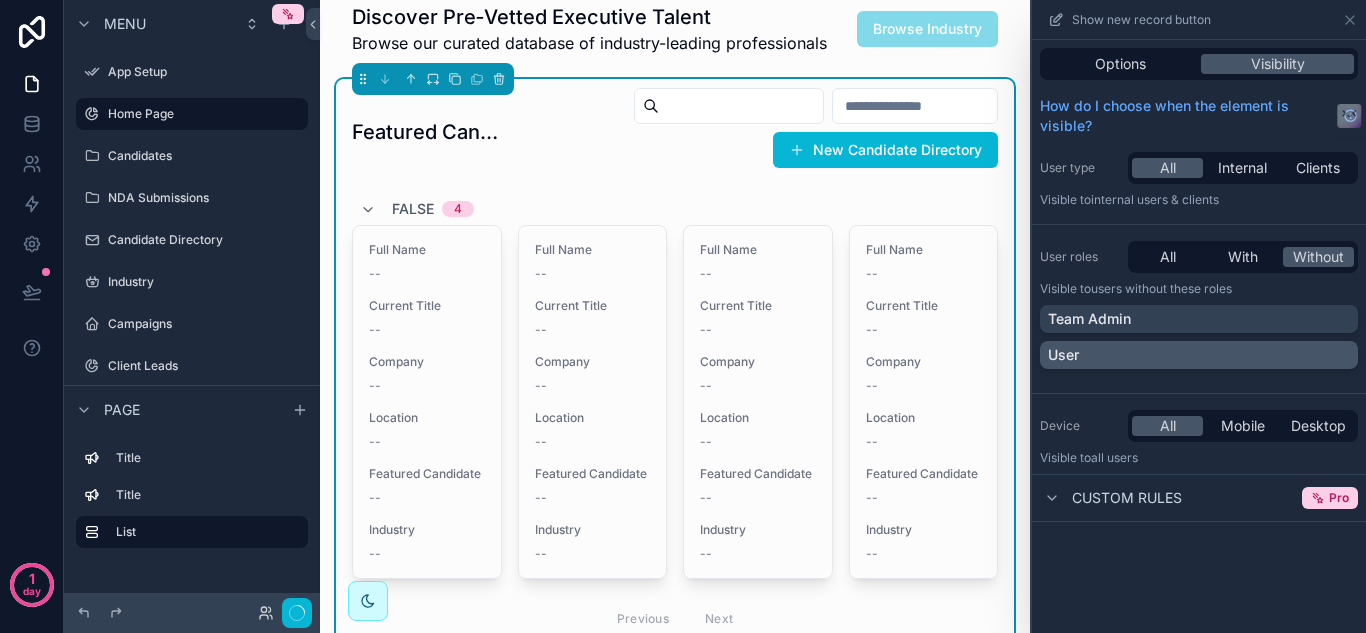 click on "User" at bounding box center (1199, 355) 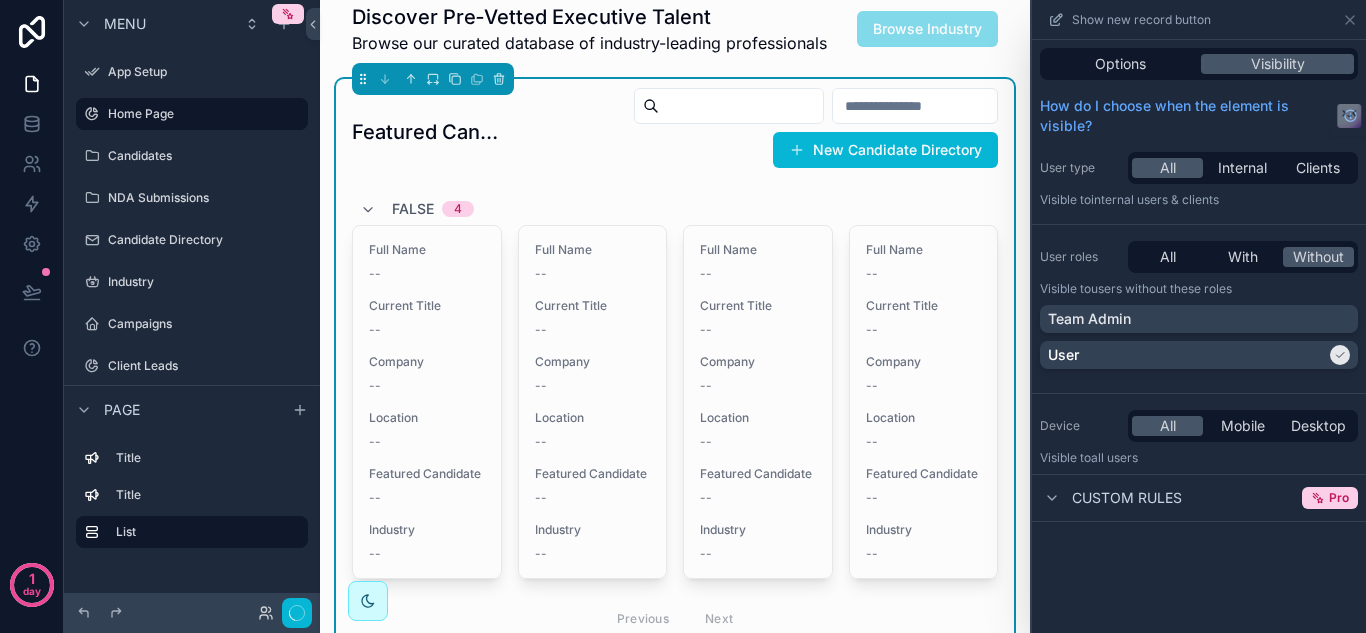 click on "Options Visibility How do I choose when the element is visible? User type All Internal Clients Visible to  Internal users & clients User roles All With Without Visible to  Users without these roles Team Admin User Device All Mobile Desktop Visible to  all users Custom rules Pro" at bounding box center [1199, 281] 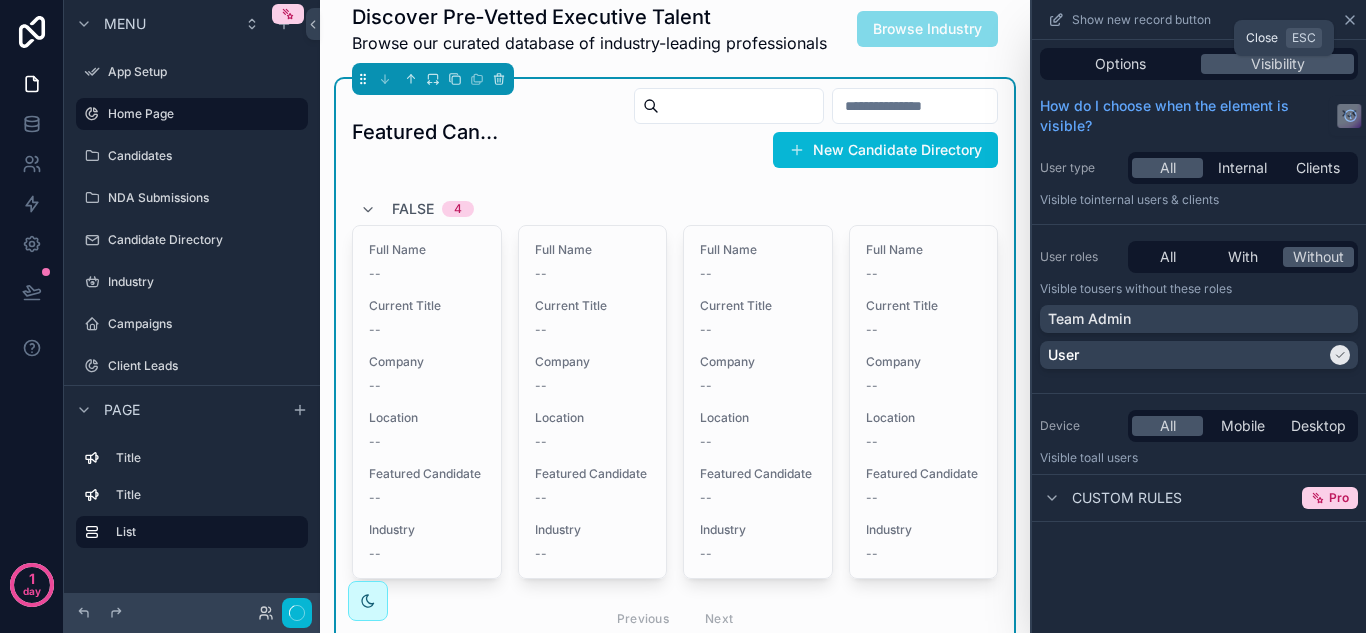 click 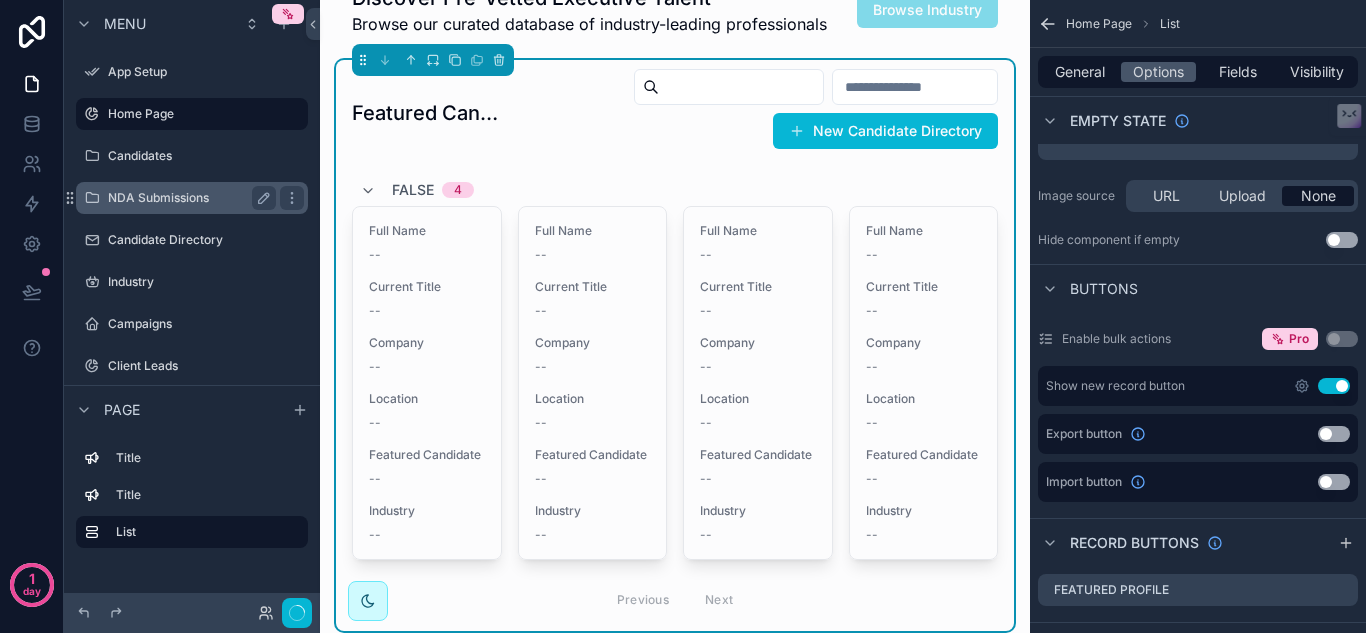 scroll, scrollTop: 159, scrollLeft: 0, axis: vertical 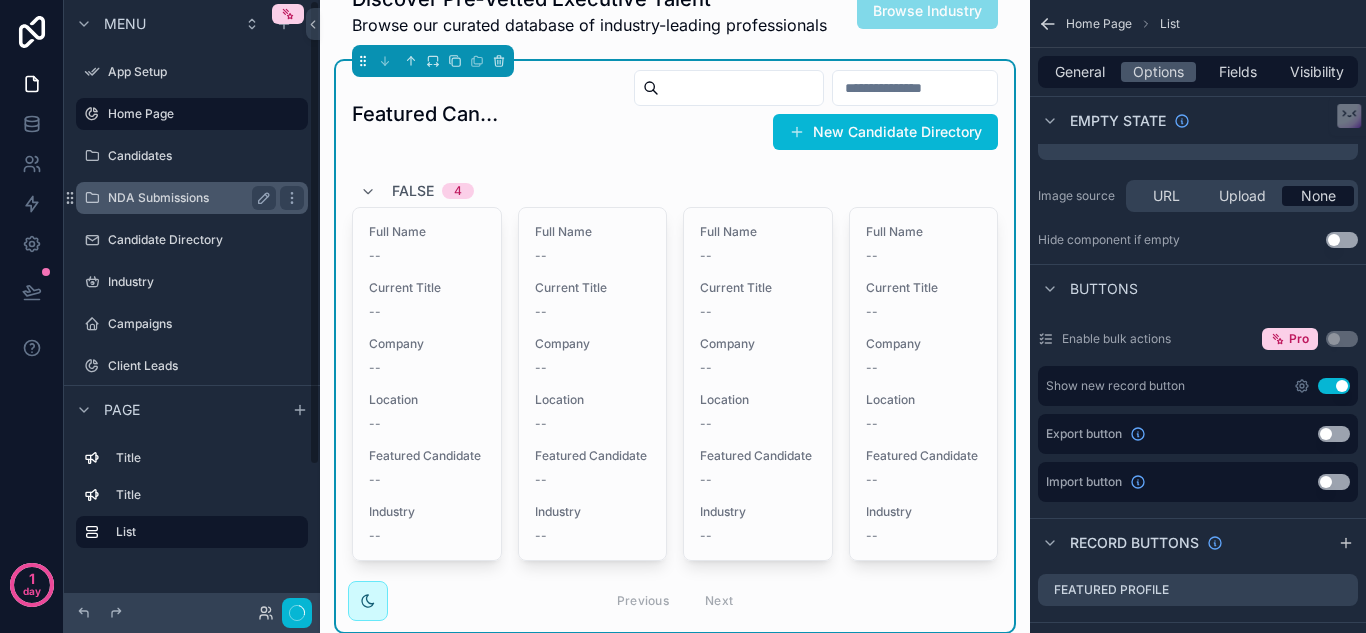 click on "NDA Submissions" at bounding box center (188, 198) 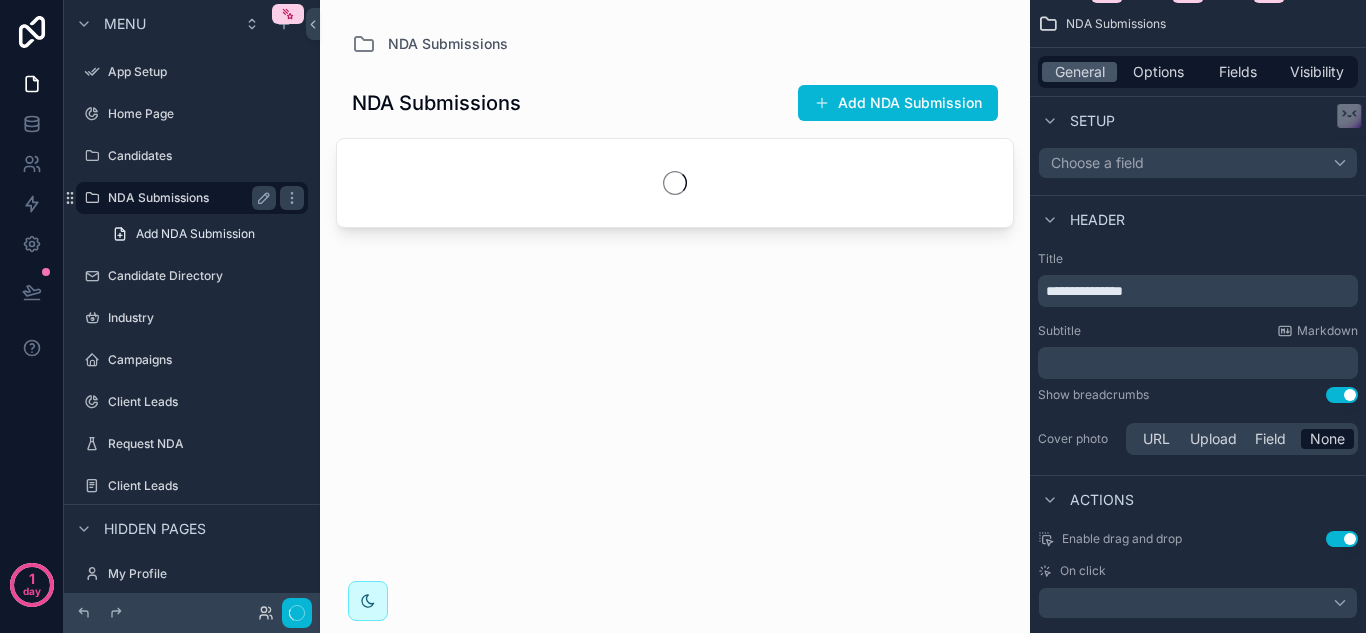 scroll, scrollTop: 0, scrollLeft: 0, axis: both 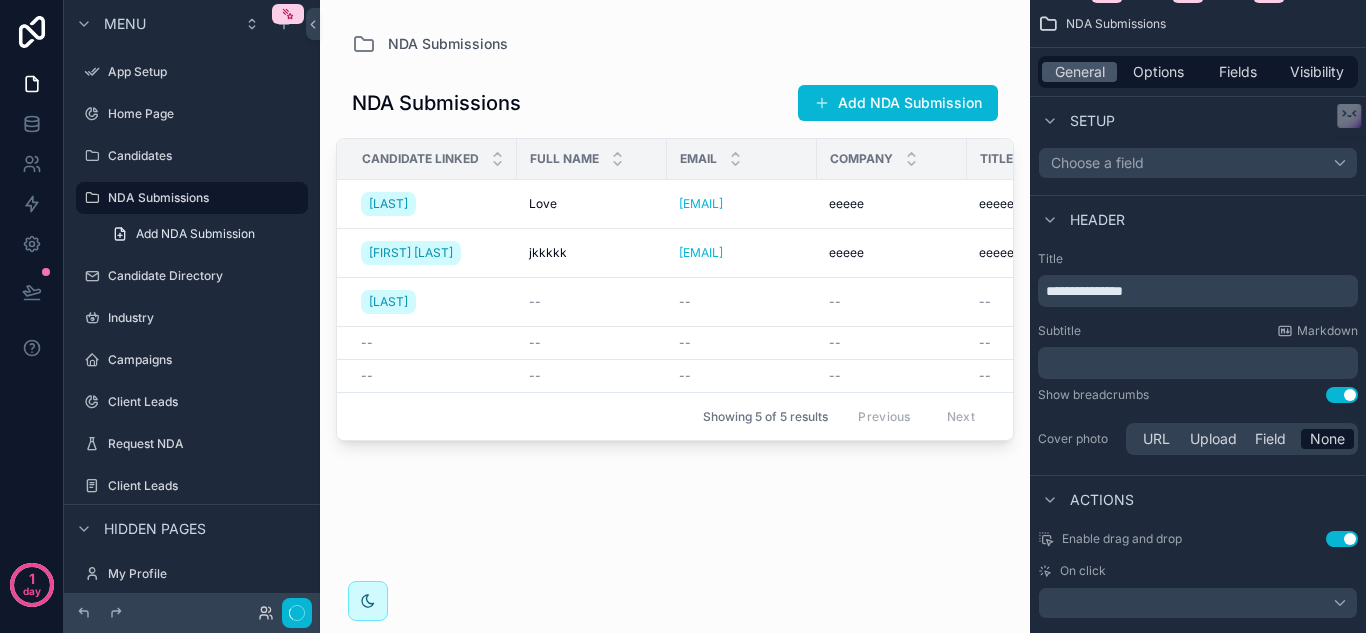 drag, startPoint x: 438, startPoint y: 450, endPoint x: 526, endPoint y: 450, distance: 88 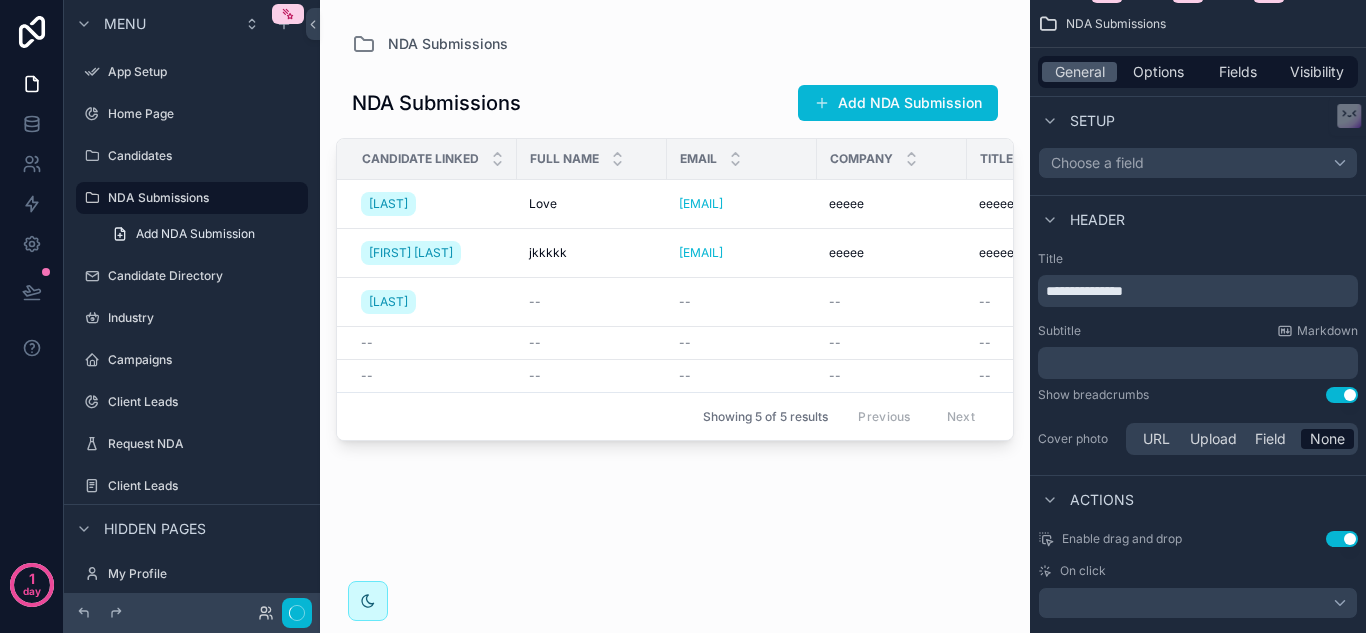 click at bounding box center (675, 304) 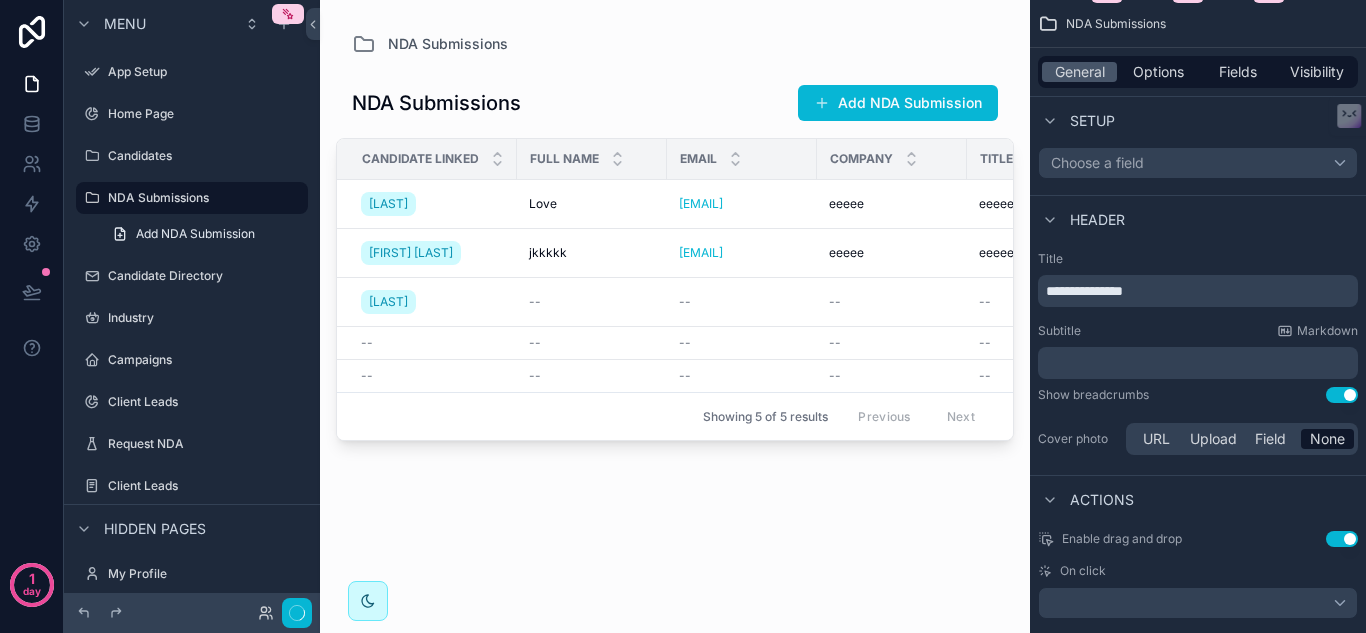 scroll, scrollTop: 0, scrollLeft: 591, axis: horizontal 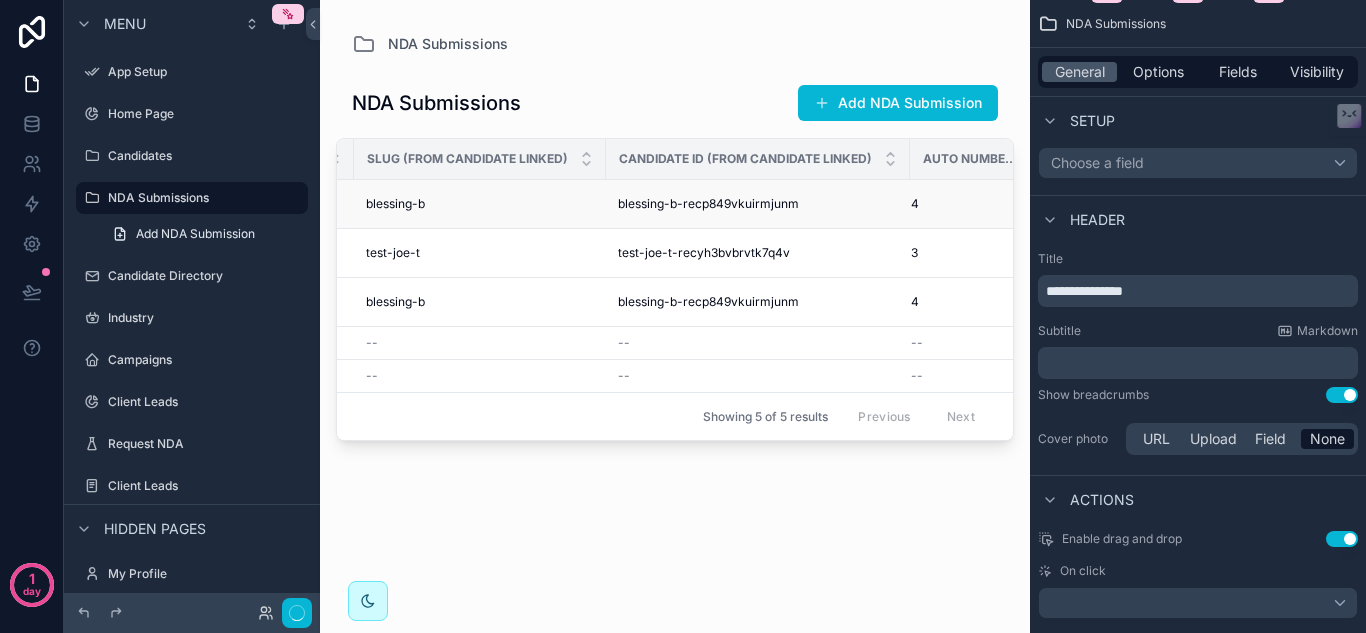 click on "blessing-b-recp849vkuirmjunm blessing-b-recp849vkuirmjunm" at bounding box center [758, 204] 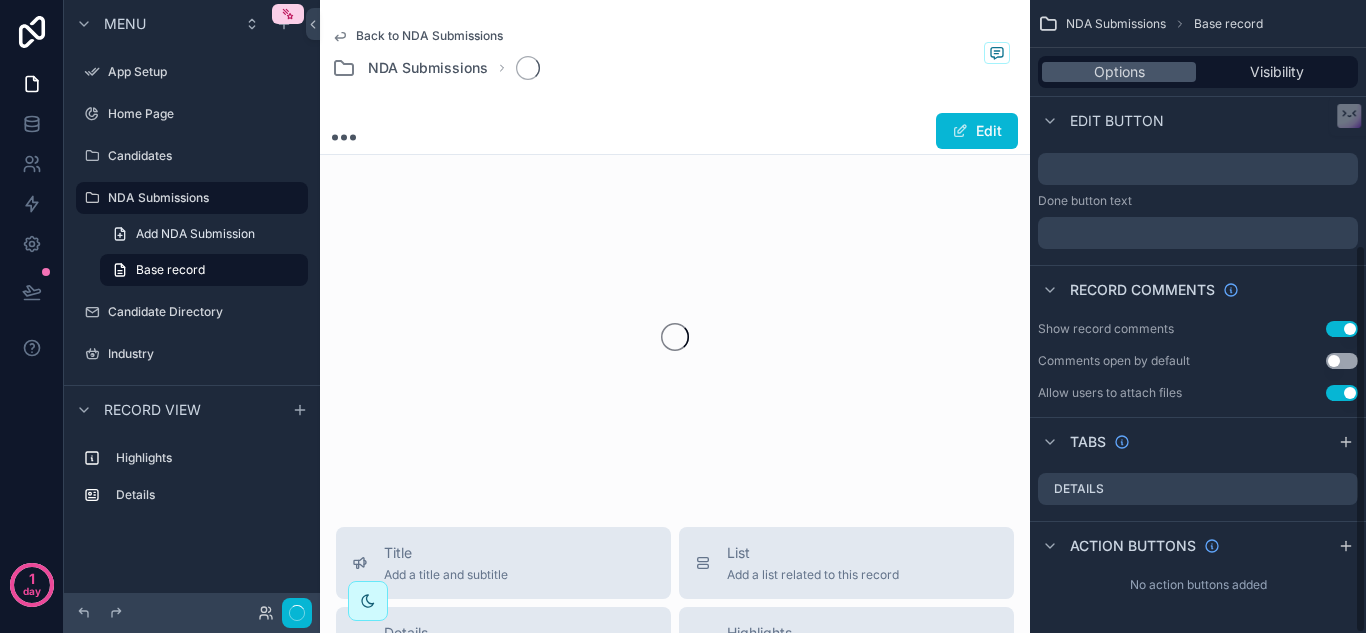 scroll, scrollTop: 399, scrollLeft: 0, axis: vertical 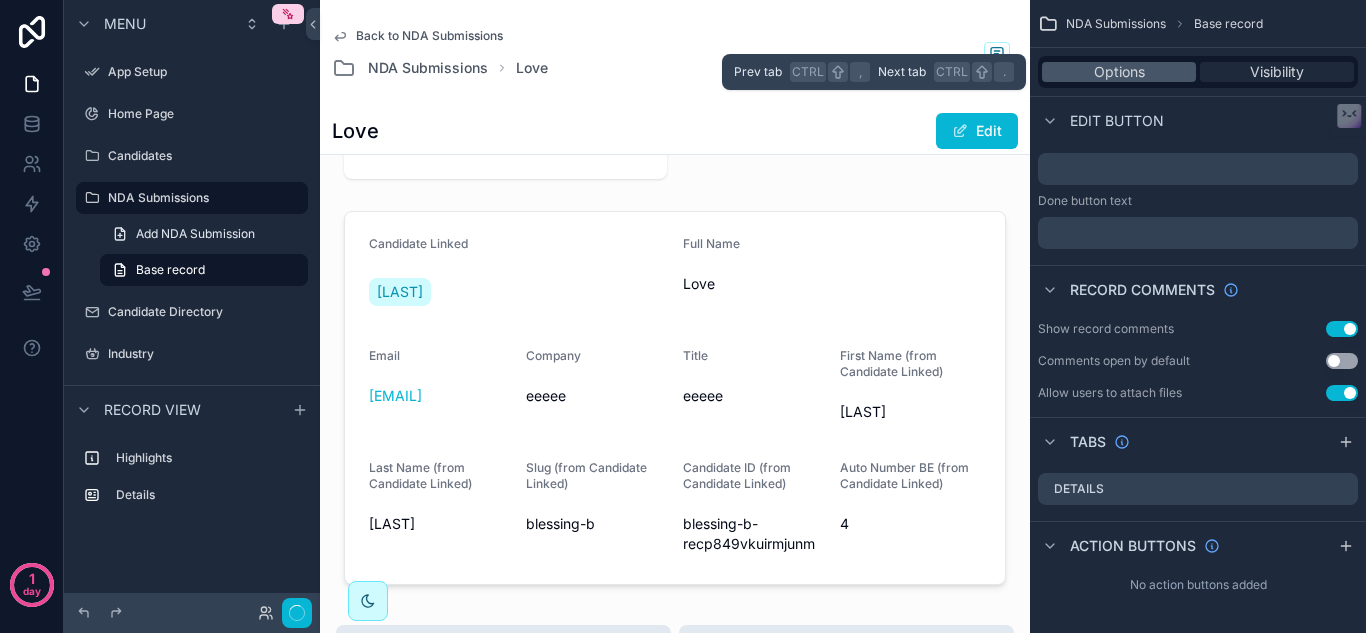 click on "Visibility" at bounding box center (1277, 72) 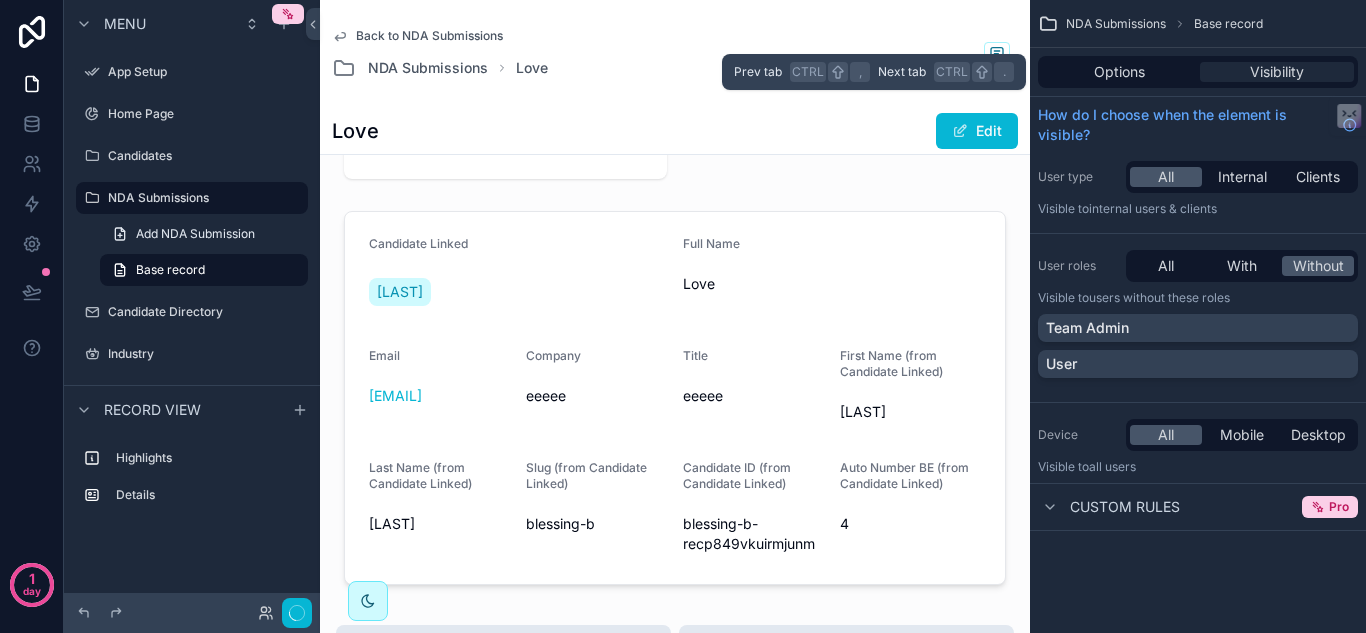 scroll, scrollTop: 0, scrollLeft: 0, axis: both 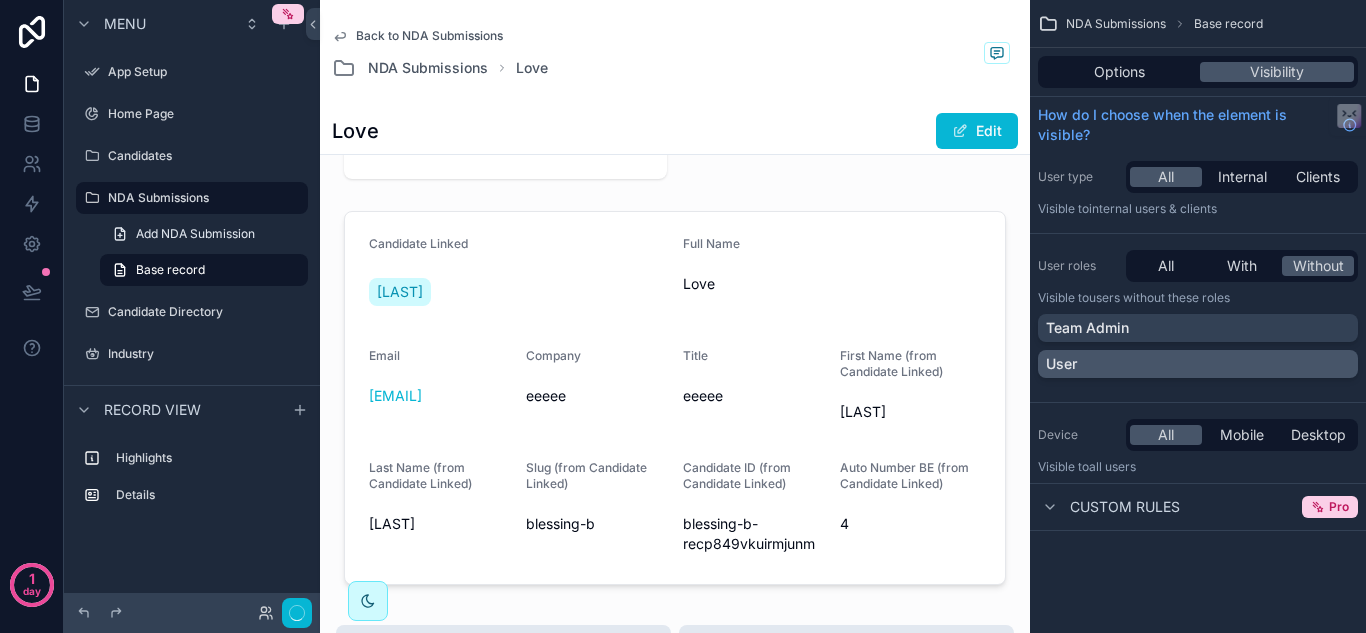 click on "User" at bounding box center [1198, 364] 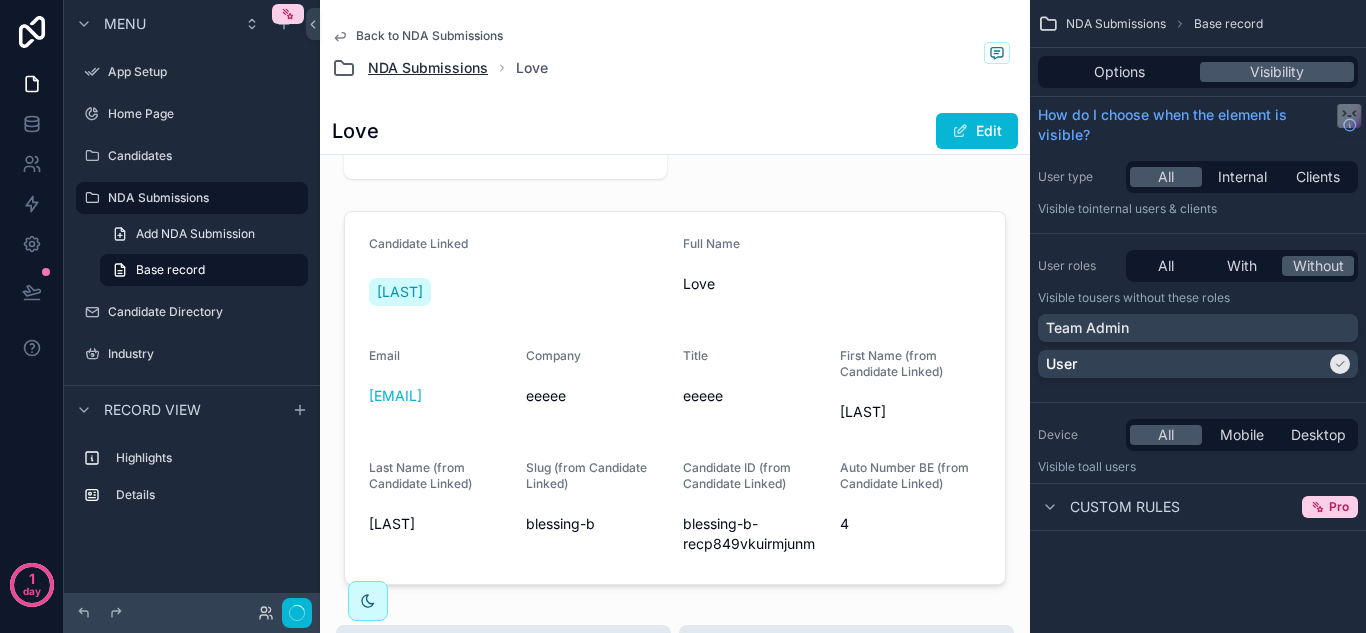 click on "NDA Submissions" at bounding box center [428, 68] 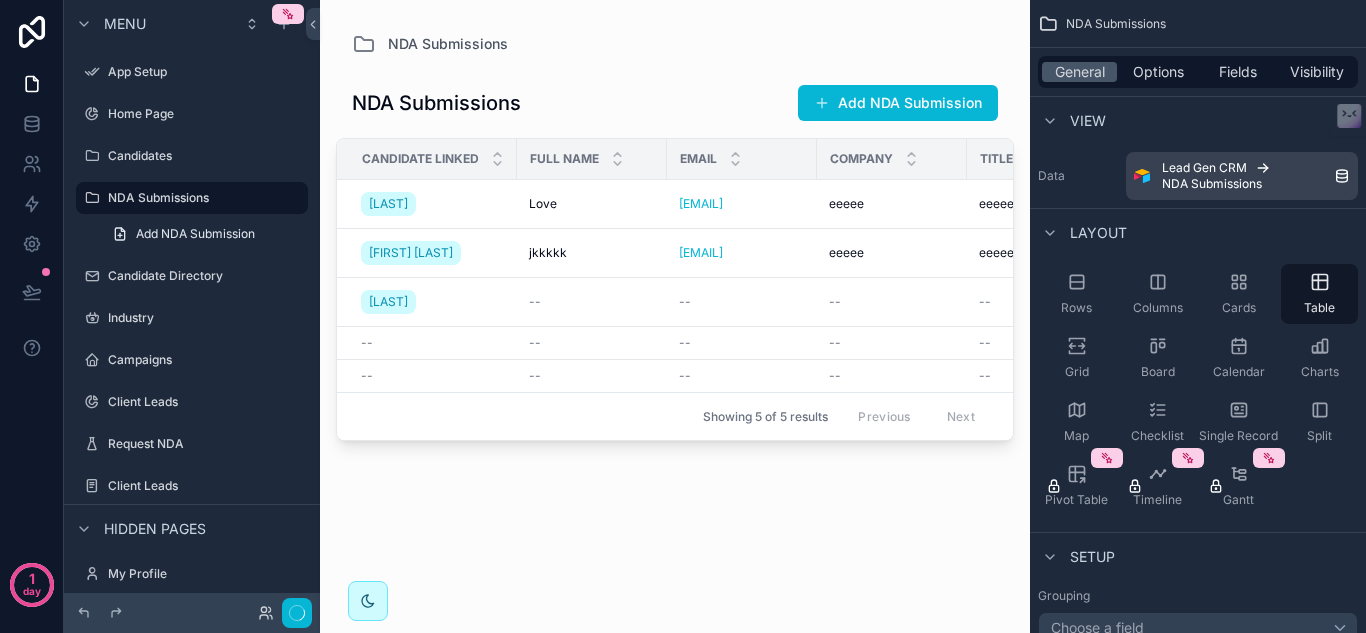 scroll, scrollTop: 0, scrollLeft: 0, axis: both 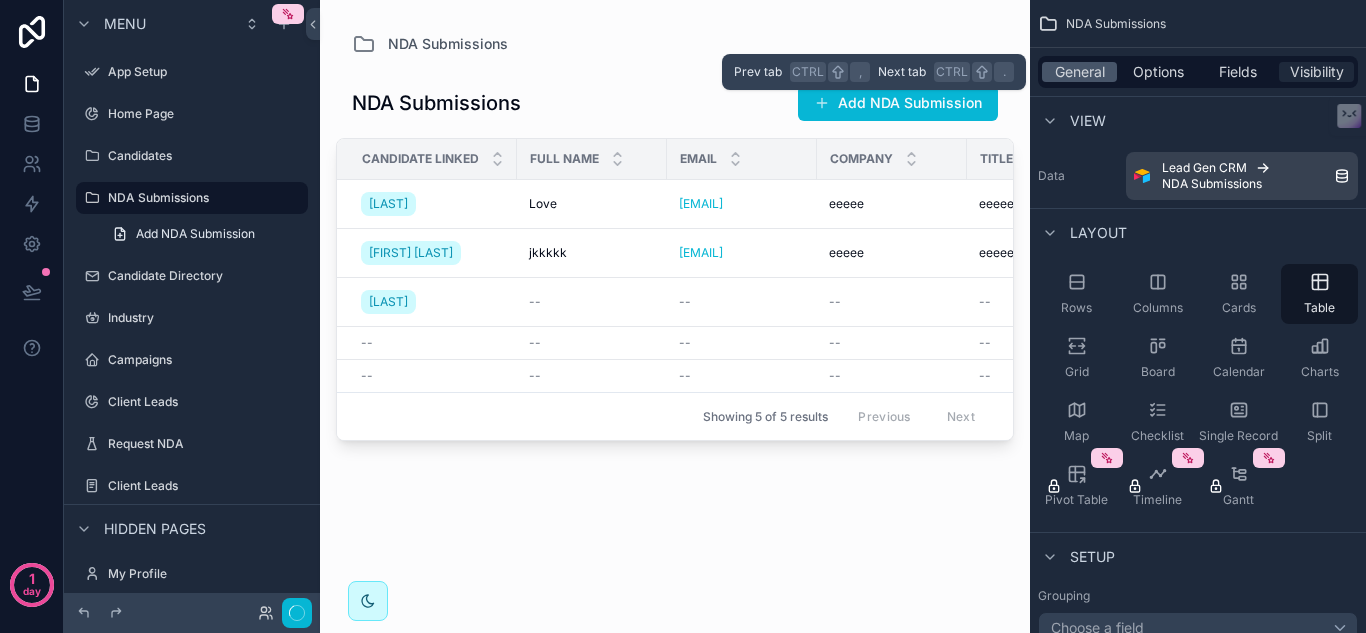 click on "Visibility" at bounding box center [1317, 72] 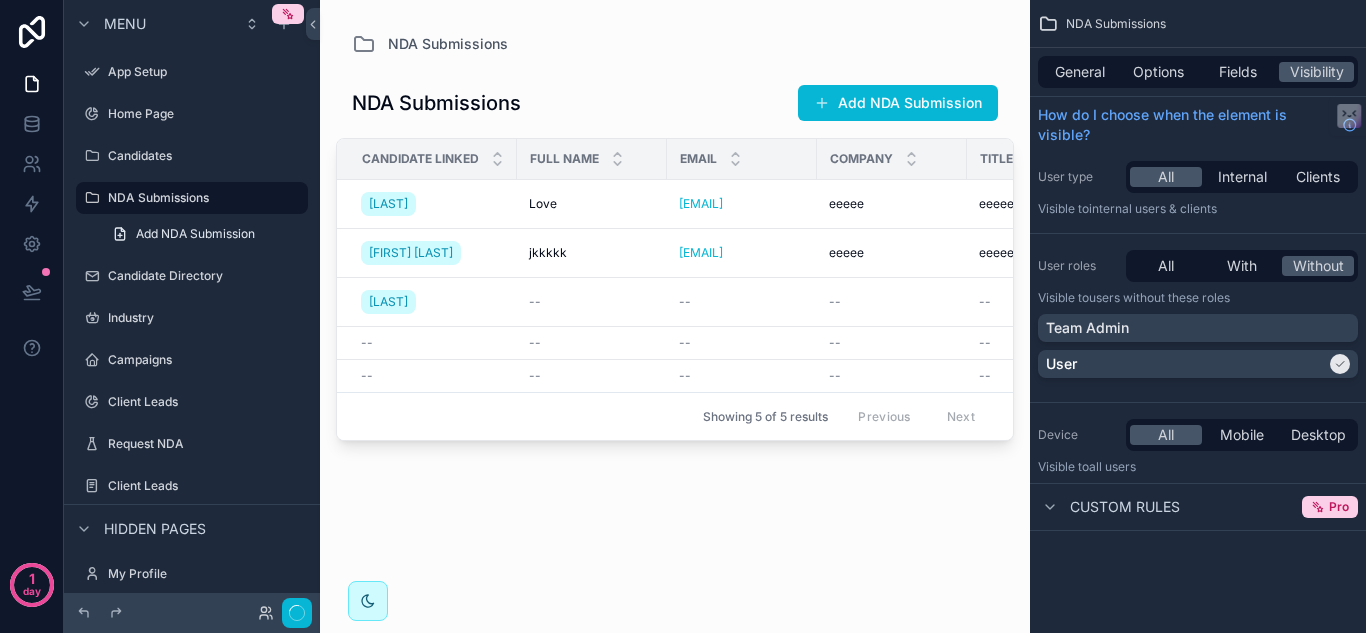 click on "Email" at bounding box center [742, 159] 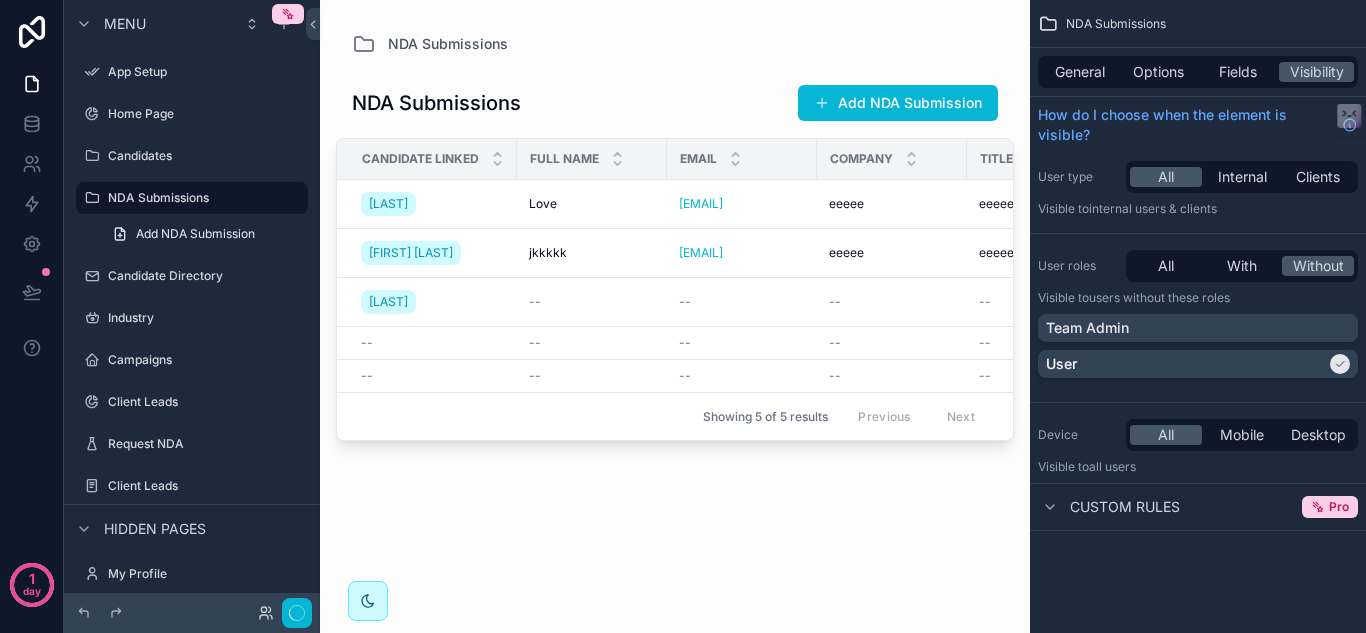 click on "Email" at bounding box center (742, 159) 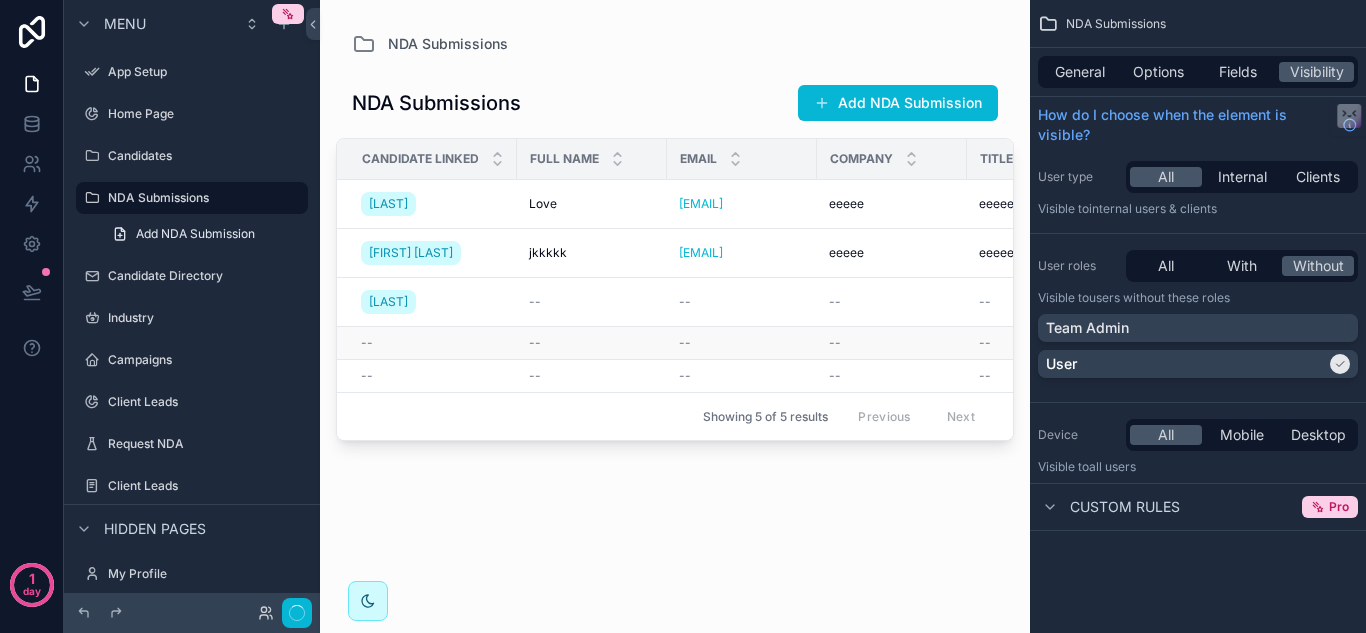 click on "--" at bounding box center [592, 343] 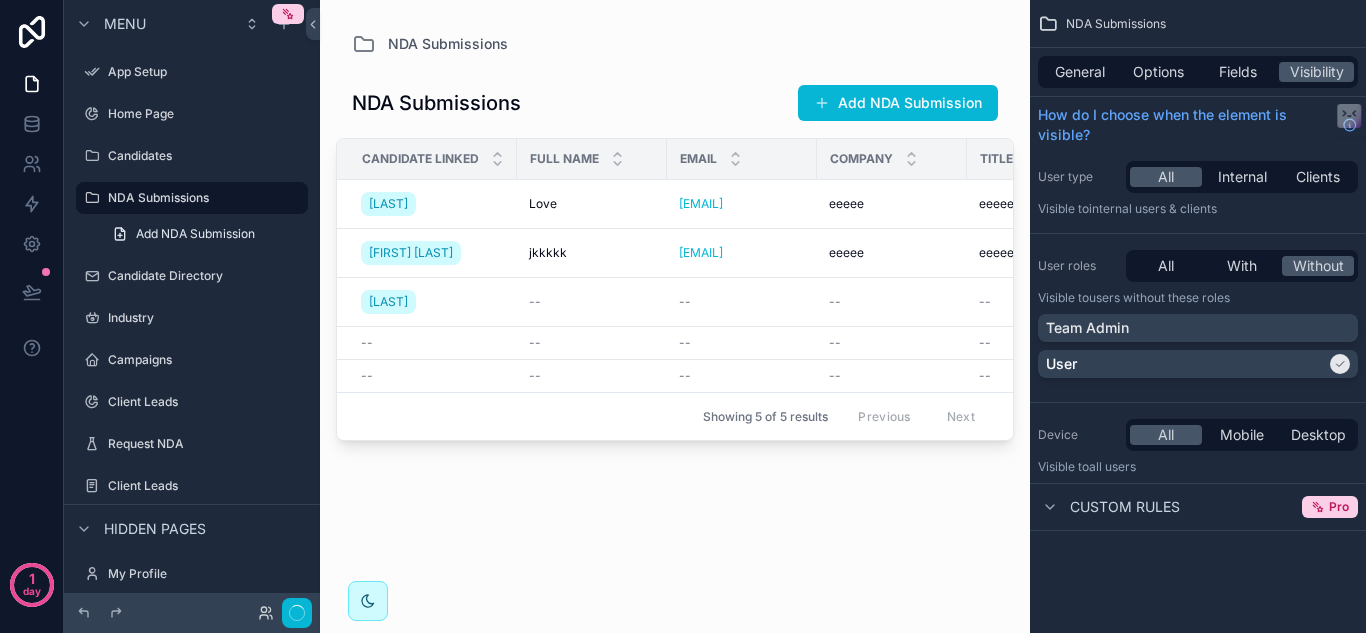 click on "Showing 5 of 5 results Previous Next" at bounding box center (675, 416) 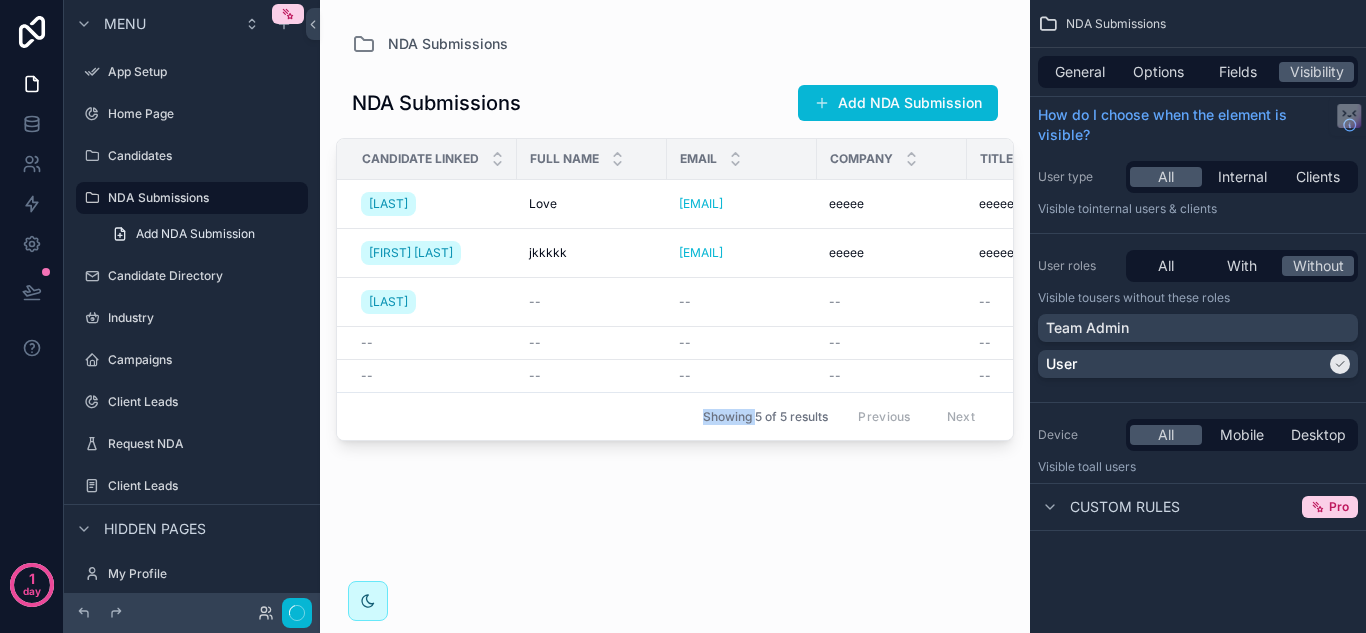 click on "Showing 5 of 5 results Previous Next" at bounding box center (675, 416) 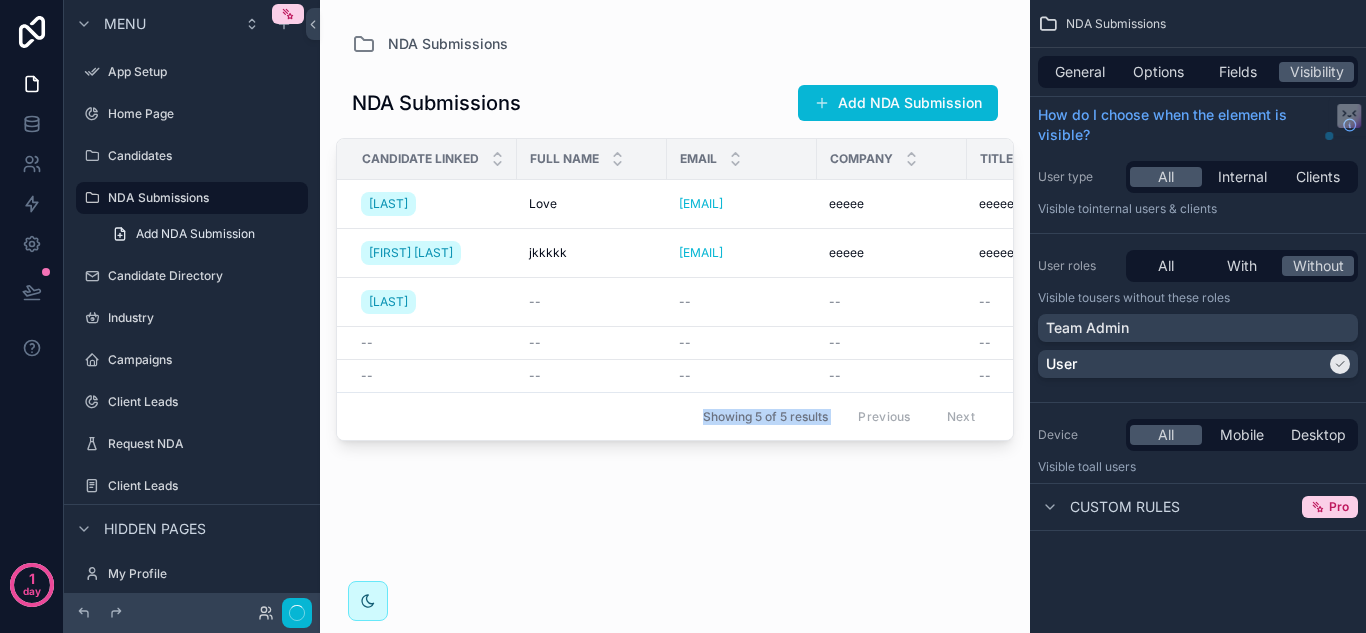 click on "Showing 5 of 5 results Previous Next" at bounding box center (675, 416) 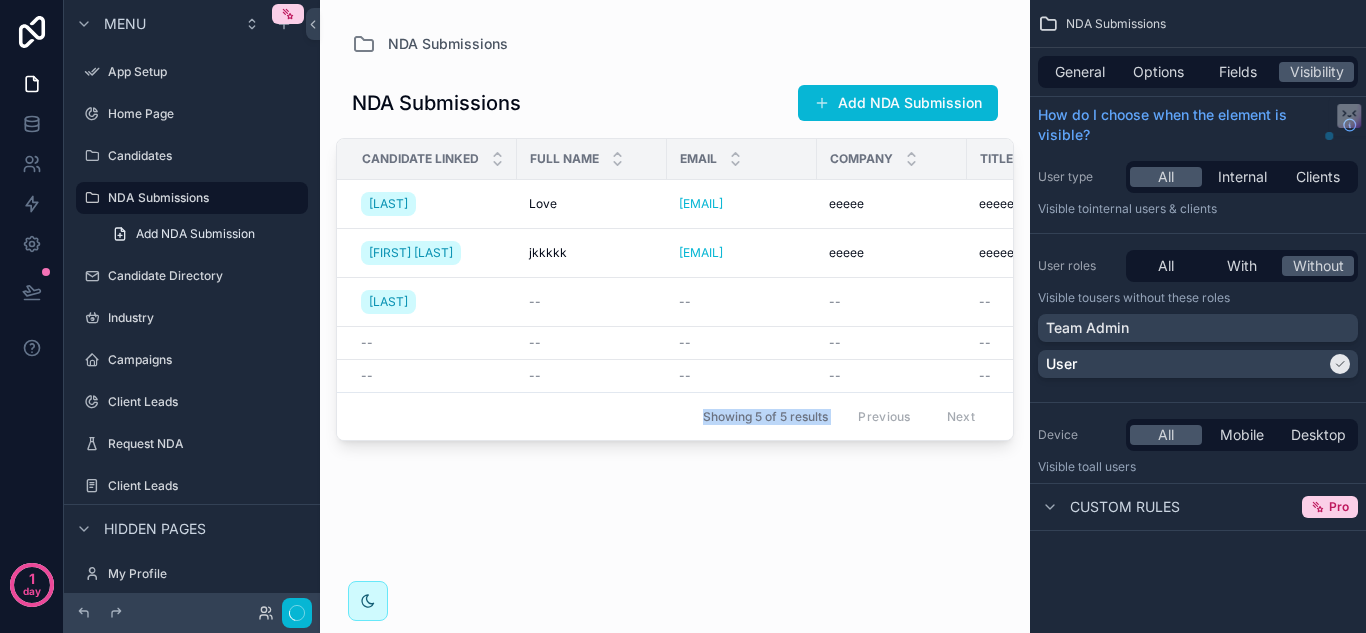 click on "Showing 5 of 5 results Previous Next" at bounding box center (675, 416) 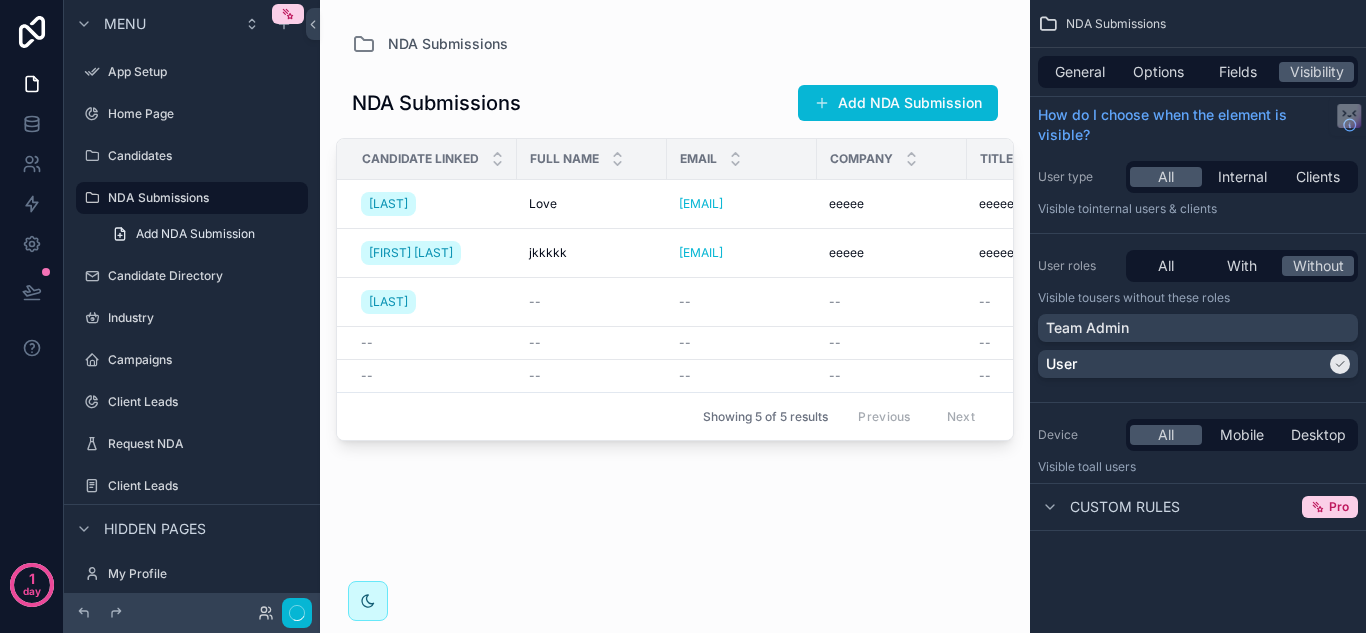 click on "Showing 5 of 5 results Previous Next" at bounding box center [675, 416] 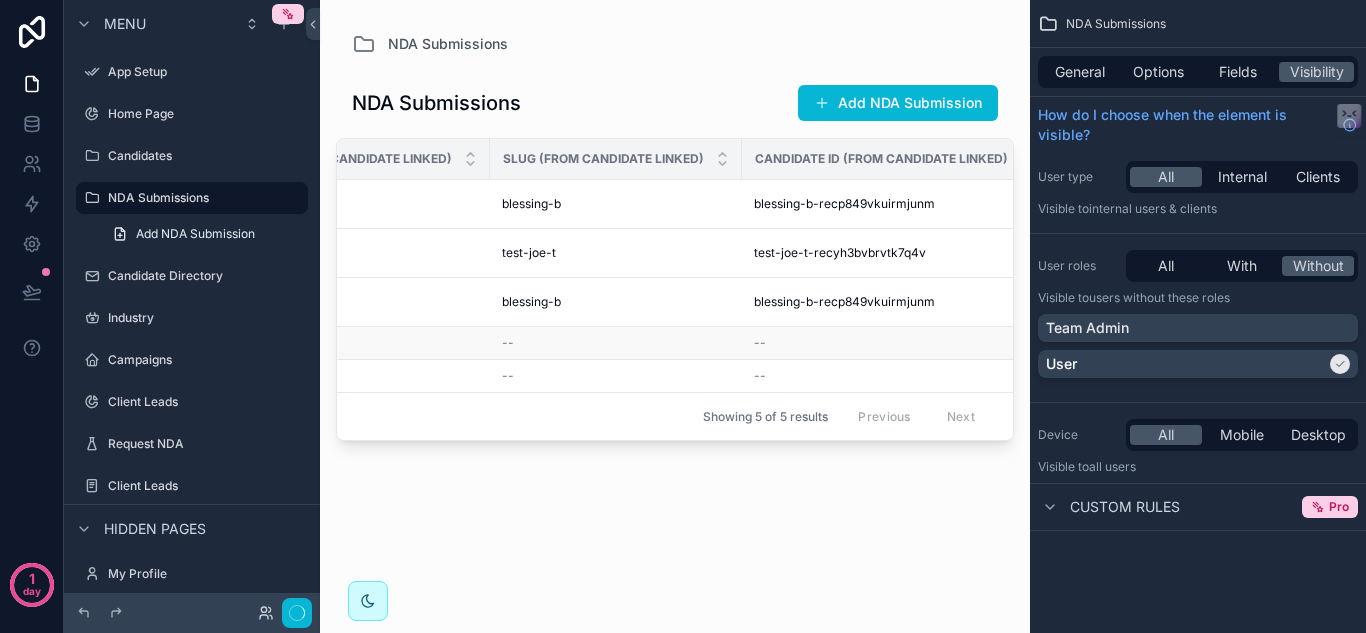 scroll, scrollTop: 0, scrollLeft: 1405, axis: horizontal 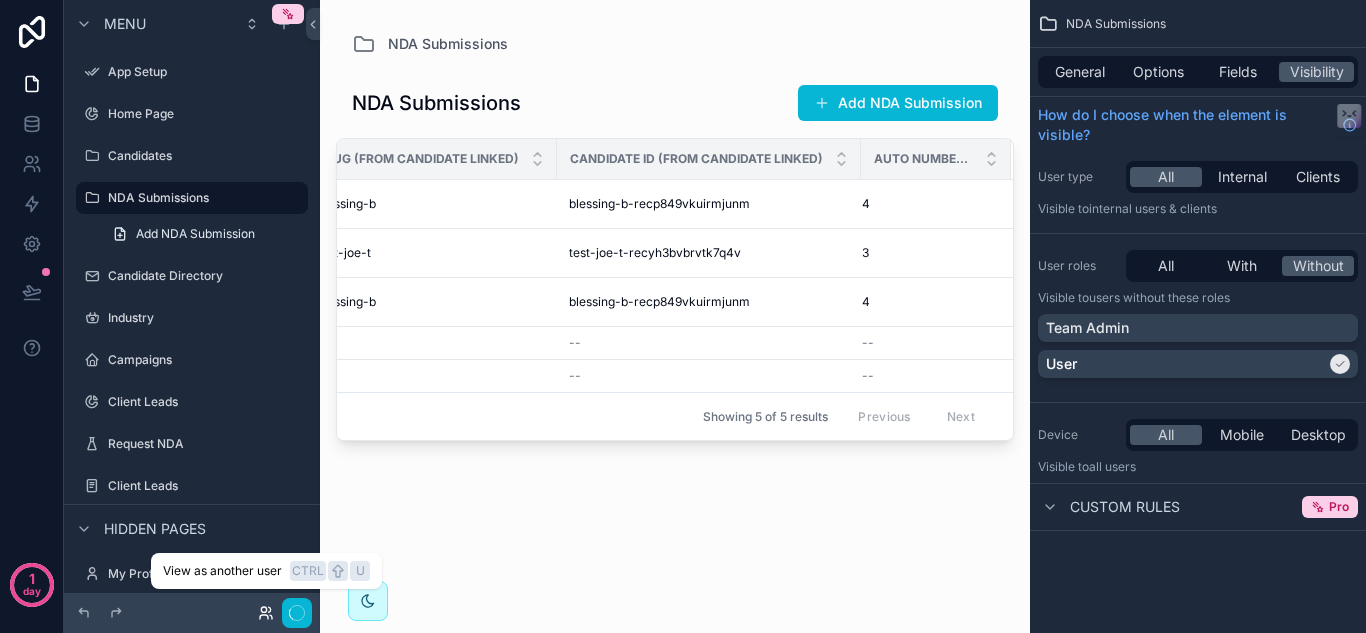 click 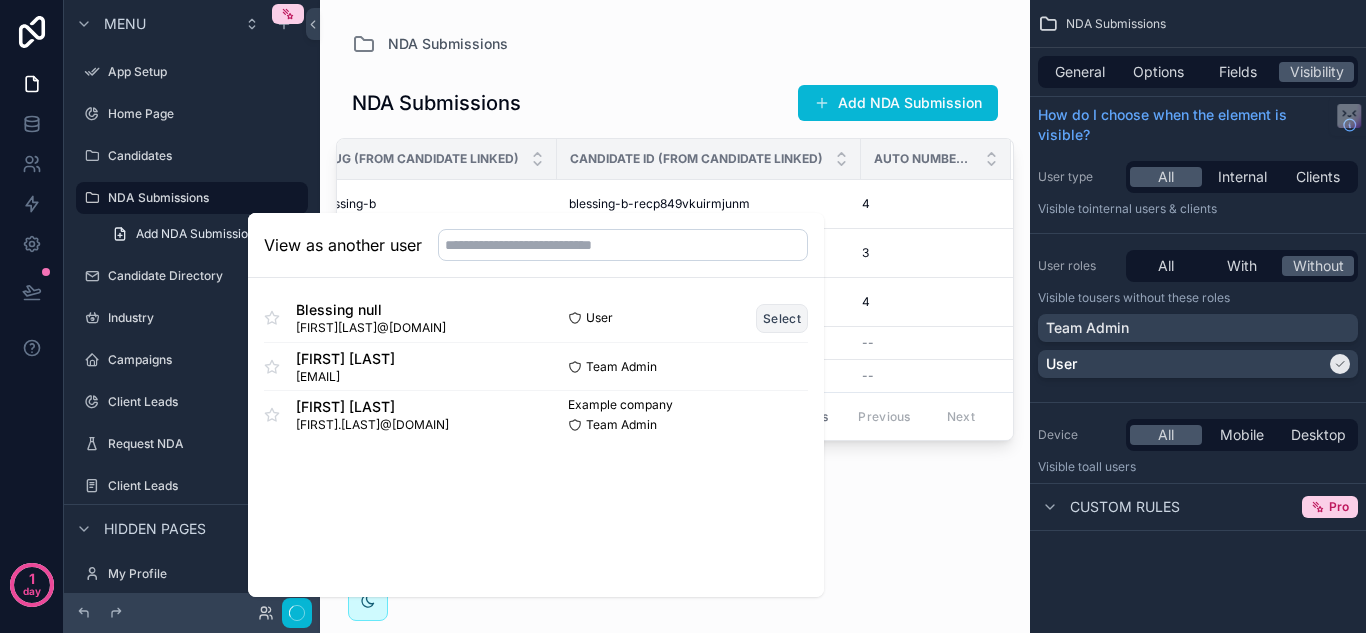 click on "Select" at bounding box center [782, 318] 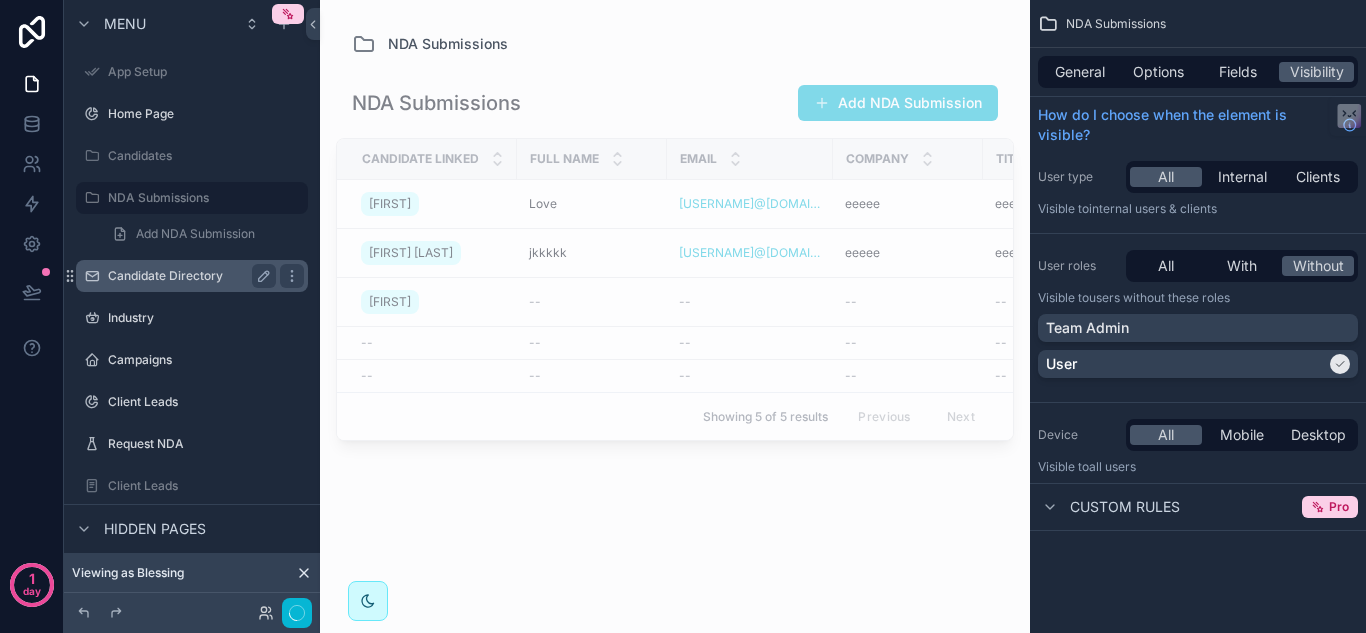 scroll, scrollTop: 0, scrollLeft: 0, axis: both 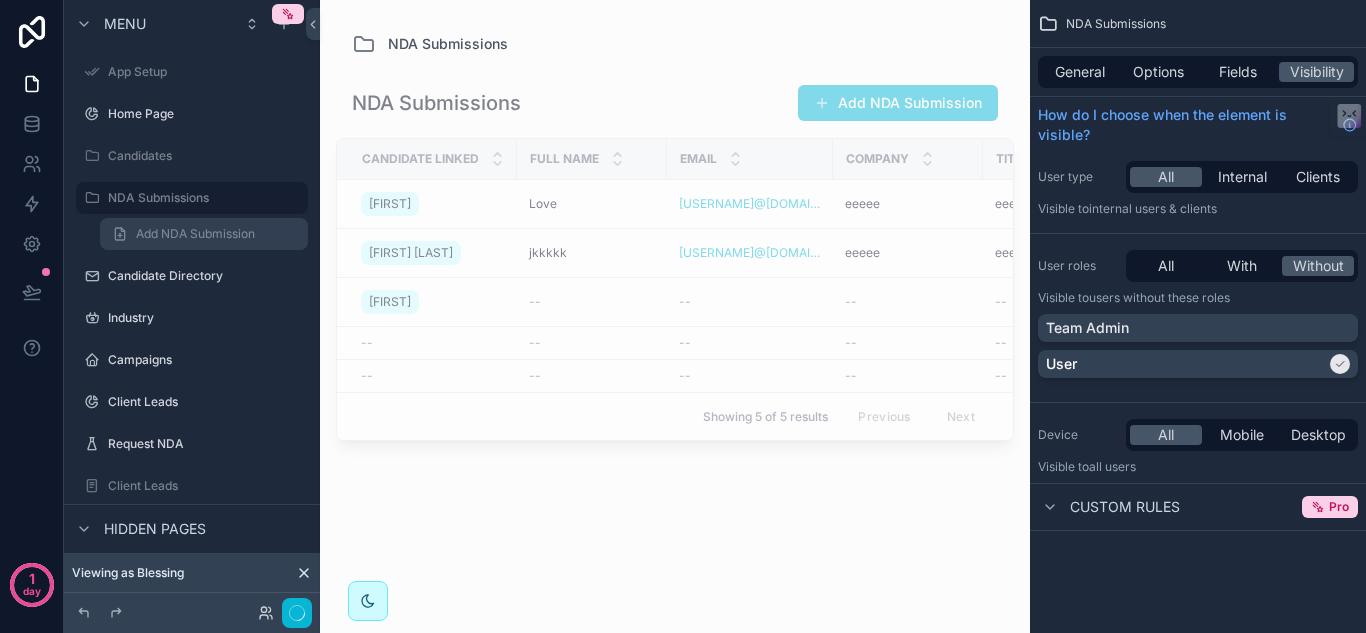 click on "Add NDA Submission" at bounding box center [195, 234] 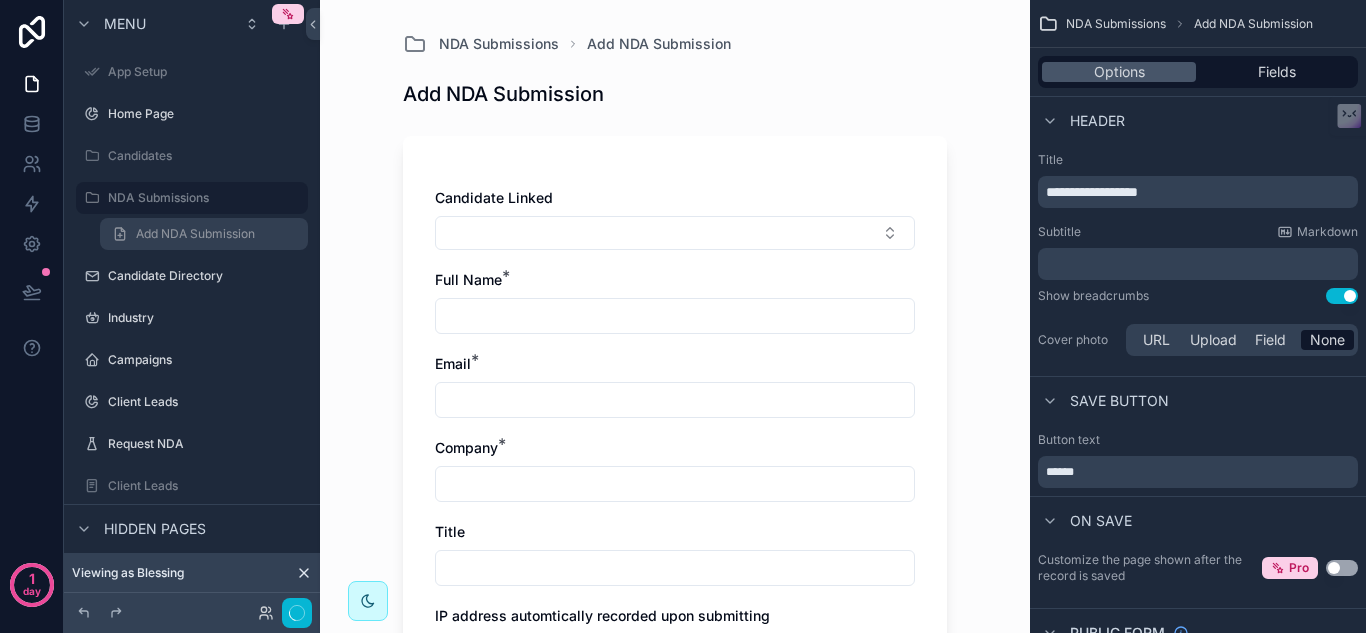 click on "Add NDA Submission" at bounding box center (195, 234) 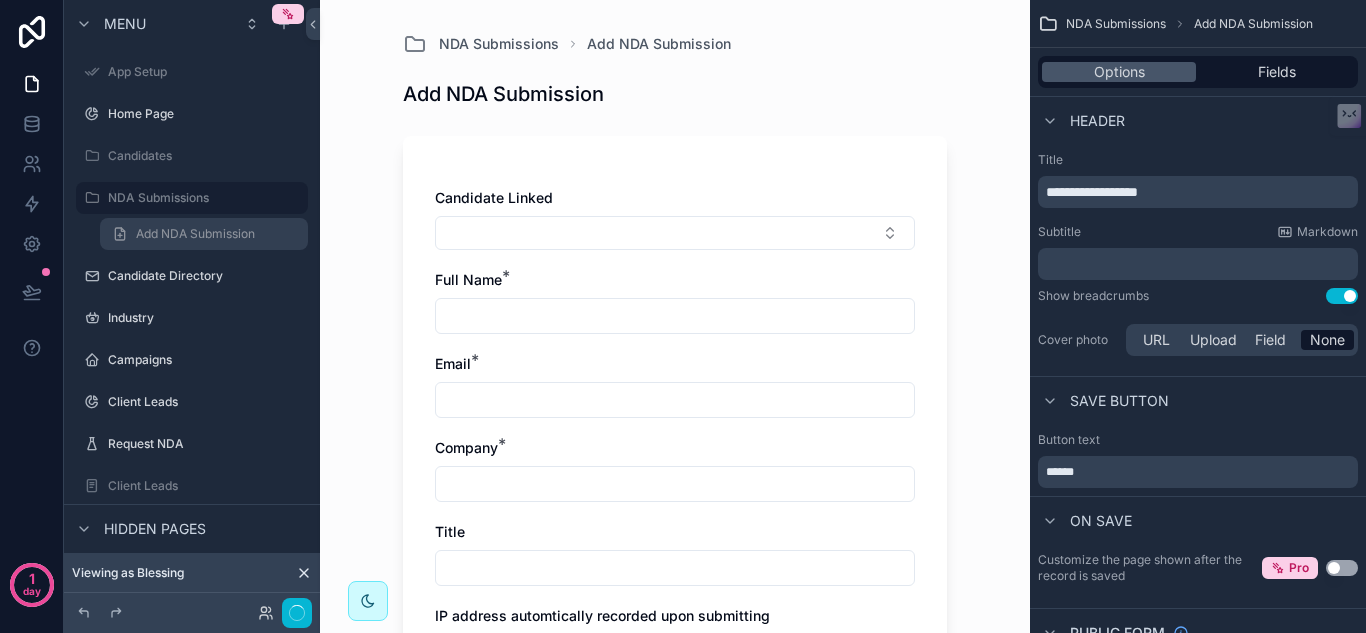 click on "Add NDA Submission" at bounding box center [195, 234] 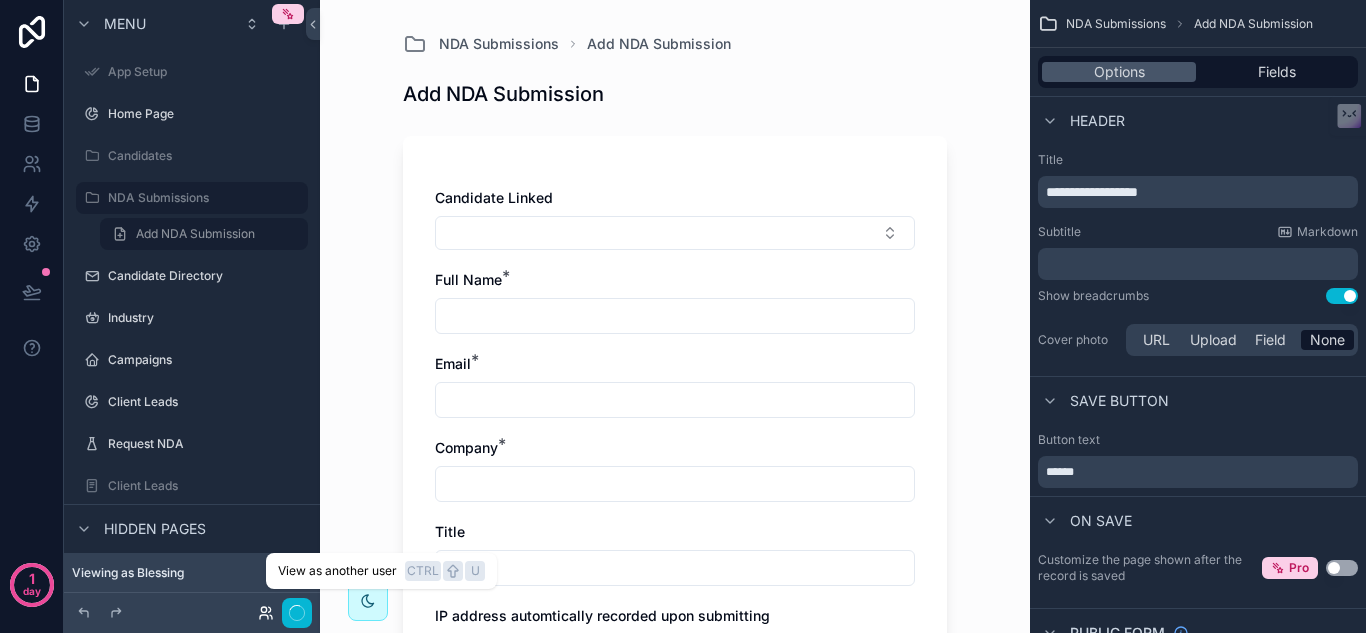 click 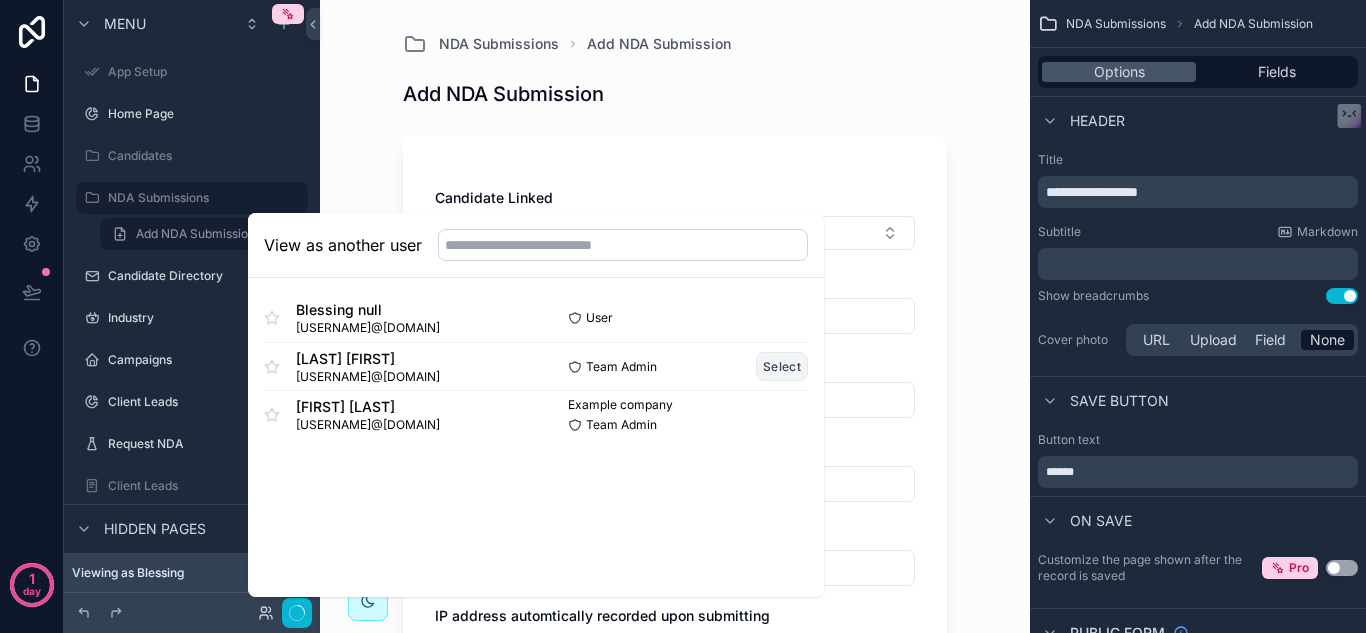 click on "Select" at bounding box center (782, 366) 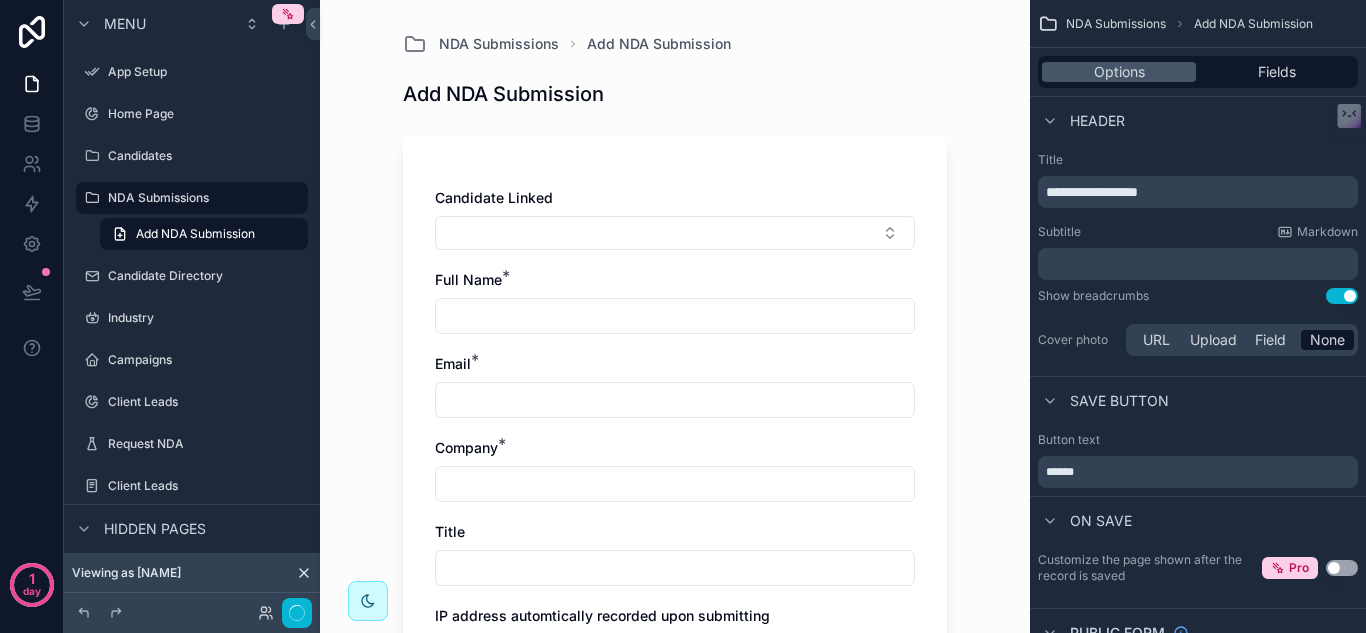 scroll, scrollTop: 0, scrollLeft: 0, axis: both 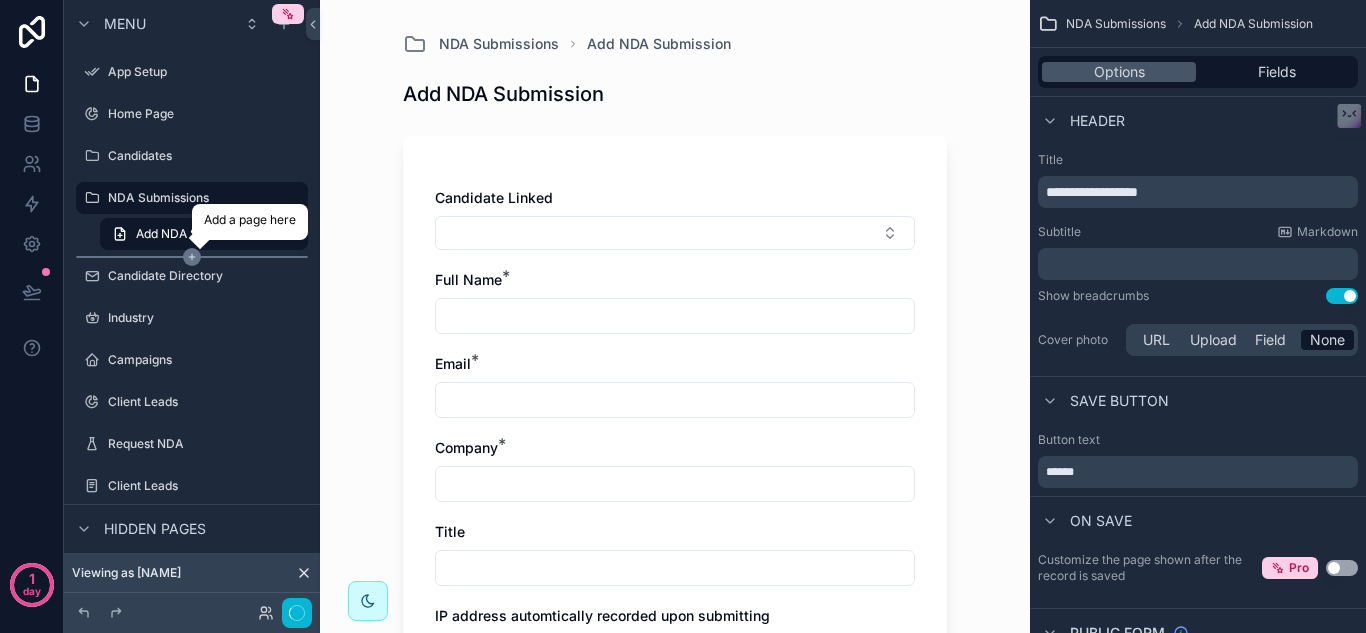 click 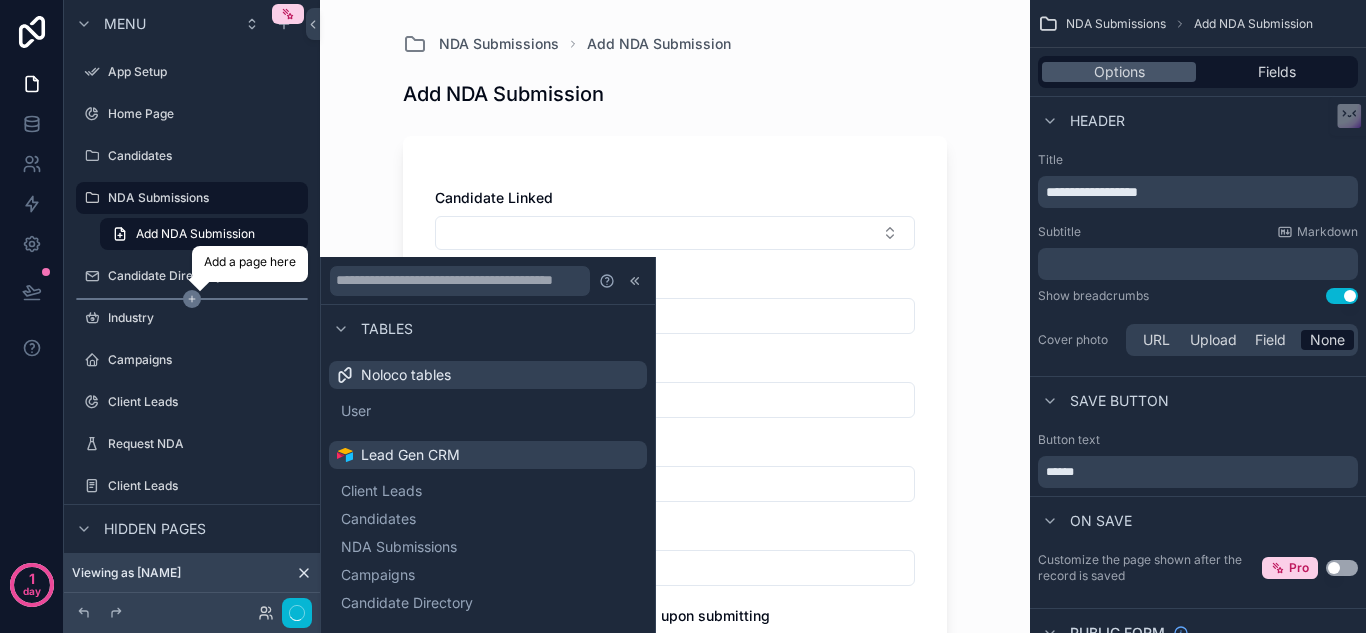 click 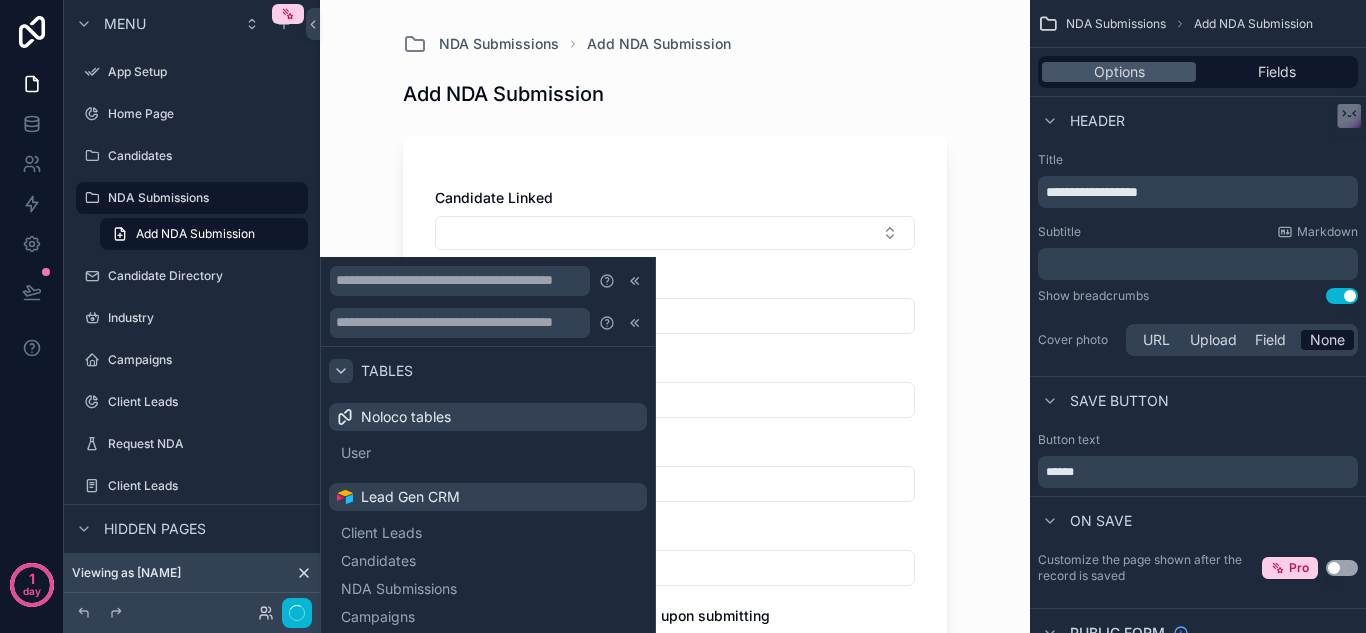 click 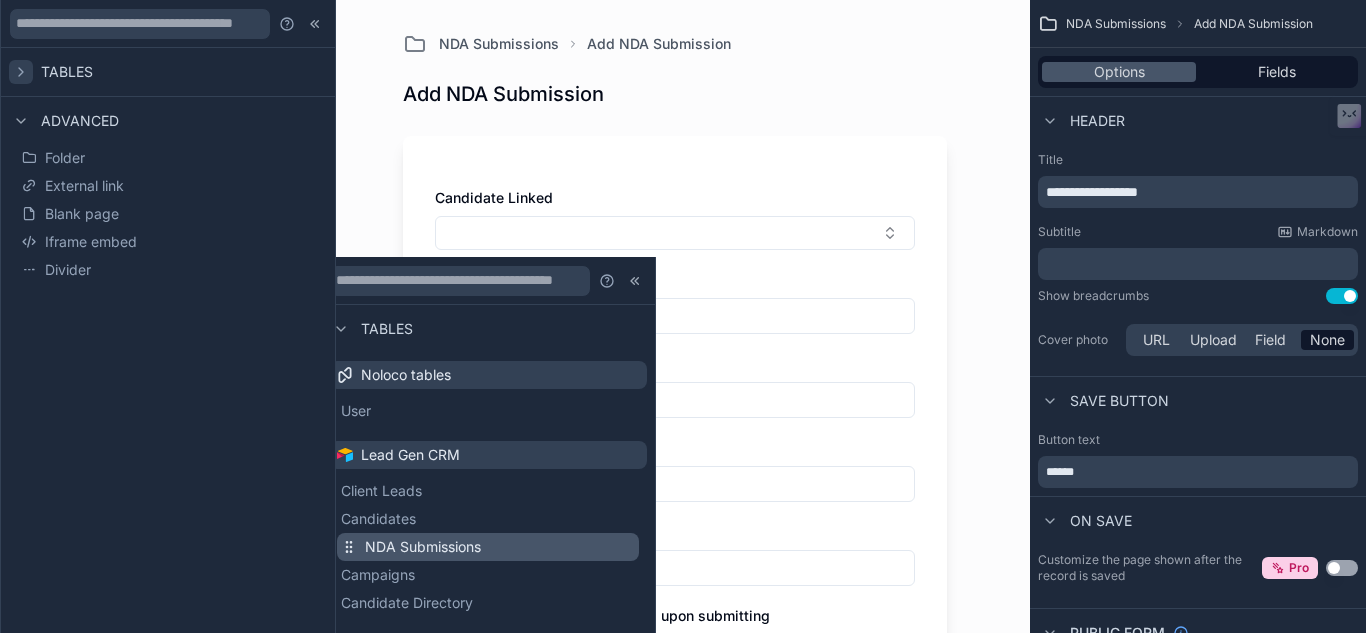 click on "NDA Submissions" at bounding box center [423, 547] 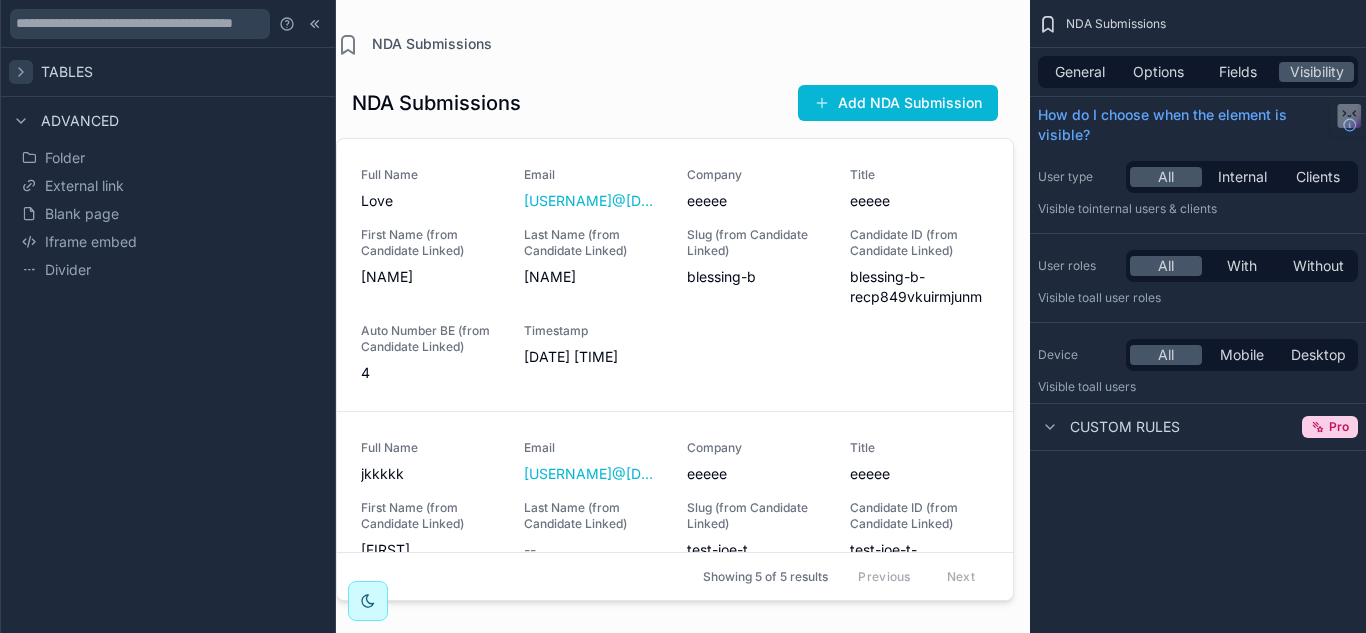 click 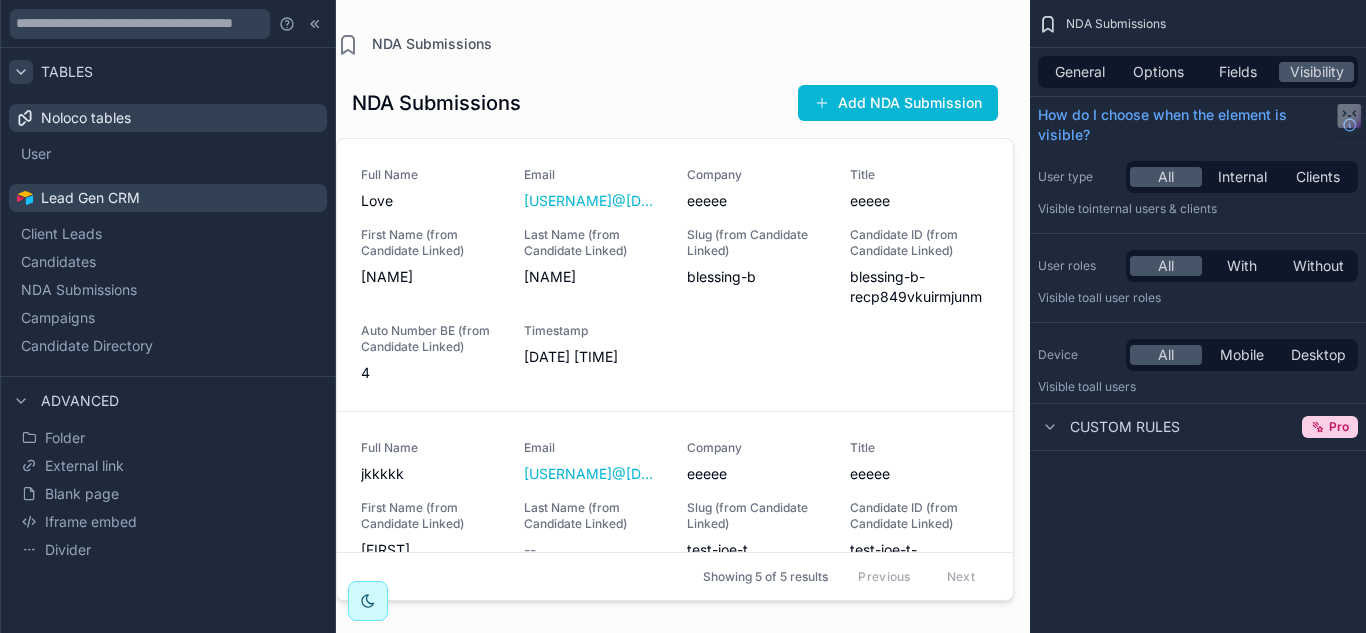click at bounding box center (21, 72) 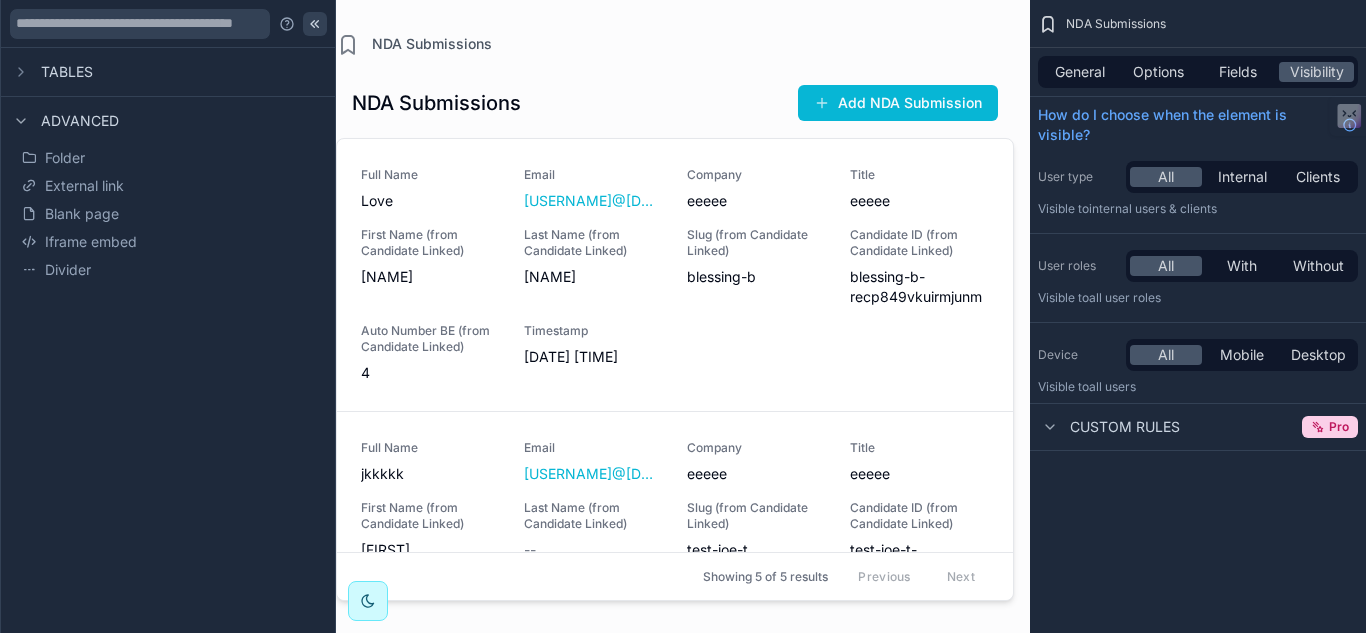 click 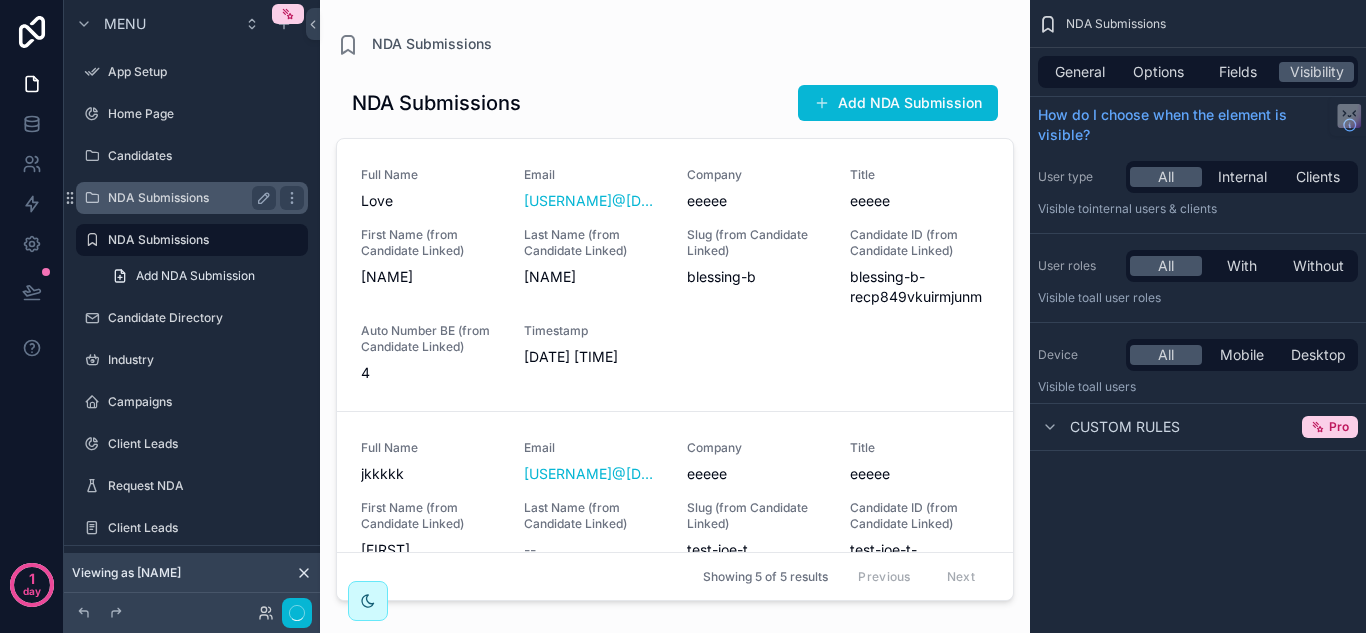click on "NDA Submissions" at bounding box center (188, 198) 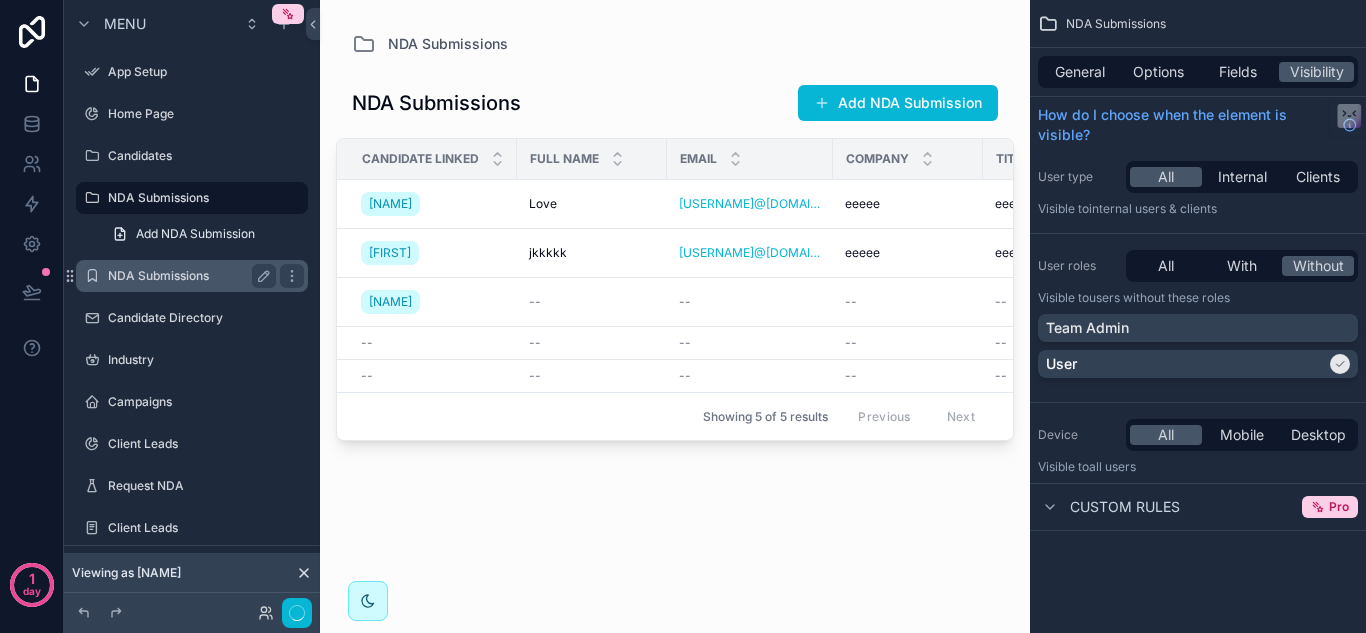 click on "NDA Submissions" at bounding box center [188, 276] 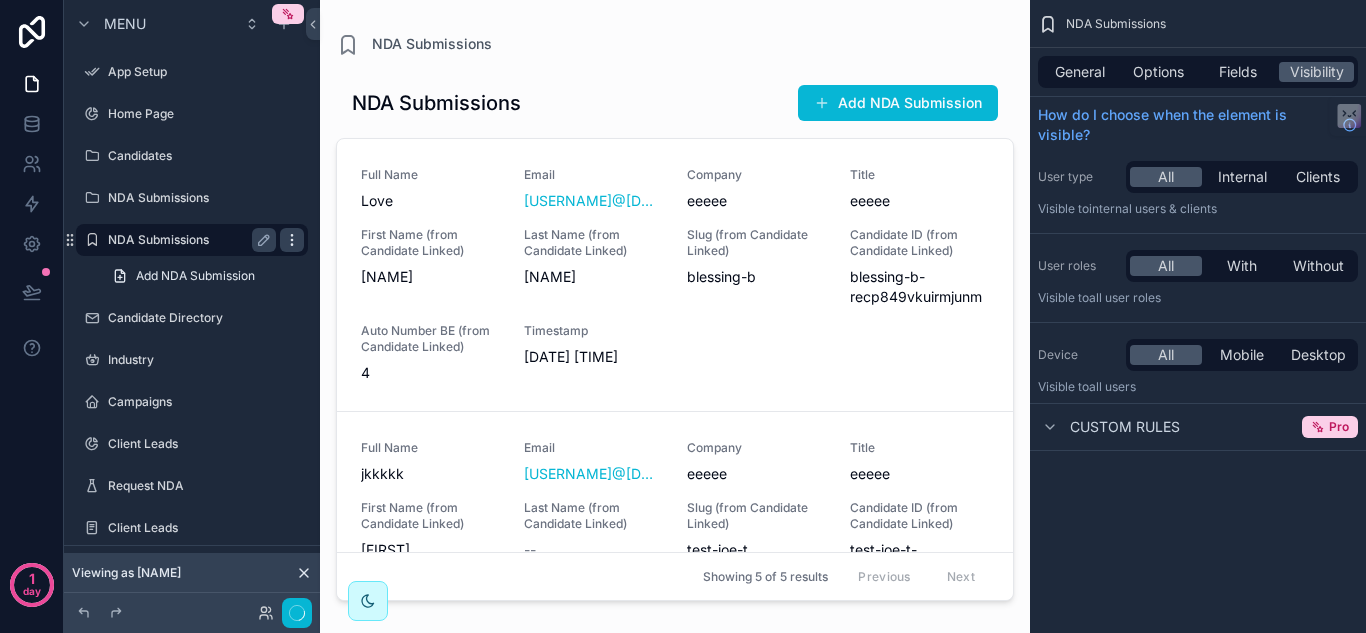 click 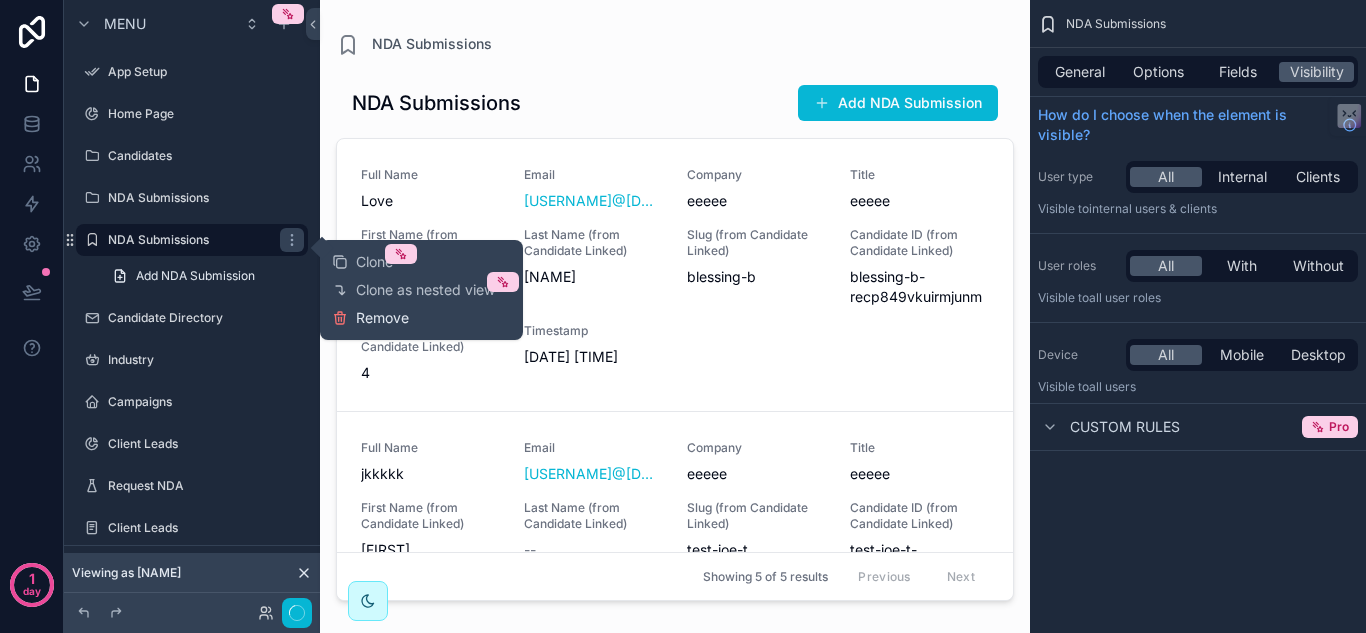 click on "Remove" at bounding box center [382, 318] 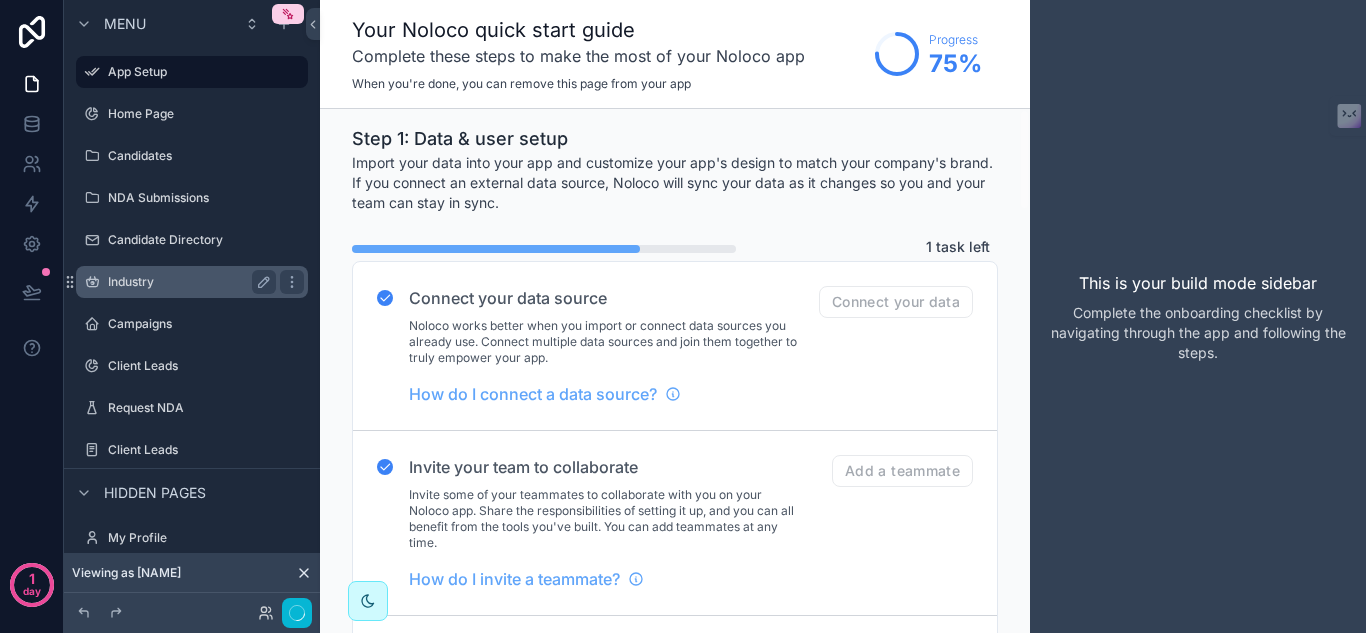 click on "Industry" at bounding box center (188, 282) 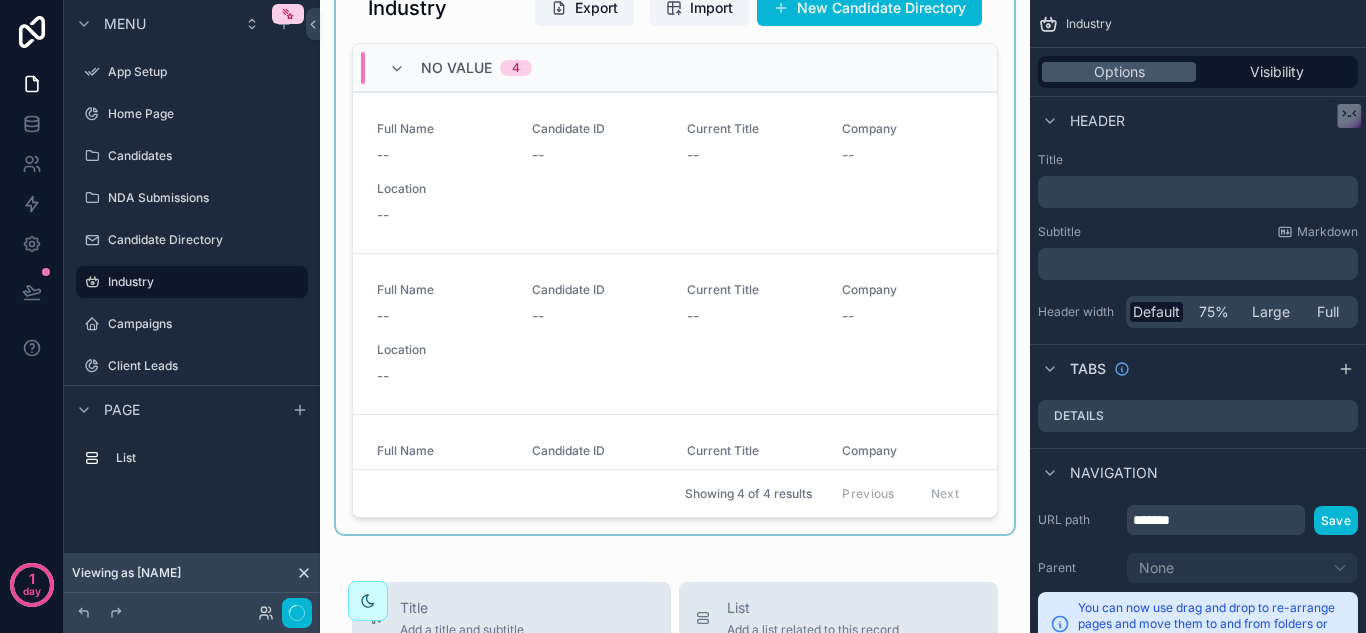 scroll, scrollTop: 0, scrollLeft: 0, axis: both 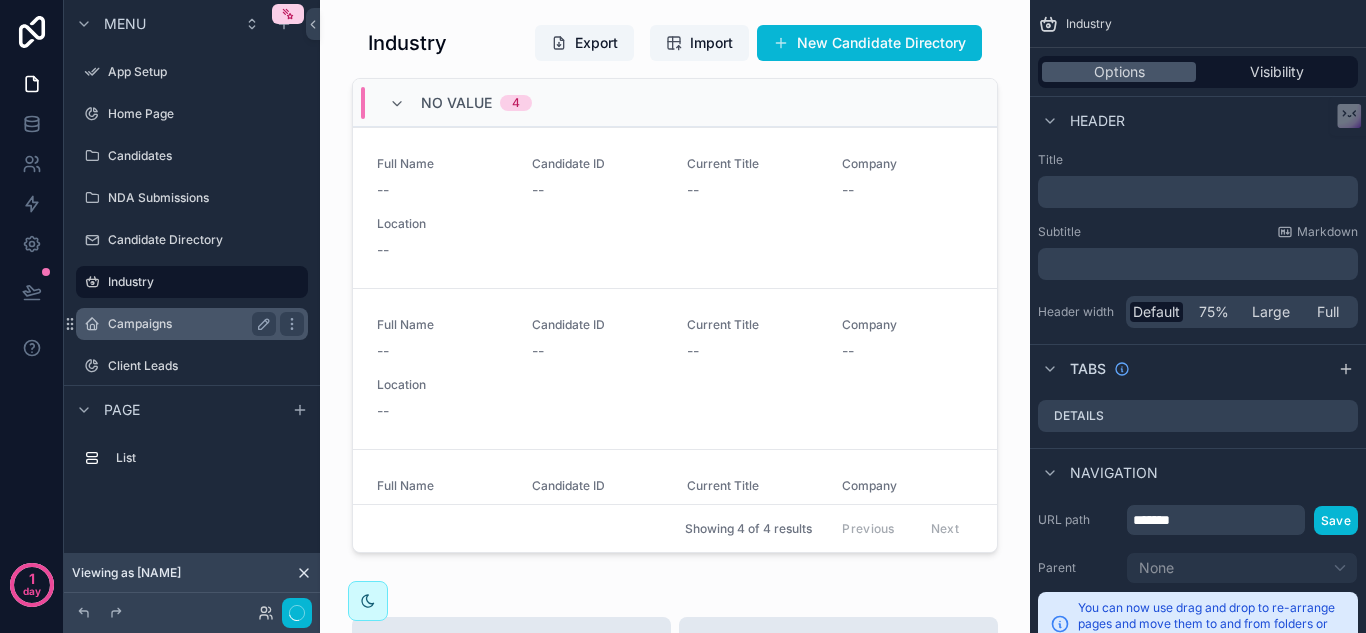 click on "Campaigns" at bounding box center [192, 324] 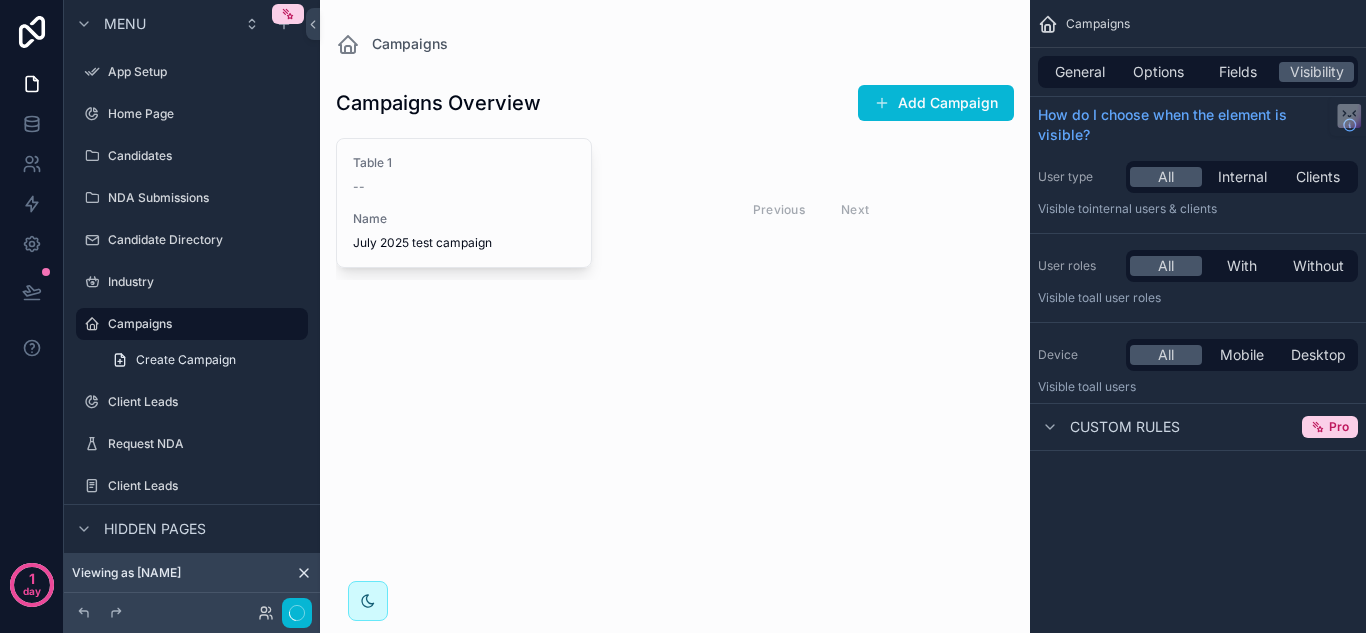 click at bounding box center (675, 172) 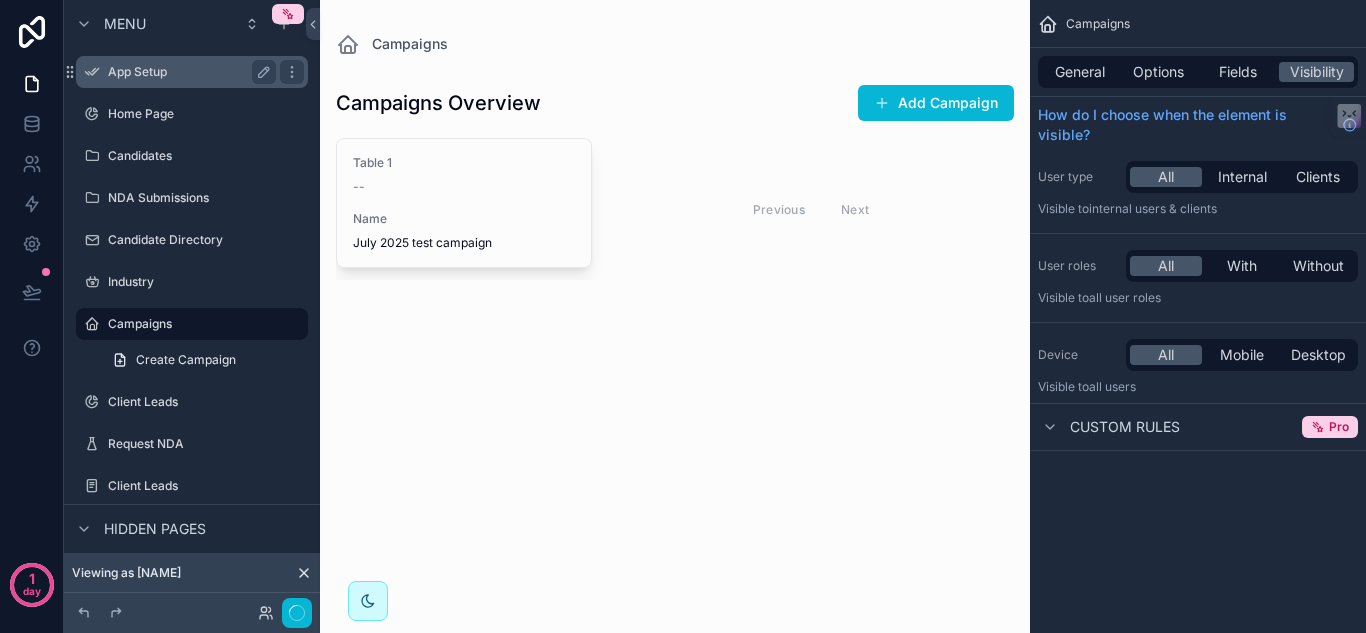click on "App Setup" at bounding box center [188, 72] 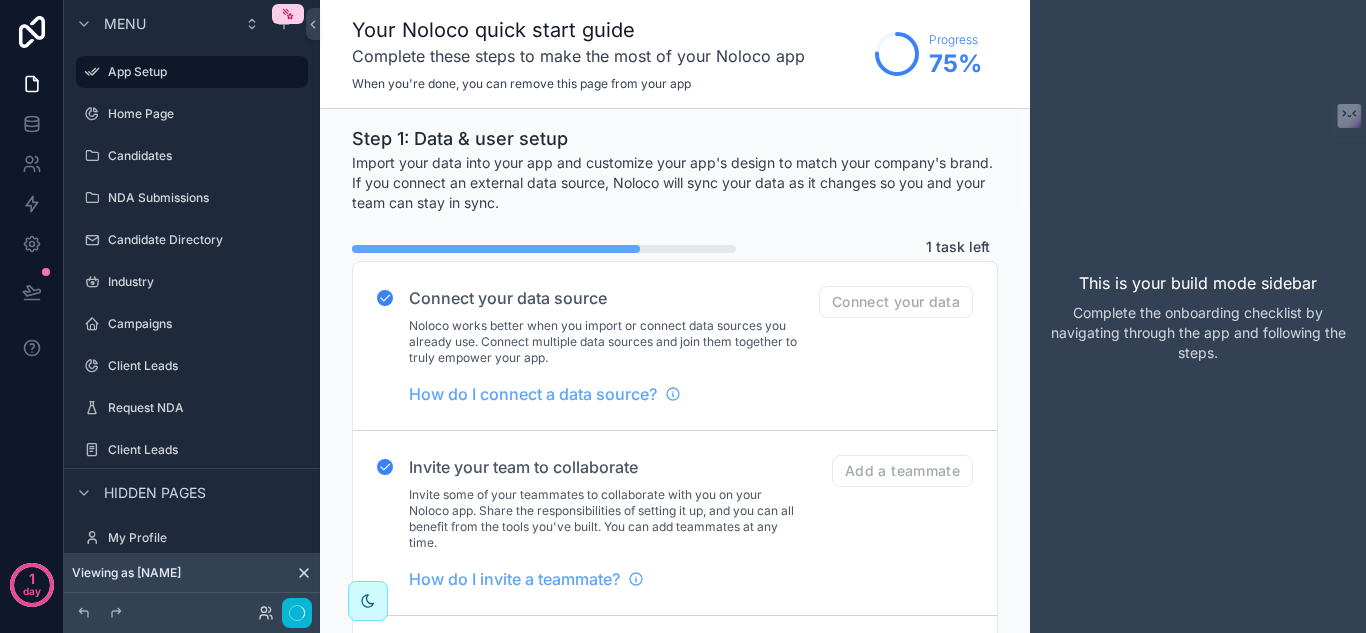 click on "Home Page" at bounding box center (192, 114) 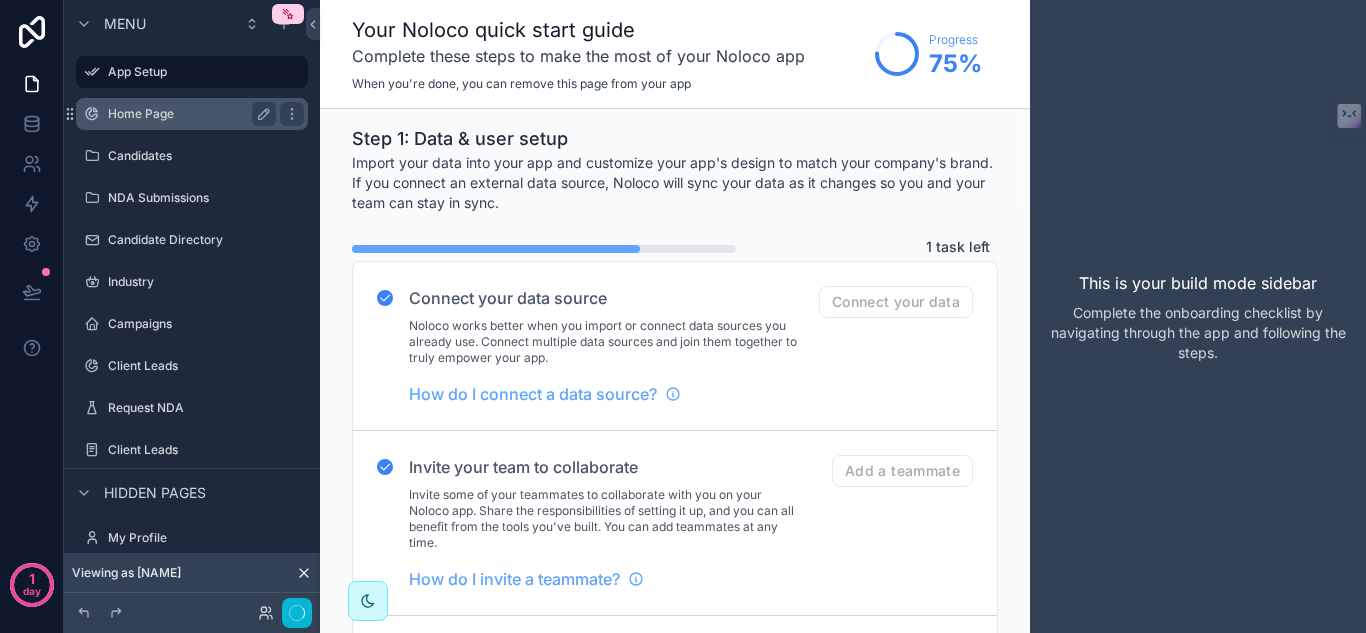 click on "Home Page" at bounding box center (188, 114) 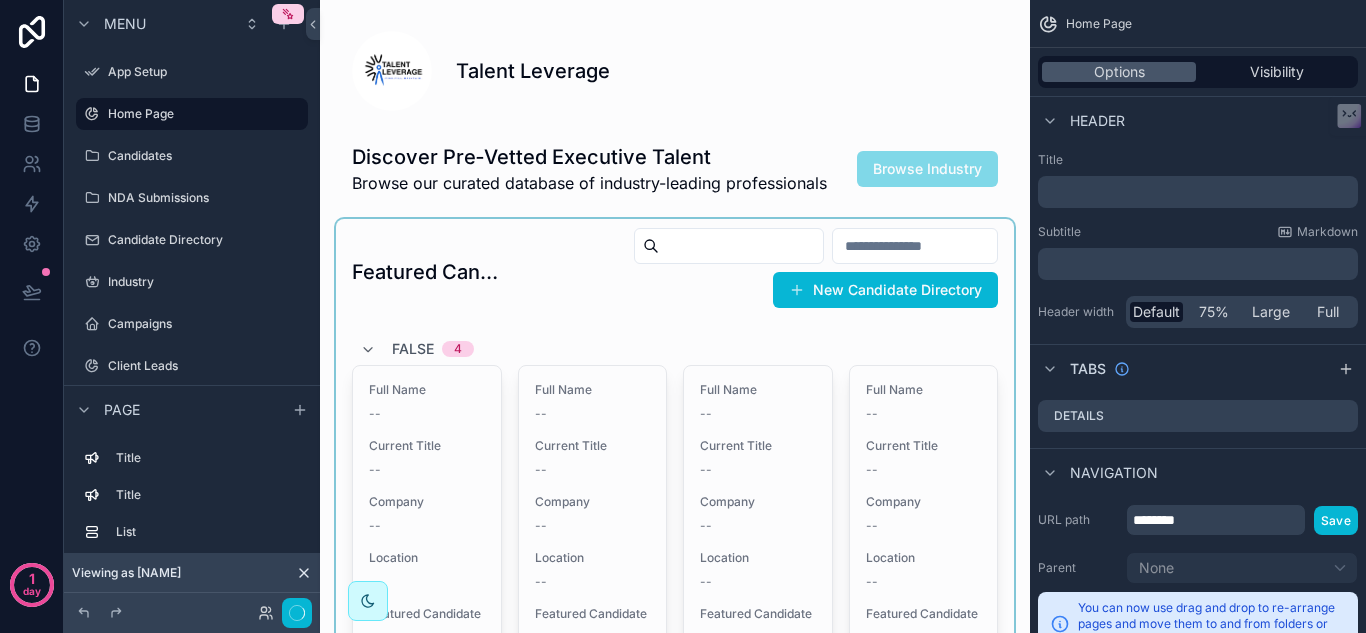 scroll, scrollTop: 0, scrollLeft: 0, axis: both 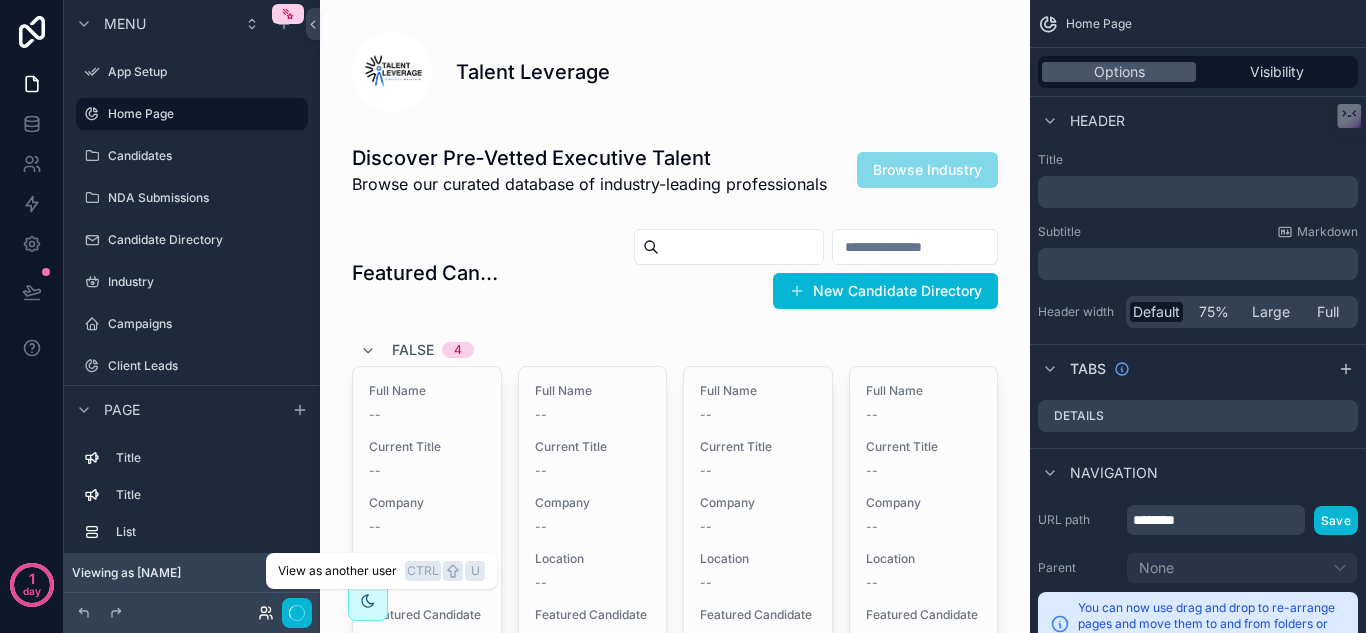 click 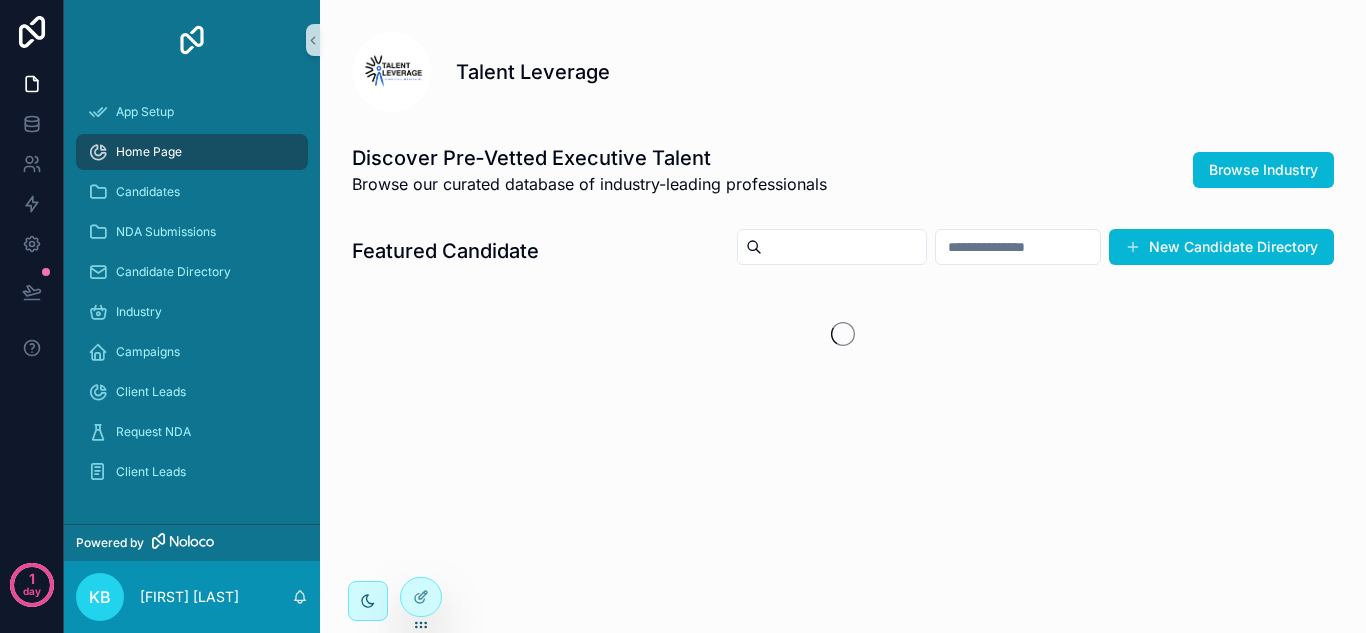 scroll, scrollTop: 0, scrollLeft: 0, axis: both 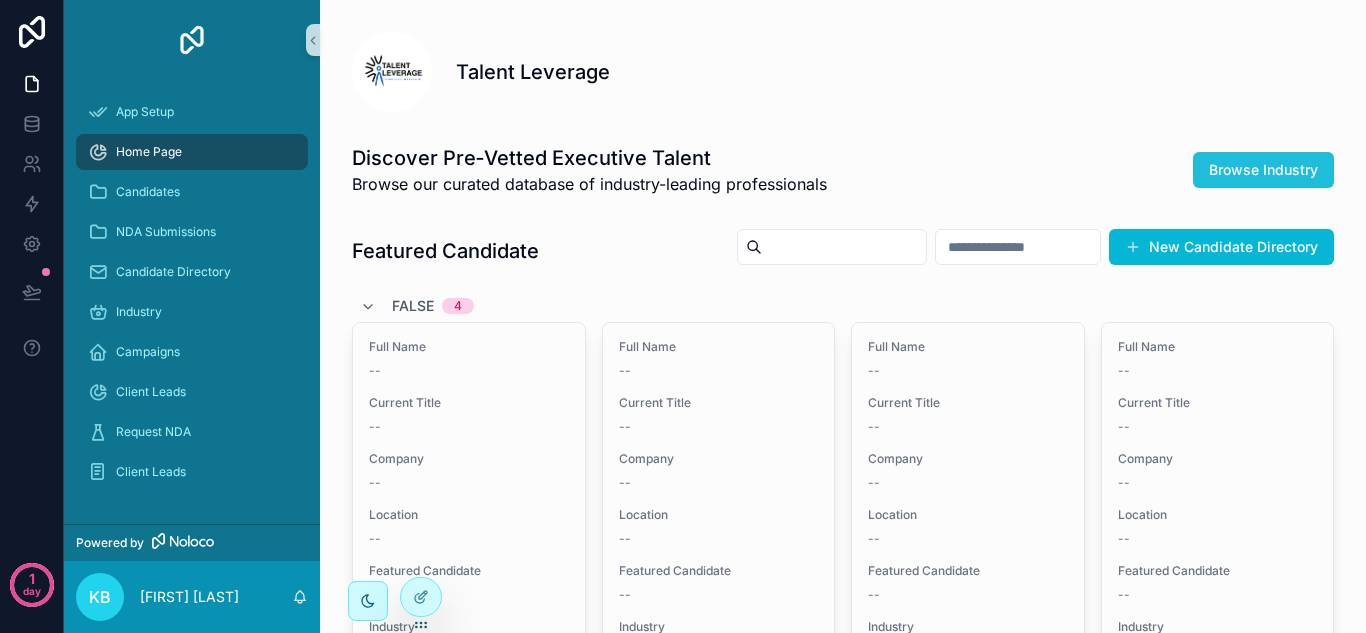 click on "Browse Industry" at bounding box center [1263, 170] 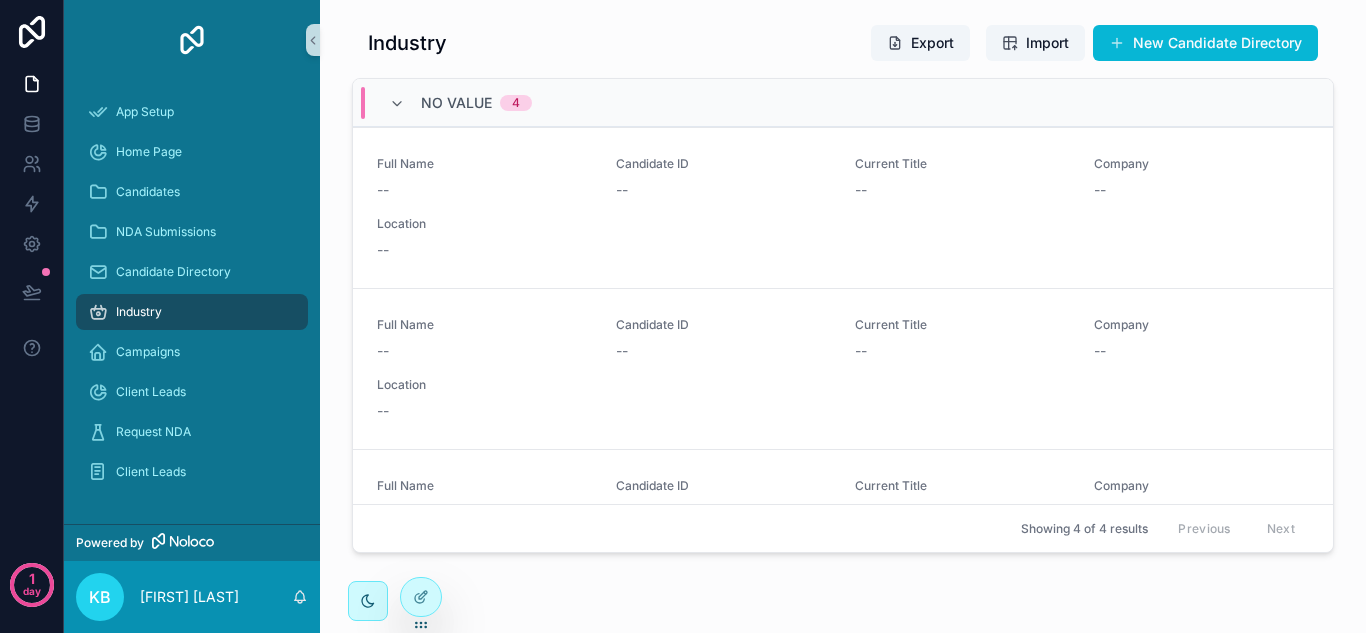 click on "Company" at bounding box center [1201, 164] 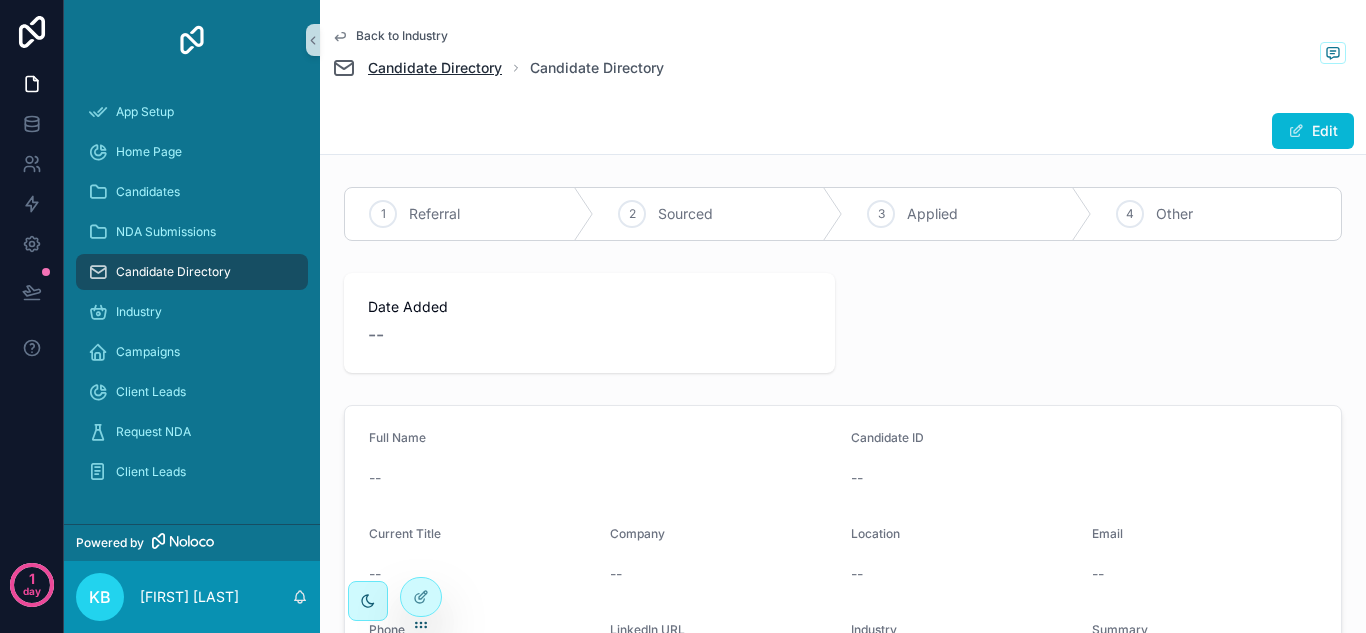 click on "Candidate Directory" at bounding box center (435, 68) 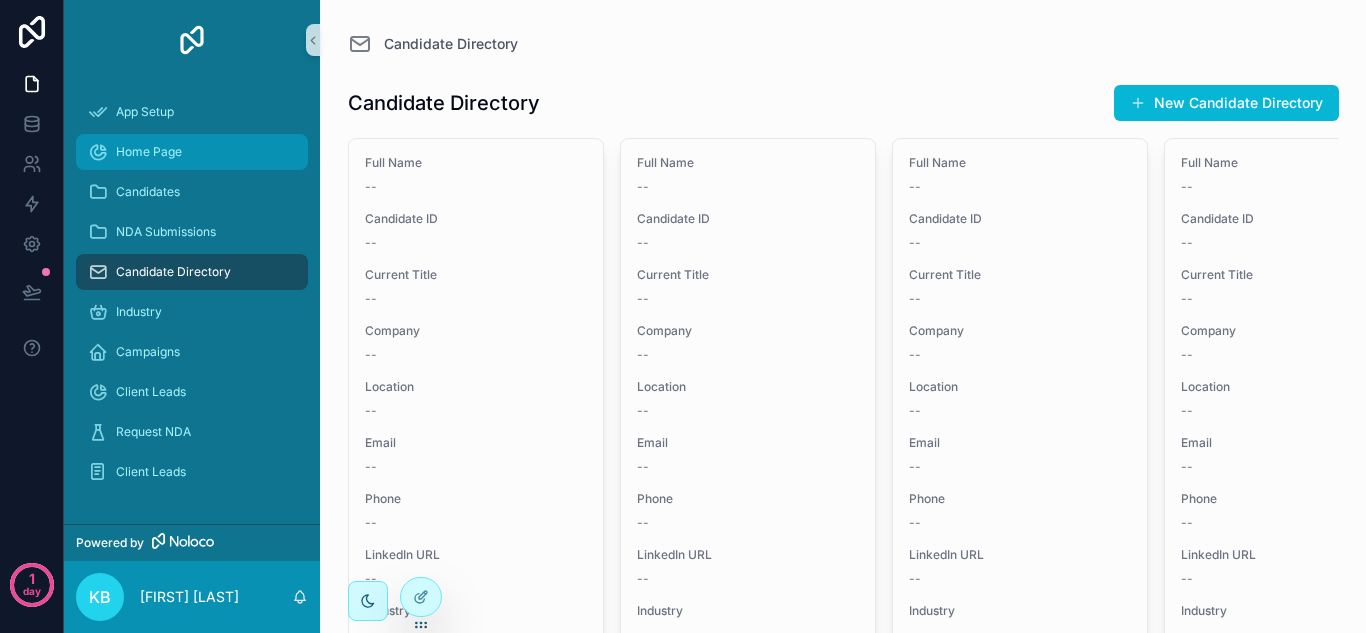 click on "Home Page" at bounding box center (192, 152) 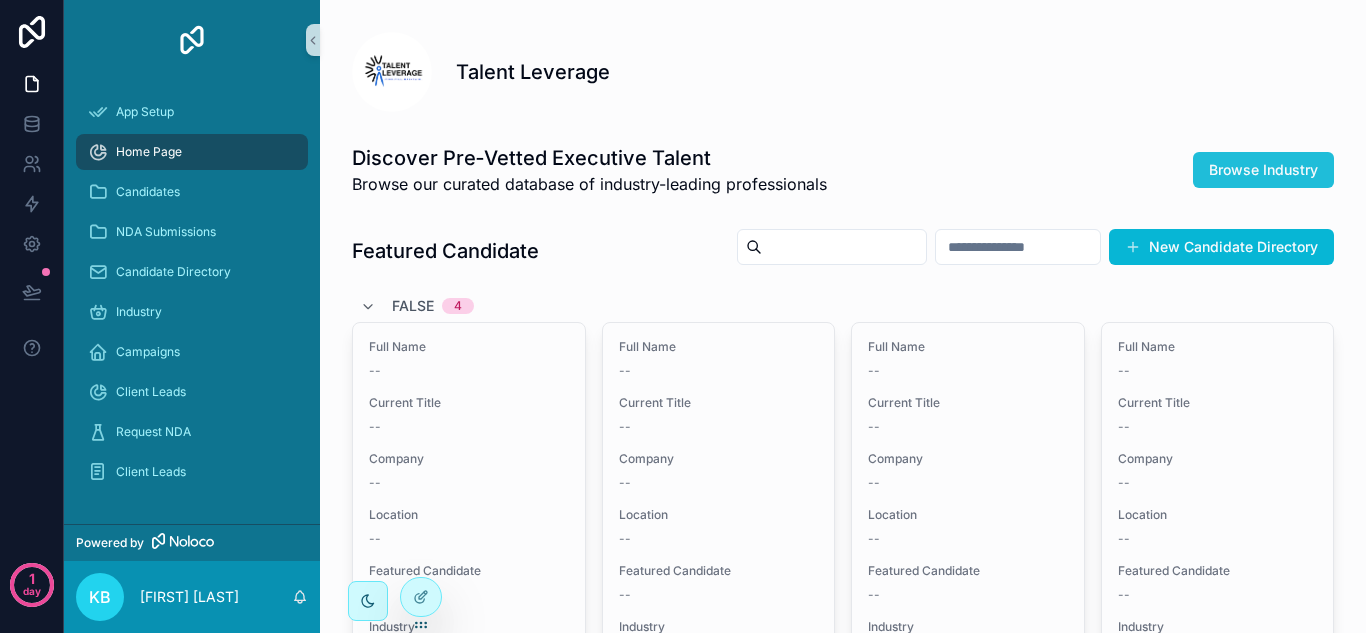 click on "Browse Industry" at bounding box center [1263, 170] 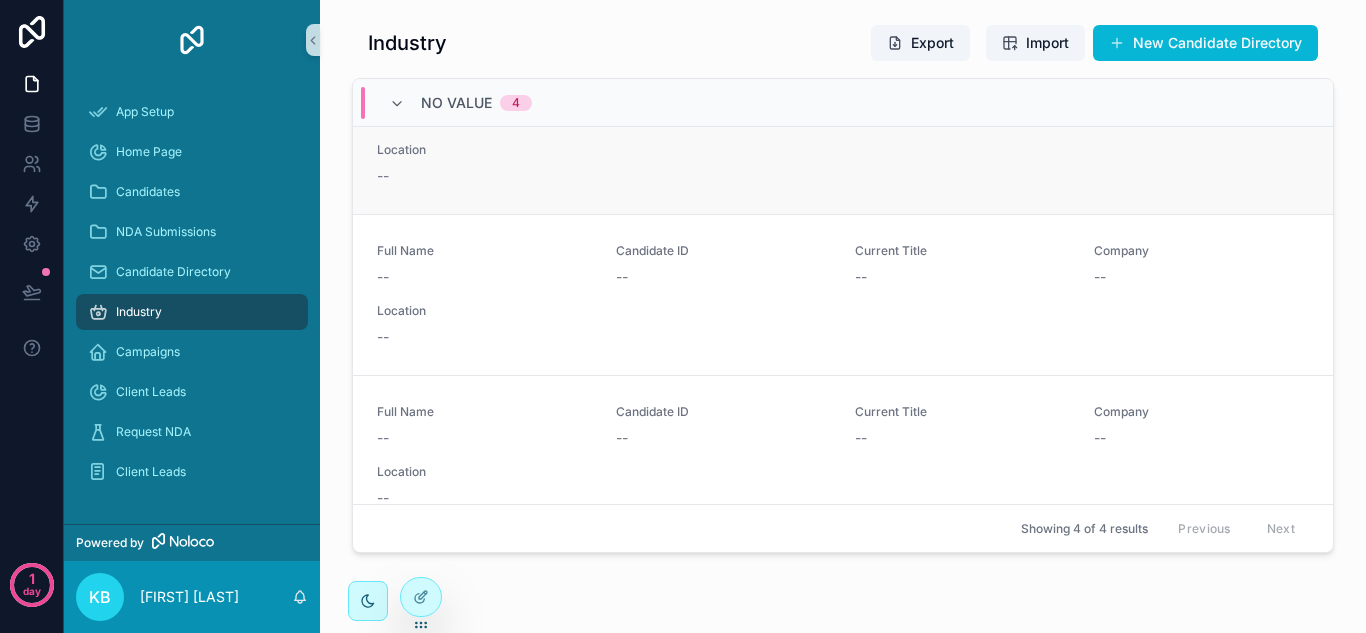 scroll, scrollTop: 267, scrollLeft: 0, axis: vertical 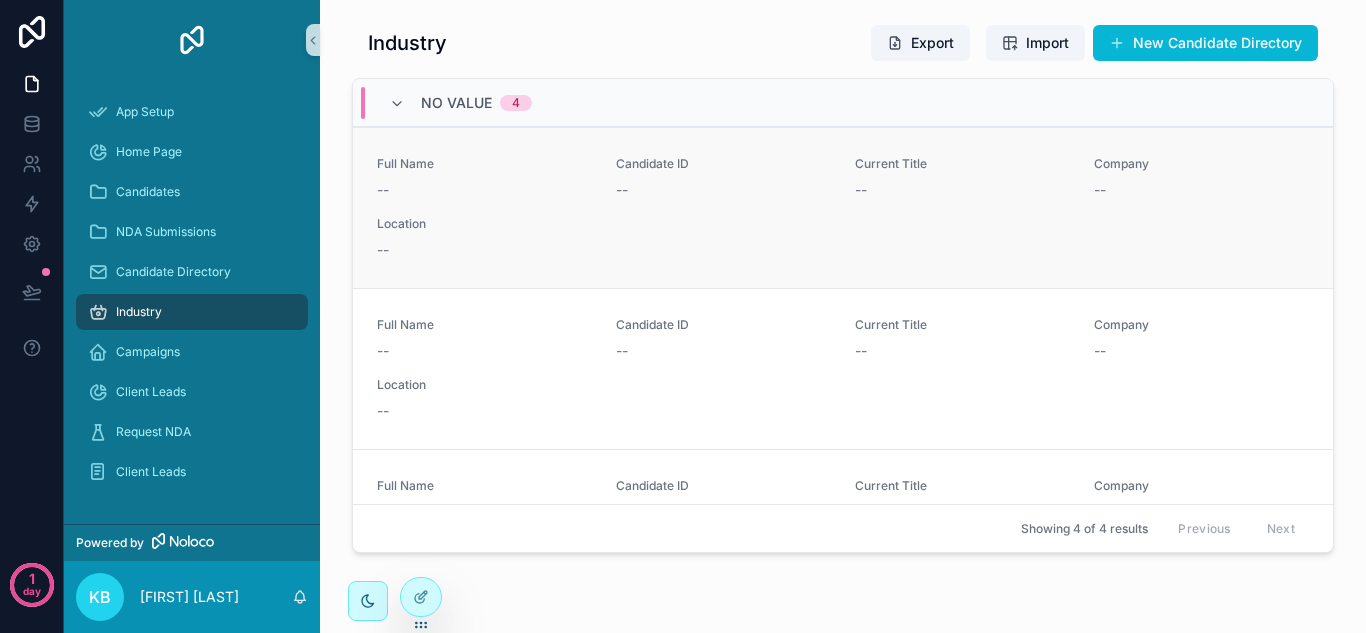 drag, startPoint x: 1140, startPoint y: 224, endPoint x: 879, endPoint y: 222, distance: 261.00766 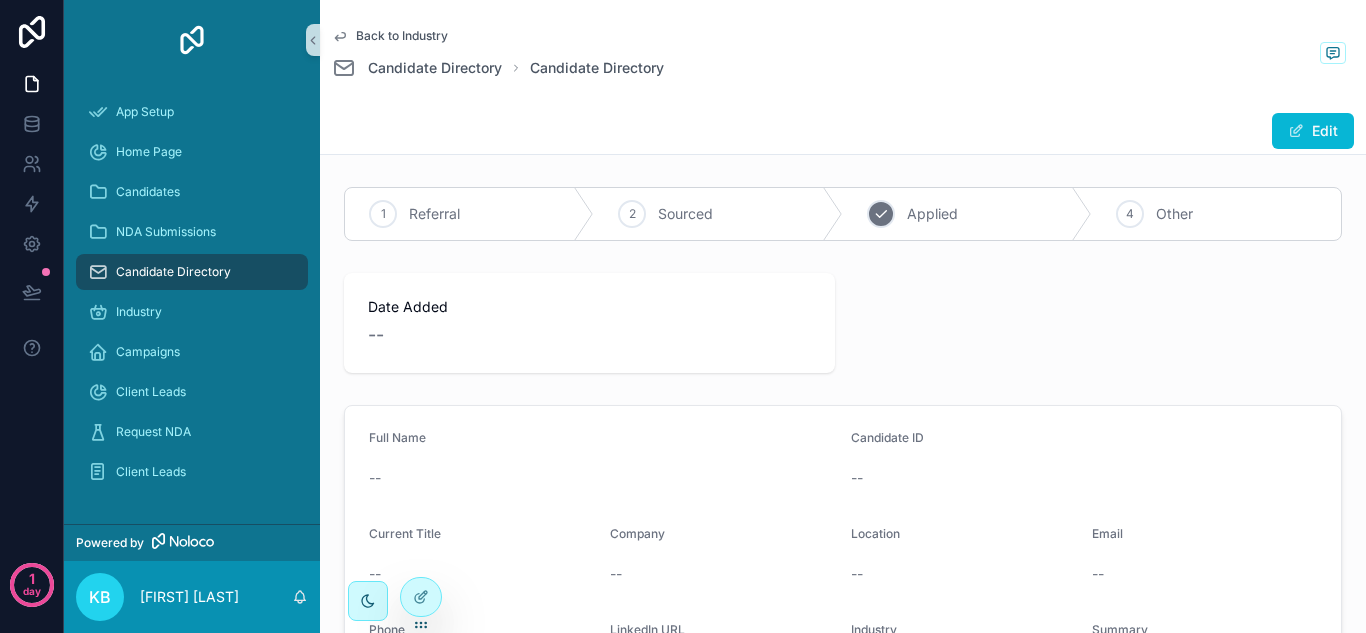click on "3 Applied" at bounding box center [967, 214] 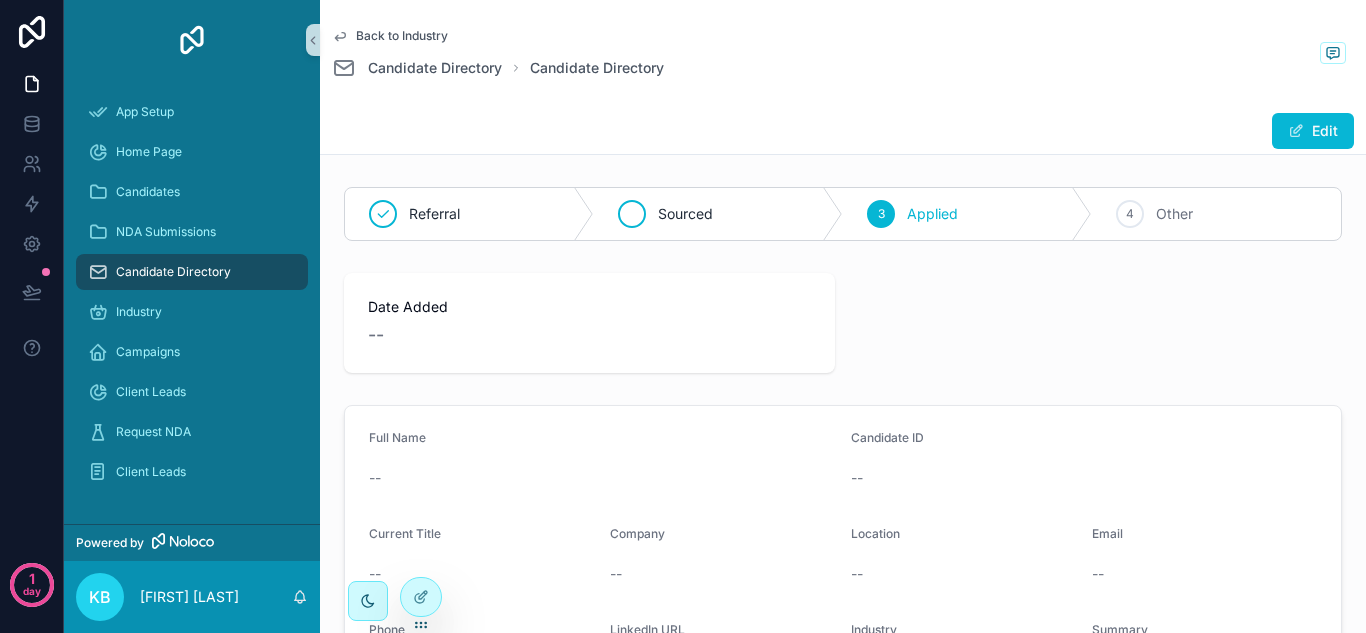 click on "Sourced" at bounding box center (718, 214) 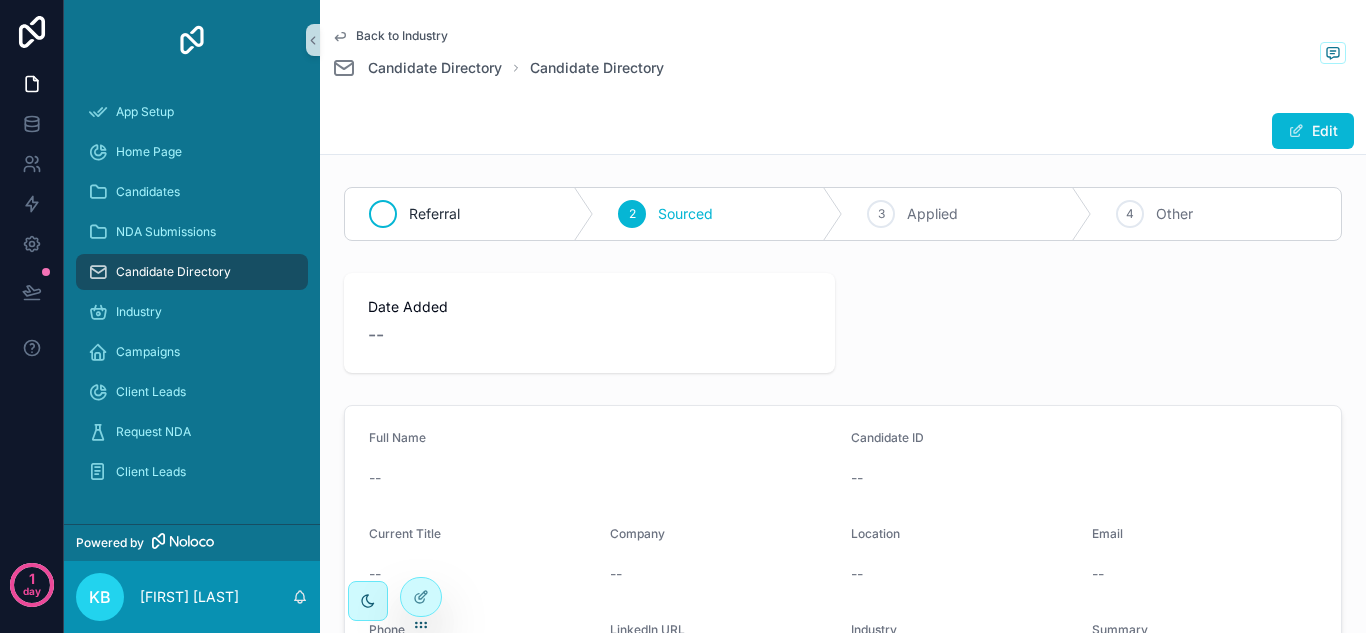 click on "Referral" at bounding box center [469, 214] 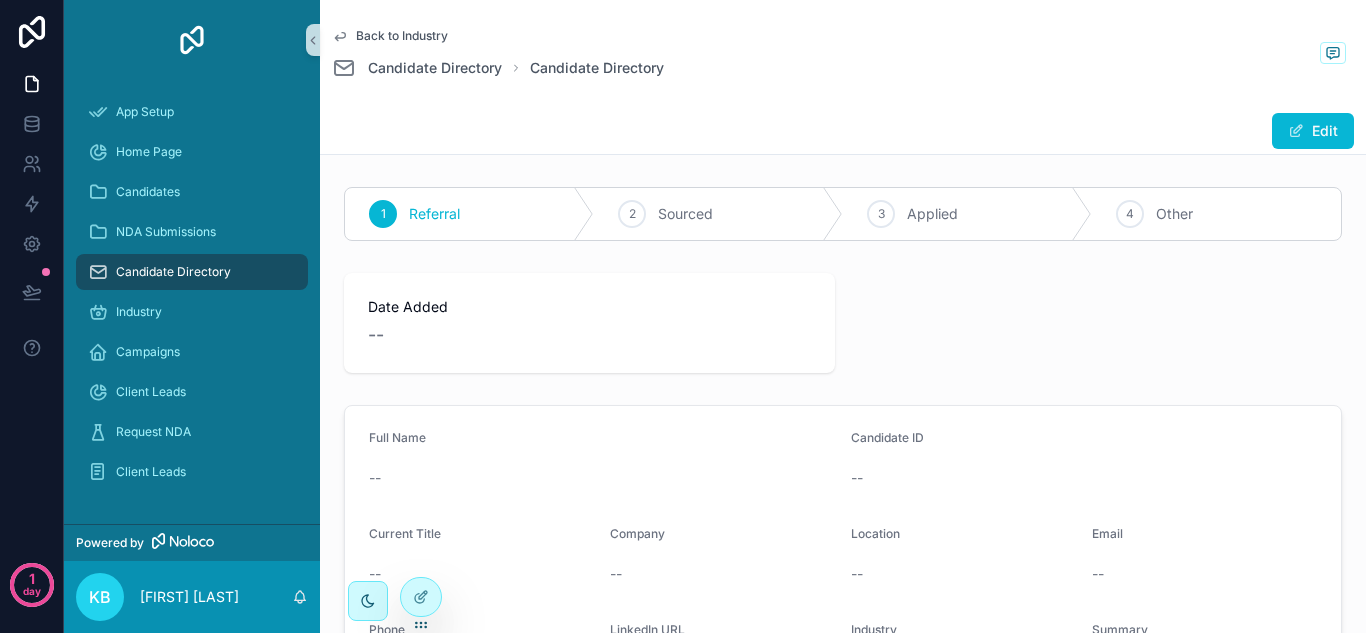 scroll, scrollTop: 20, scrollLeft: 0, axis: vertical 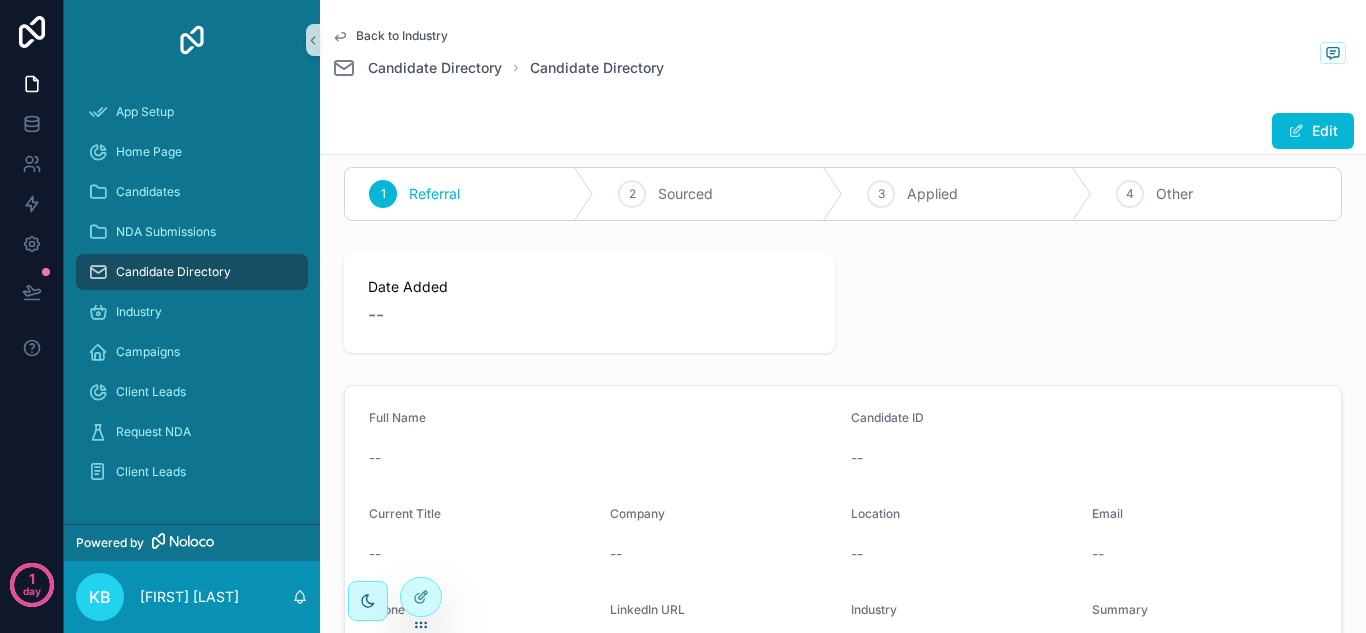 drag, startPoint x: 916, startPoint y: 351, endPoint x: 854, endPoint y: 312, distance: 73.24616 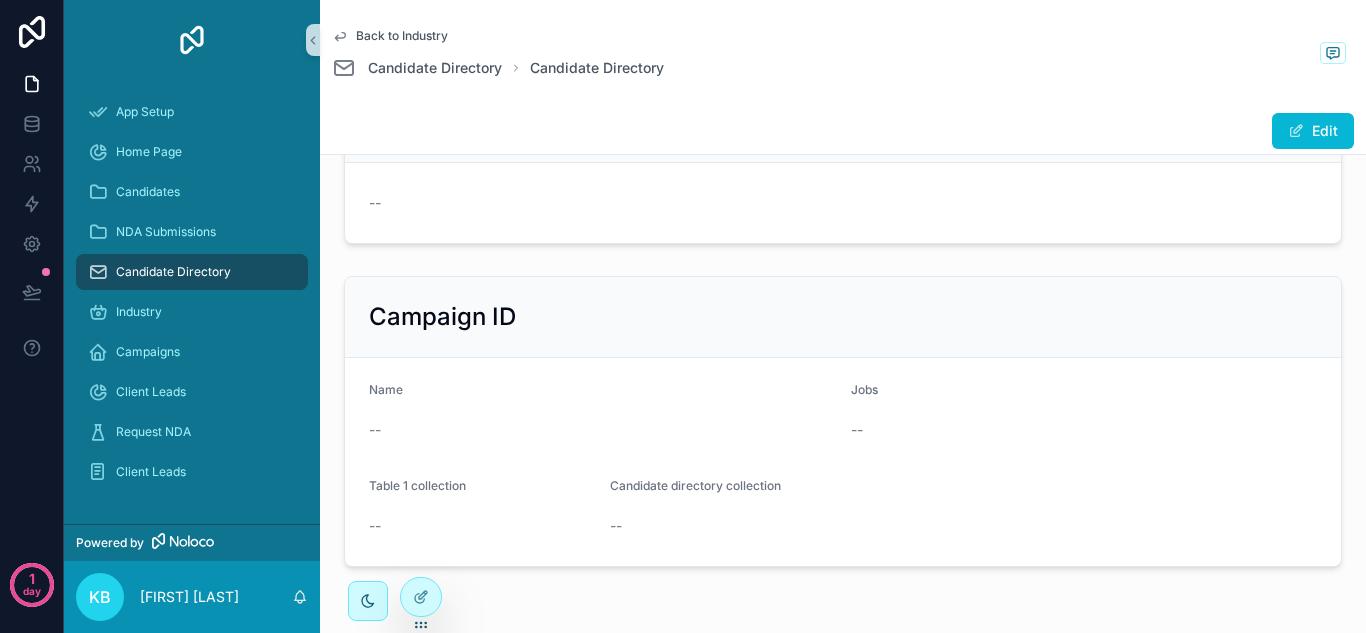 scroll, scrollTop: 732, scrollLeft: 0, axis: vertical 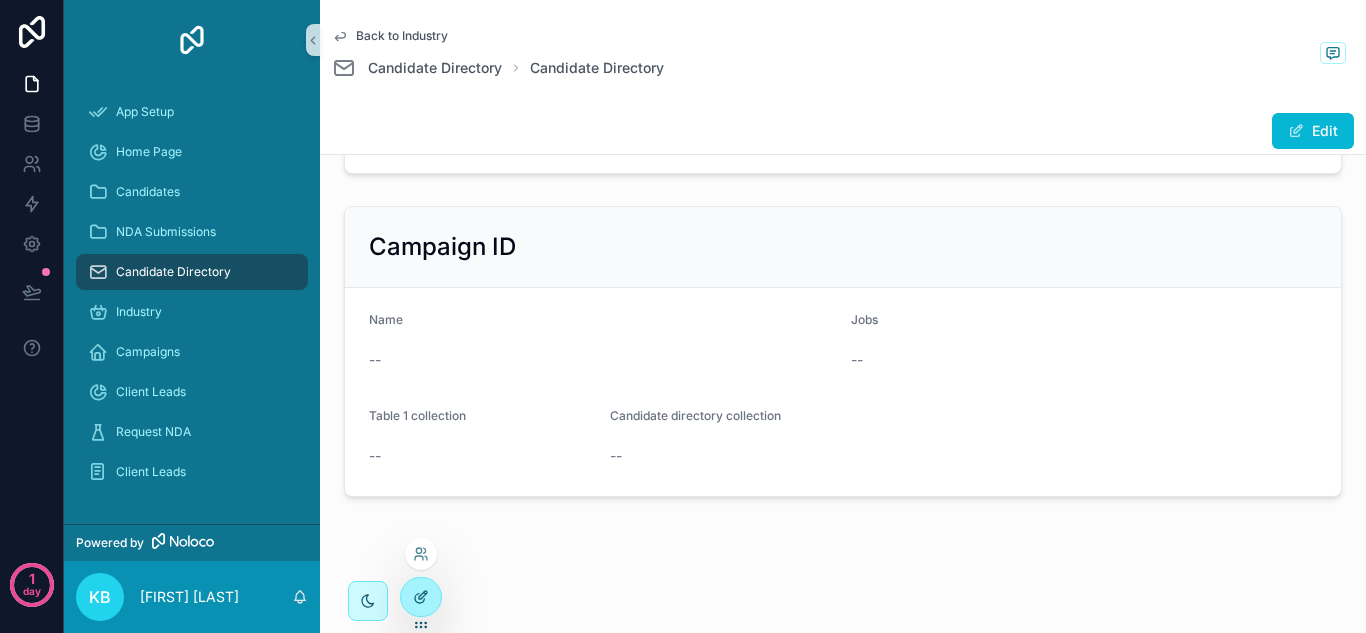 click at bounding box center [421, 597] 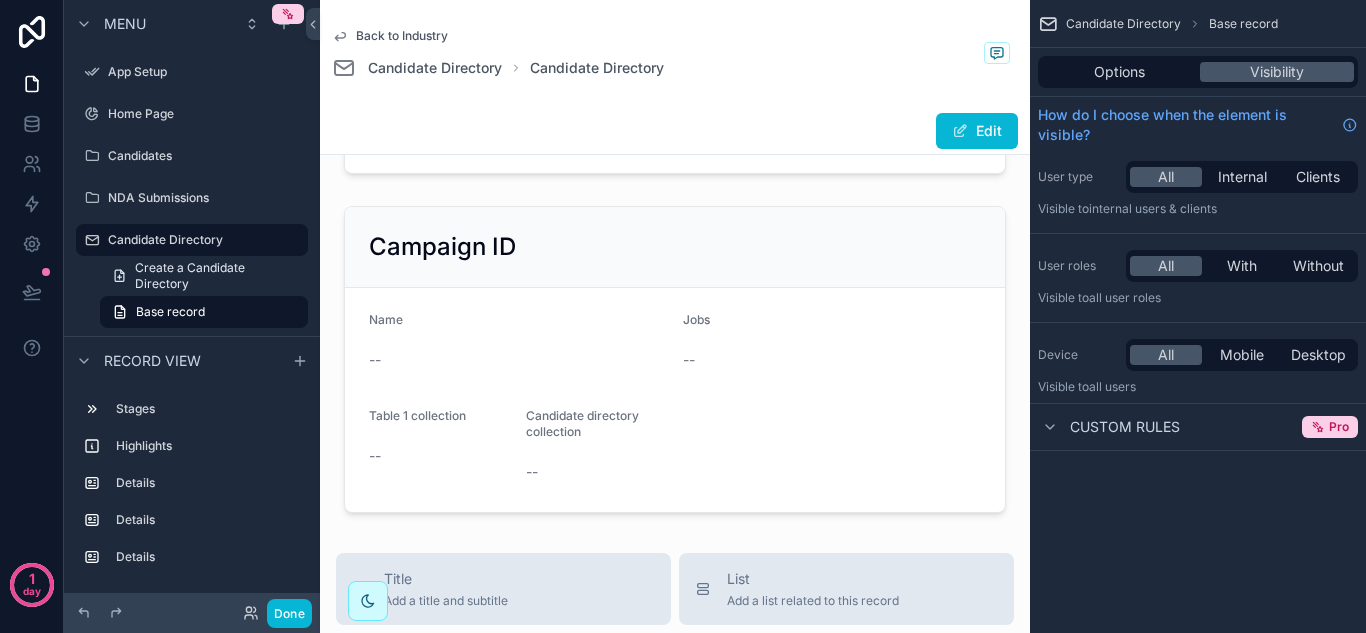 click on "Add a title and subtitle" at bounding box center [446, 601] 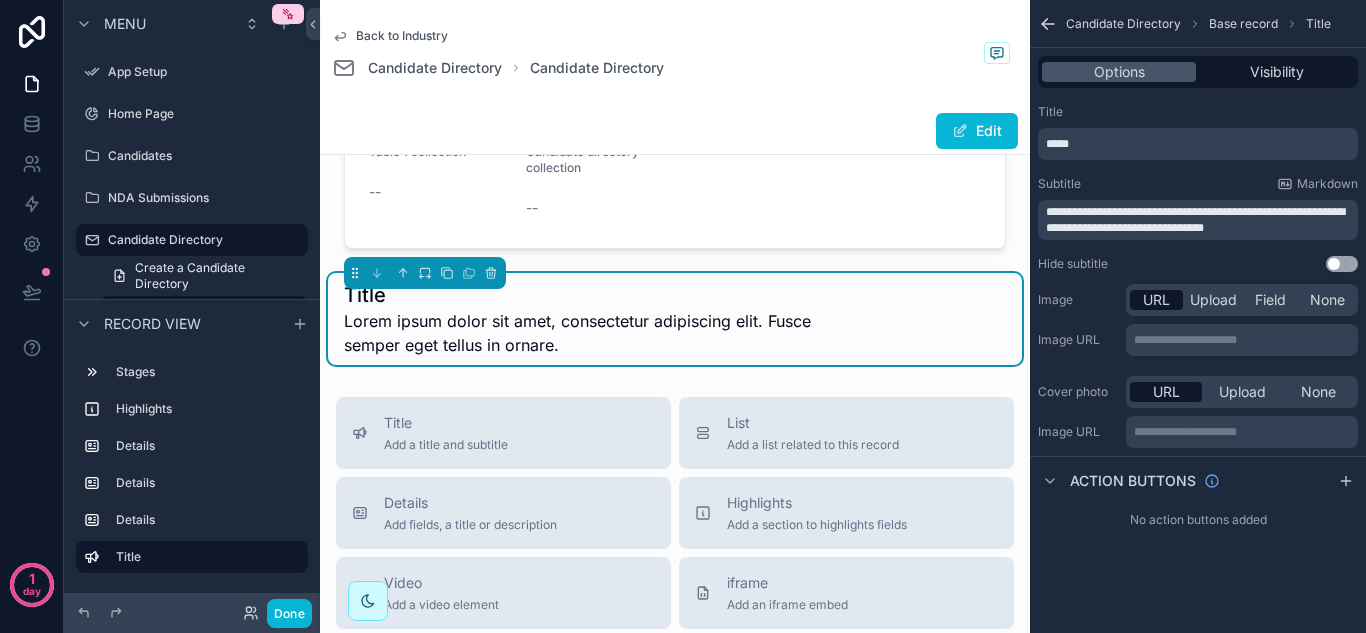 scroll, scrollTop: 999, scrollLeft: 0, axis: vertical 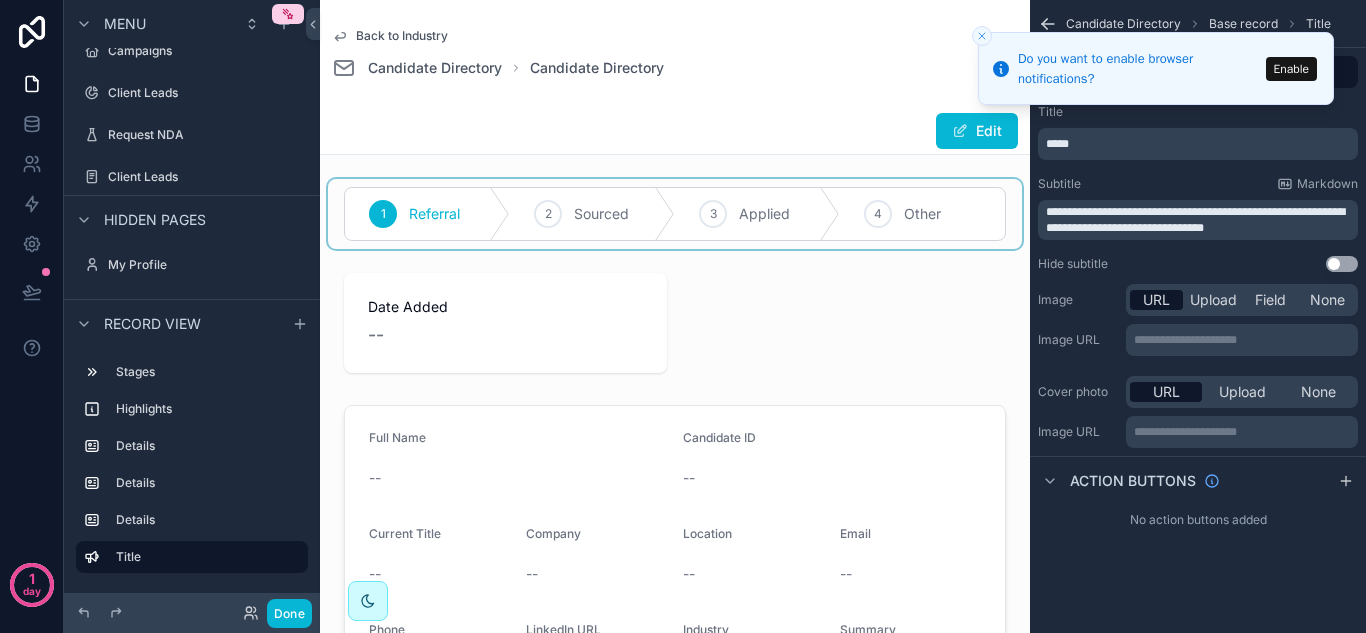click at bounding box center [675, 214] 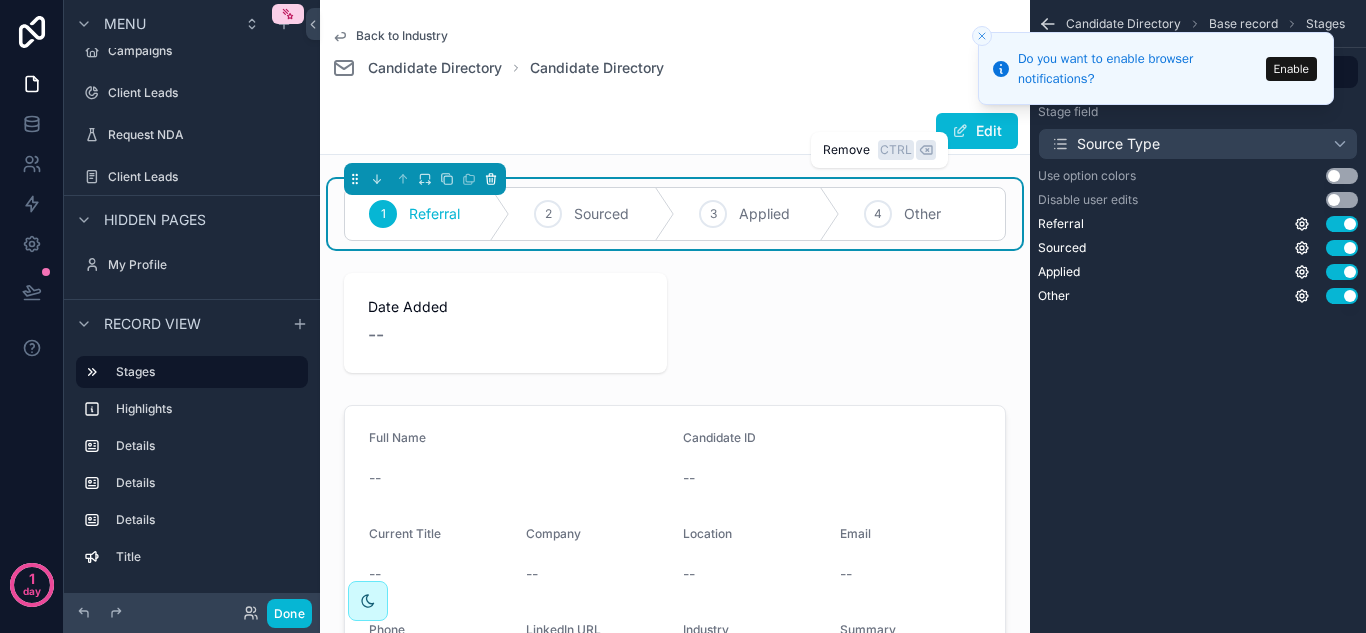 click 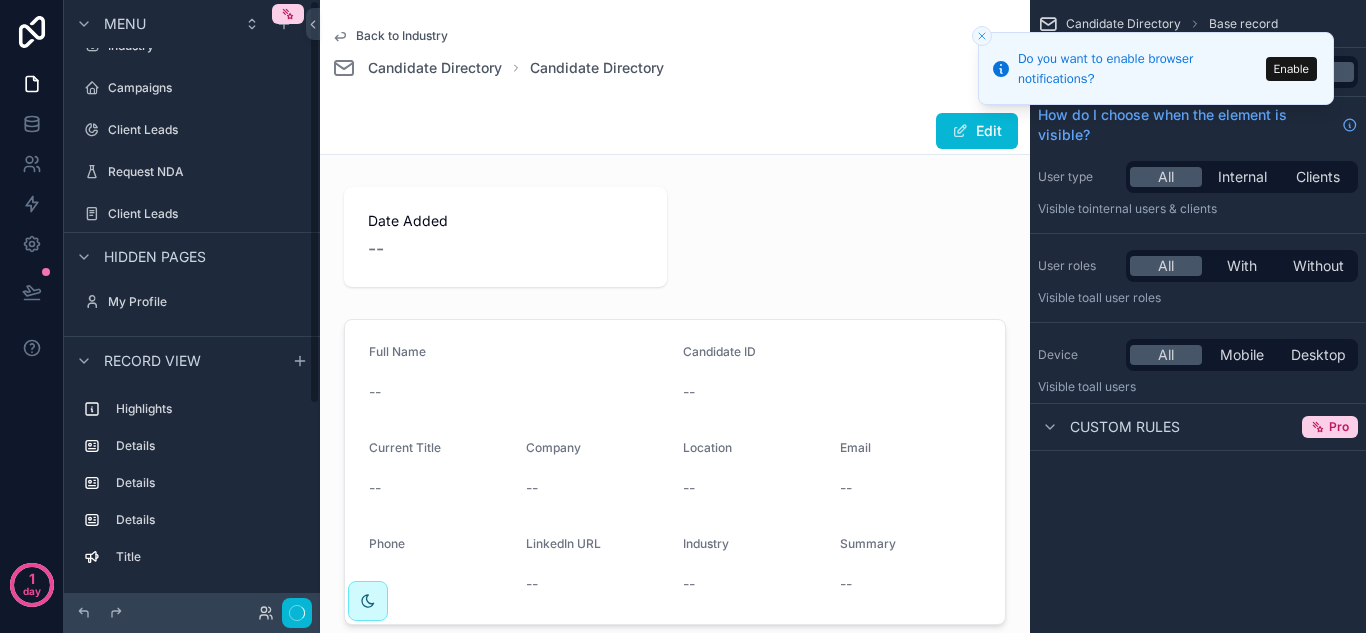 scroll, scrollTop: 0, scrollLeft: 0, axis: both 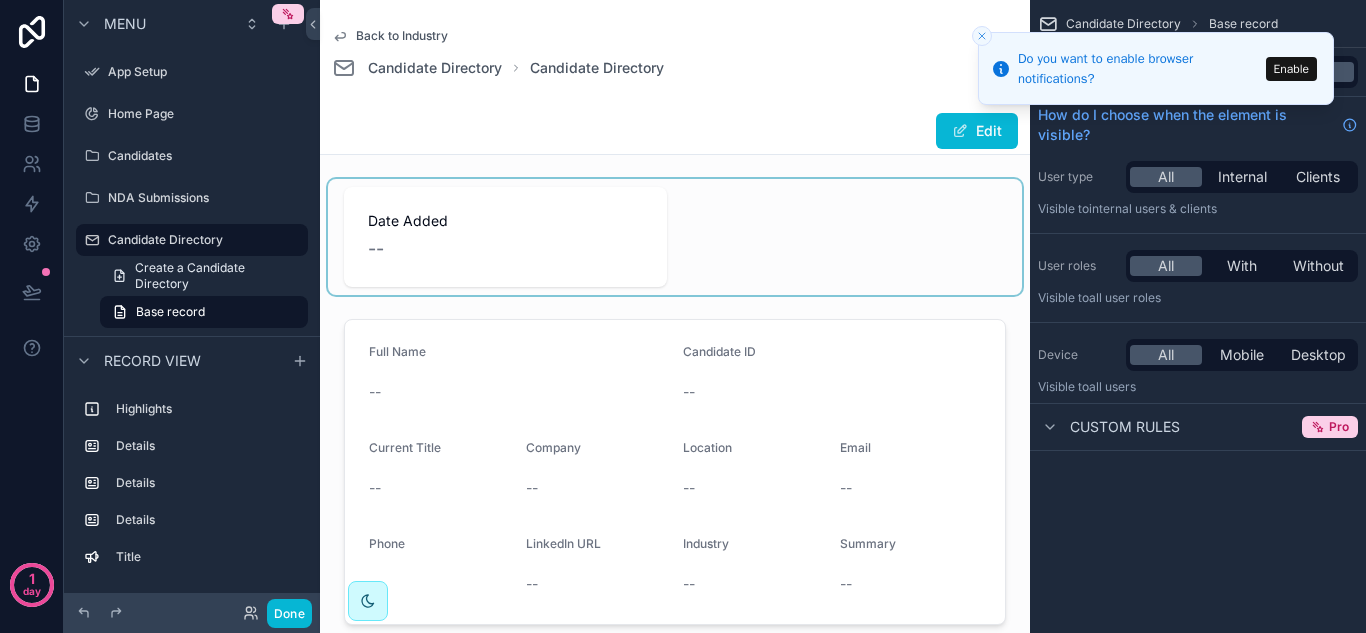 click at bounding box center (675, 237) 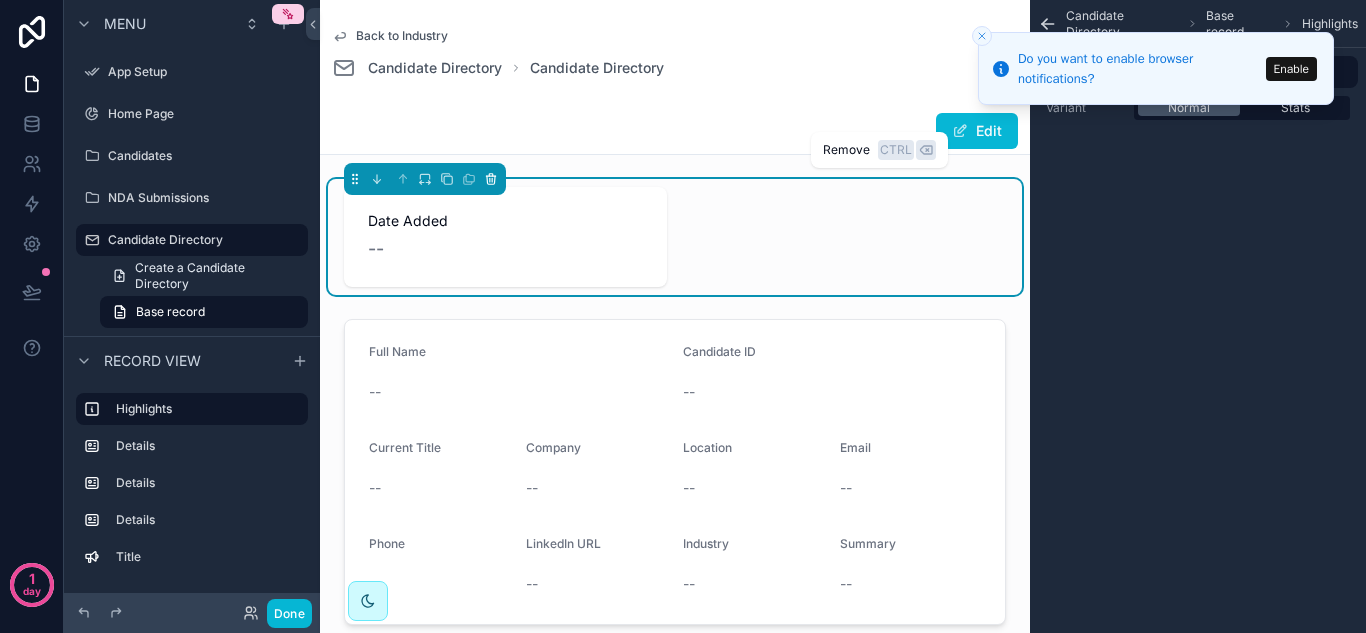 click 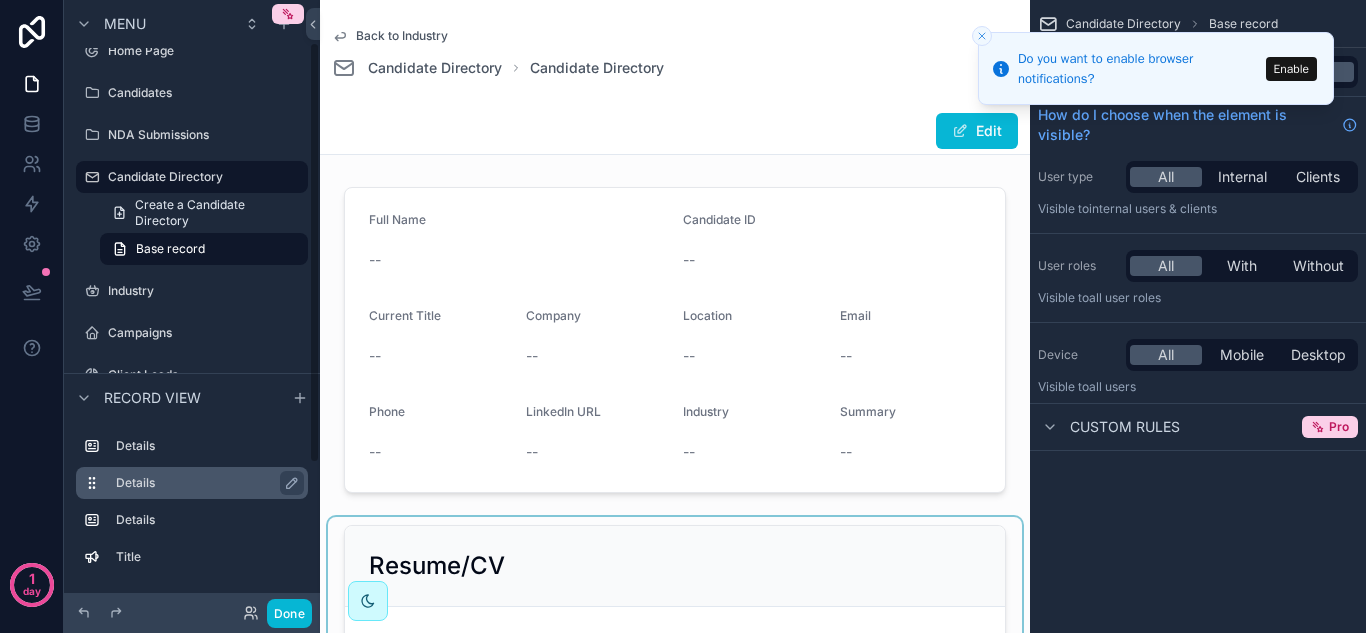 scroll, scrollTop: 65, scrollLeft: 0, axis: vertical 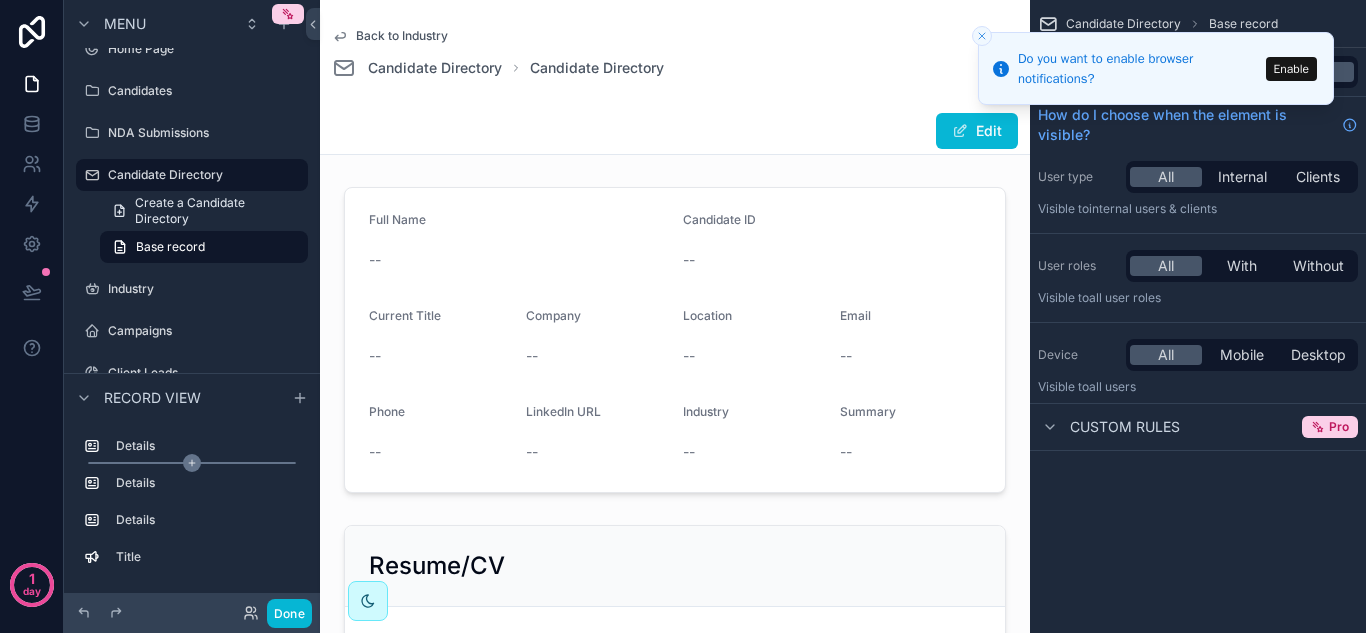 click 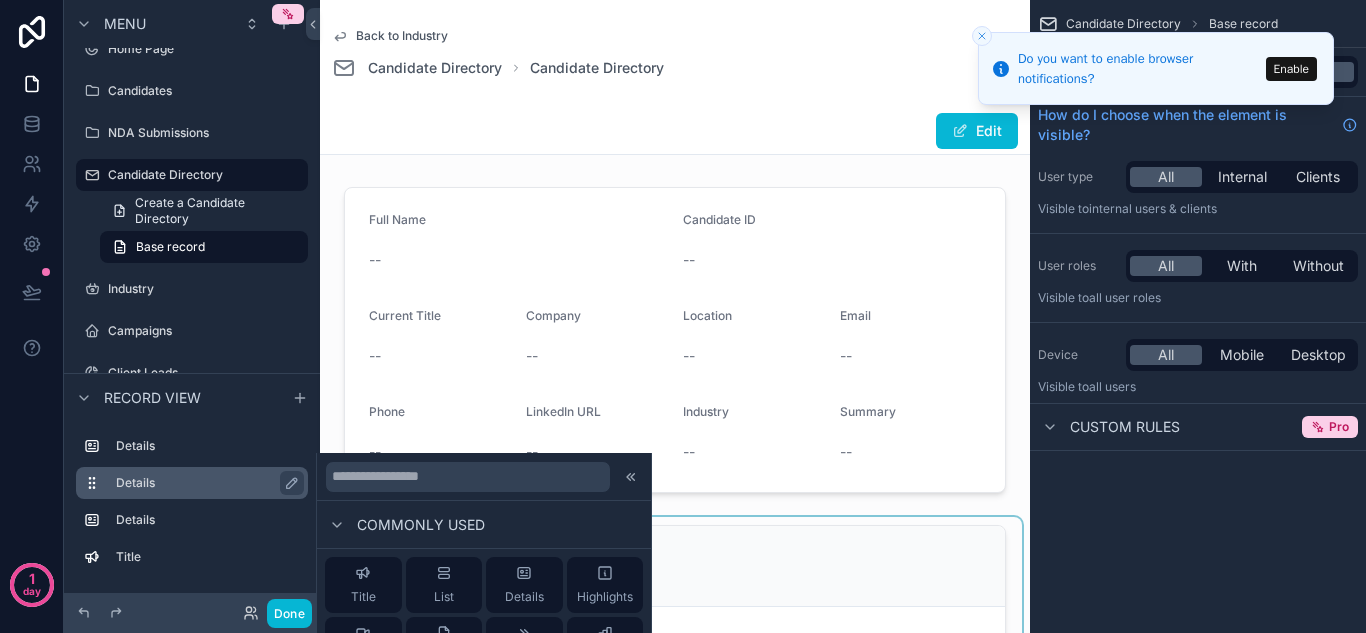 click on "Details" at bounding box center [204, 483] 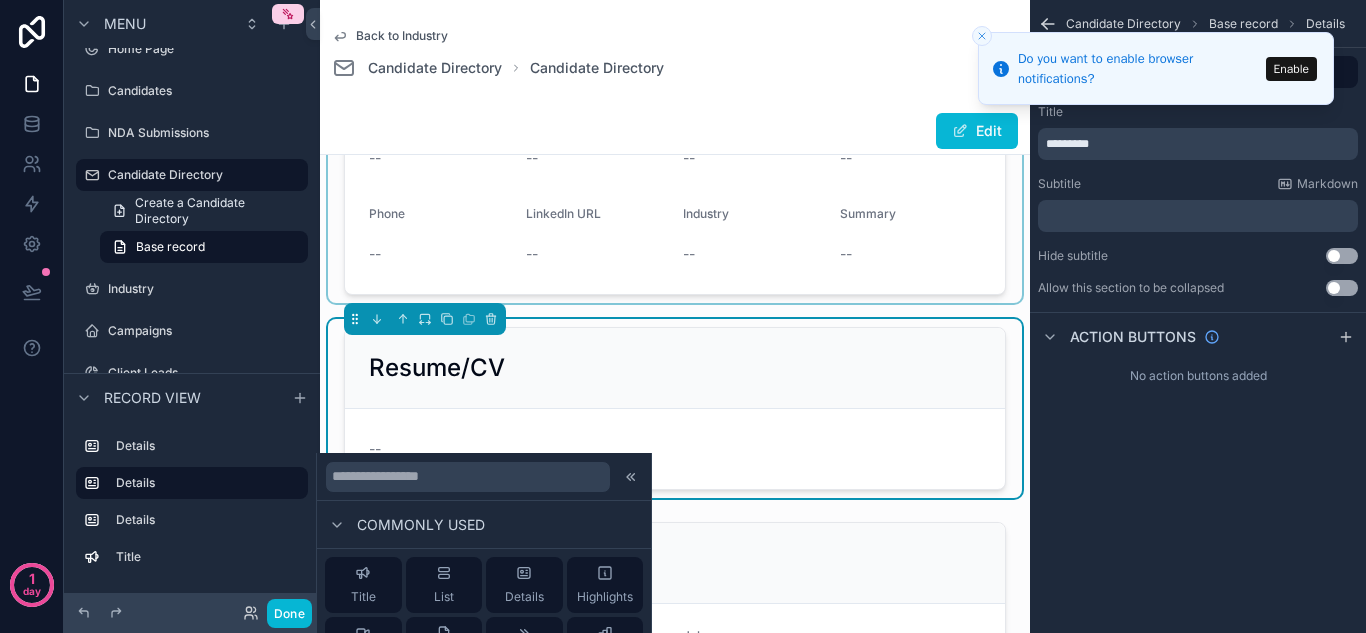 scroll, scrollTop: 201, scrollLeft: 0, axis: vertical 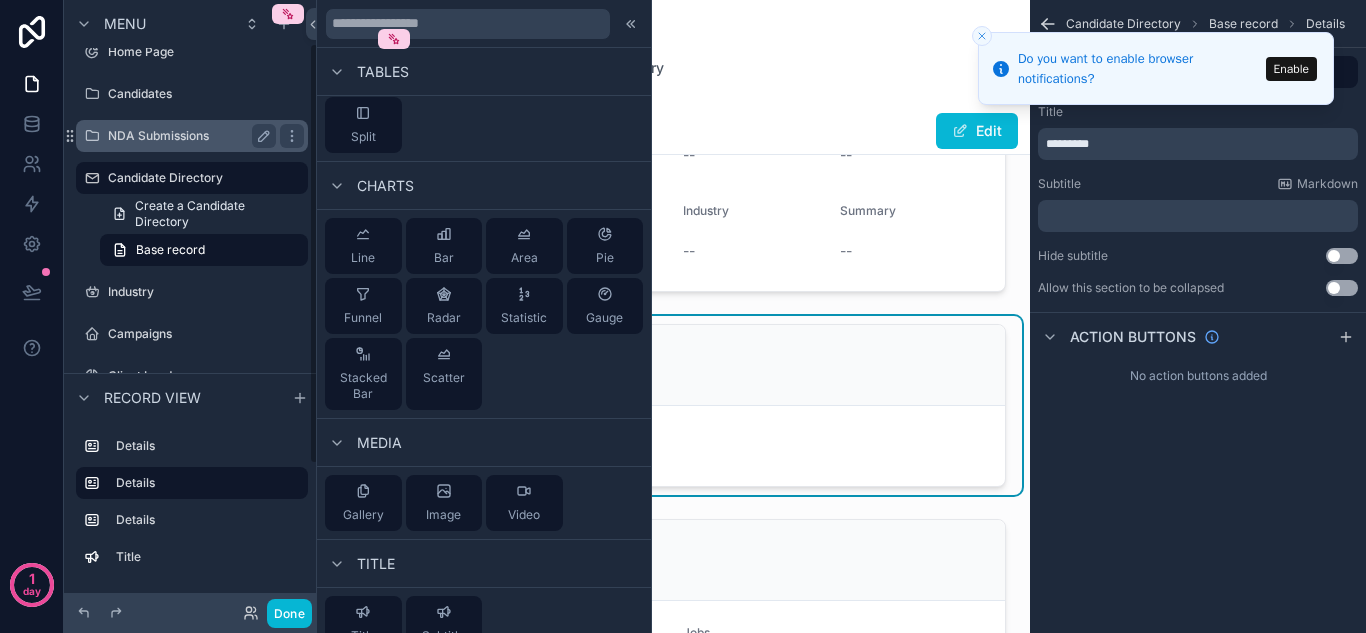 click on "NDA Submissions" at bounding box center [192, 136] 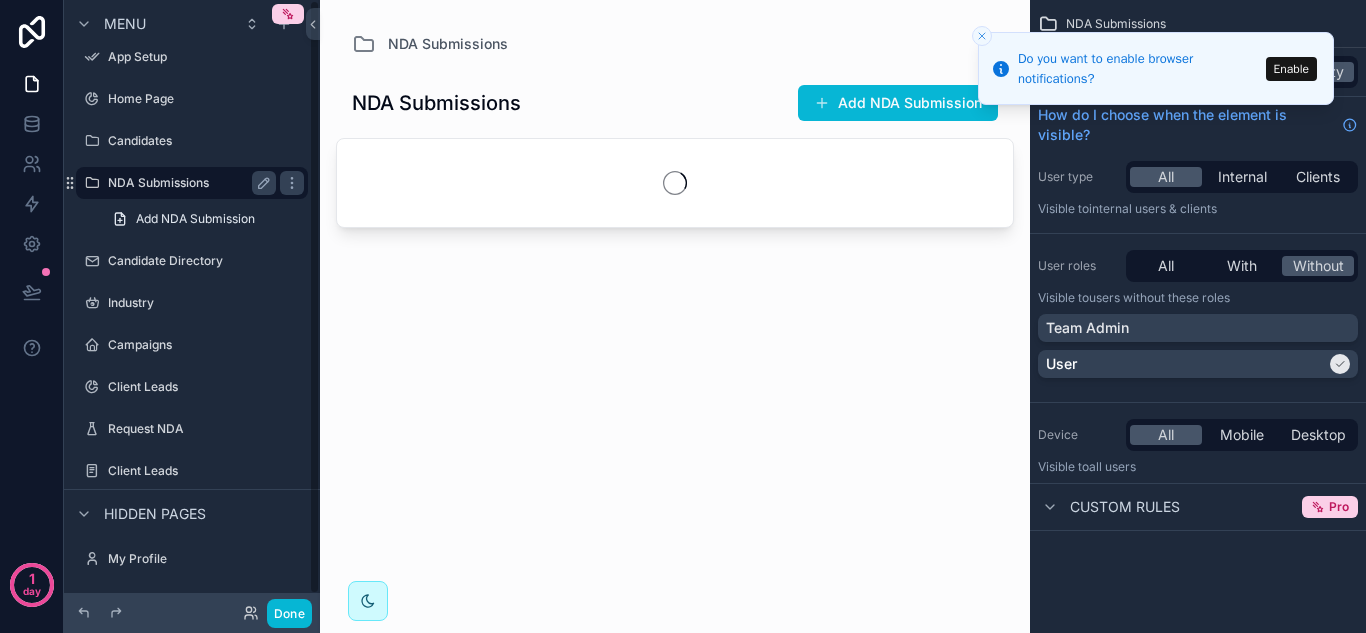 scroll, scrollTop: 0, scrollLeft: 0, axis: both 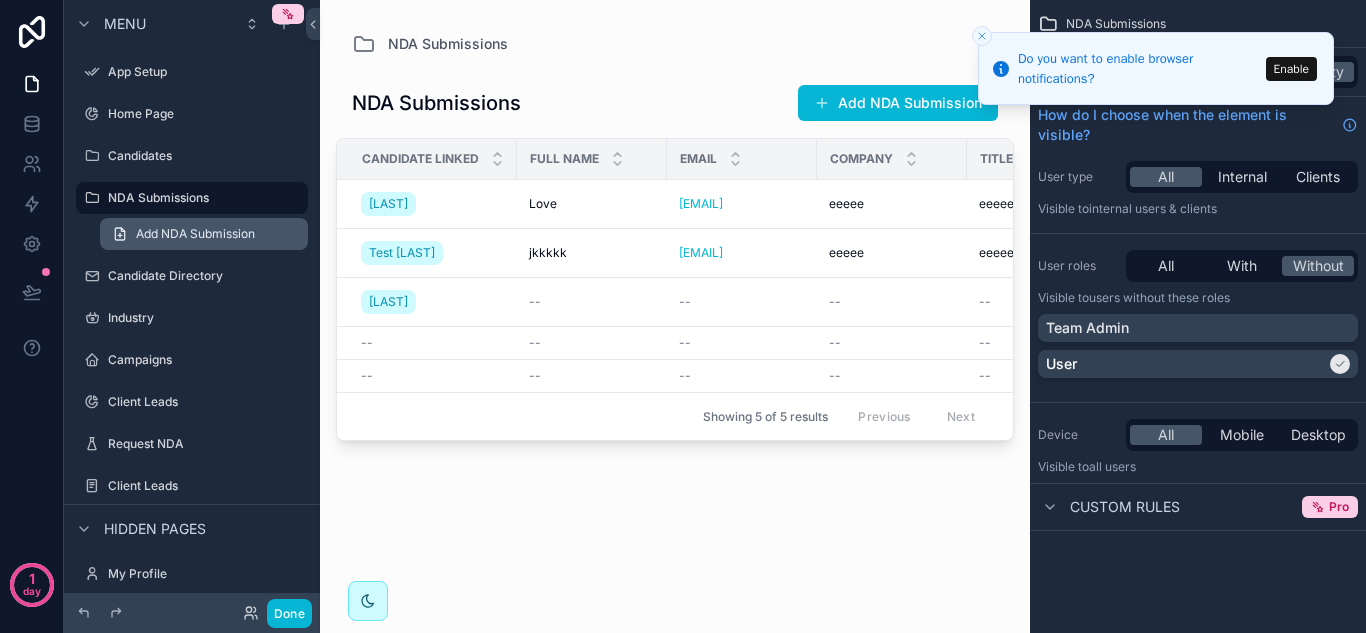 click on "Add NDA Submission" at bounding box center (204, 234) 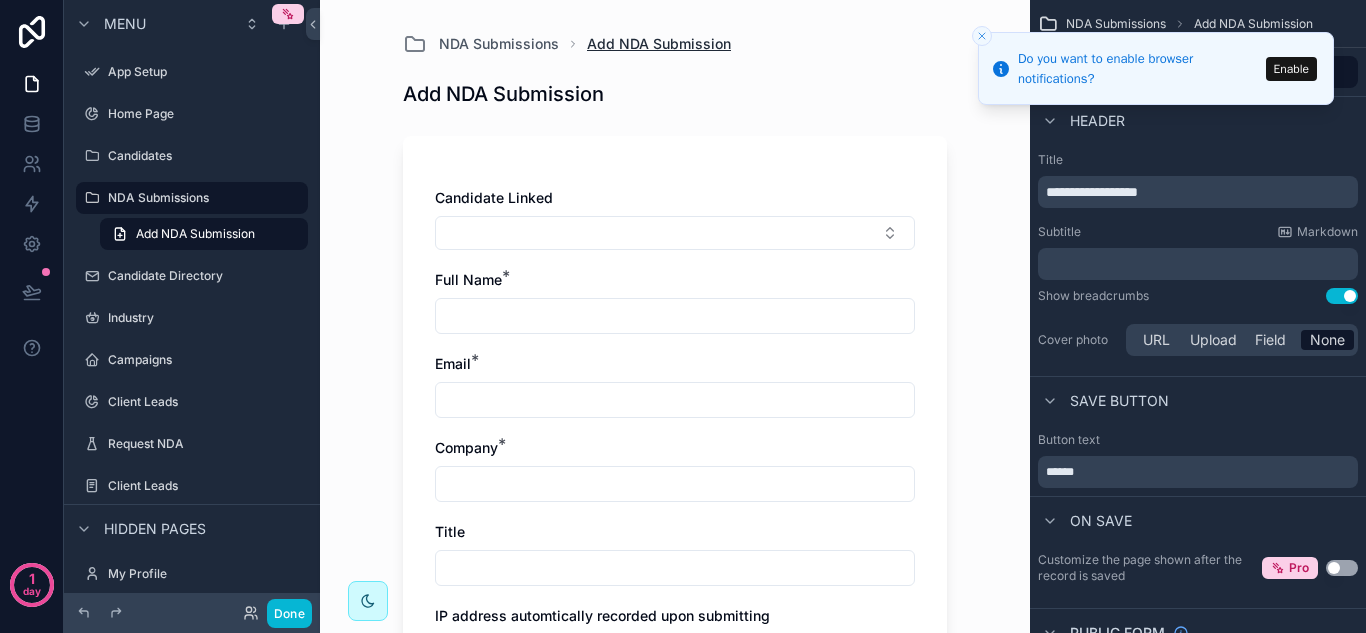 click on "Add NDA Submission" at bounding box center (659, 44) 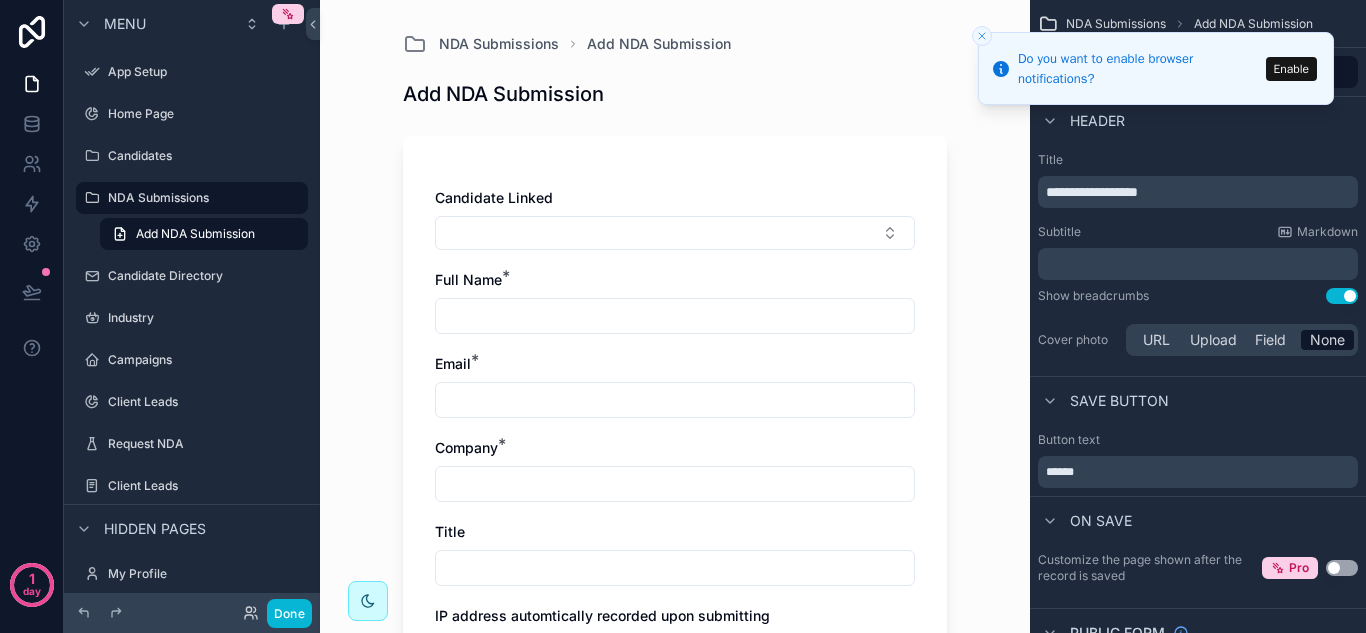 click on "Add NDA Submission" at bounding box center [659, 44] 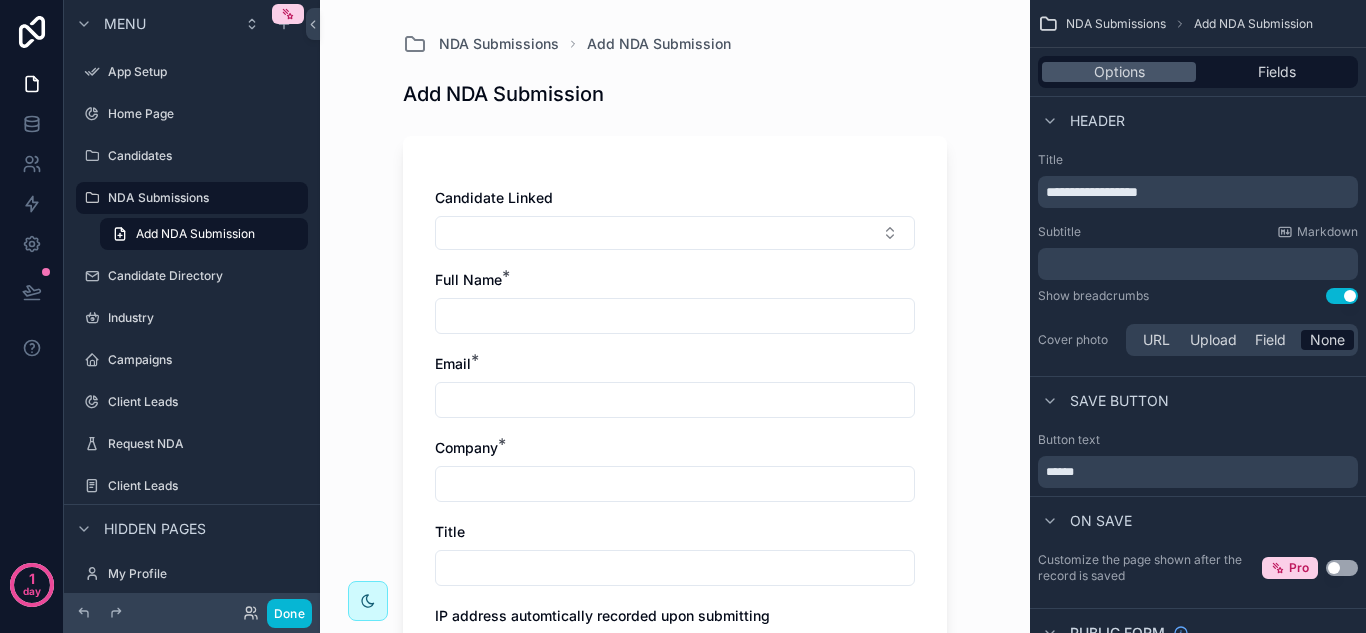 click on "NDA Submissions" at bounding box center (1116, 24) 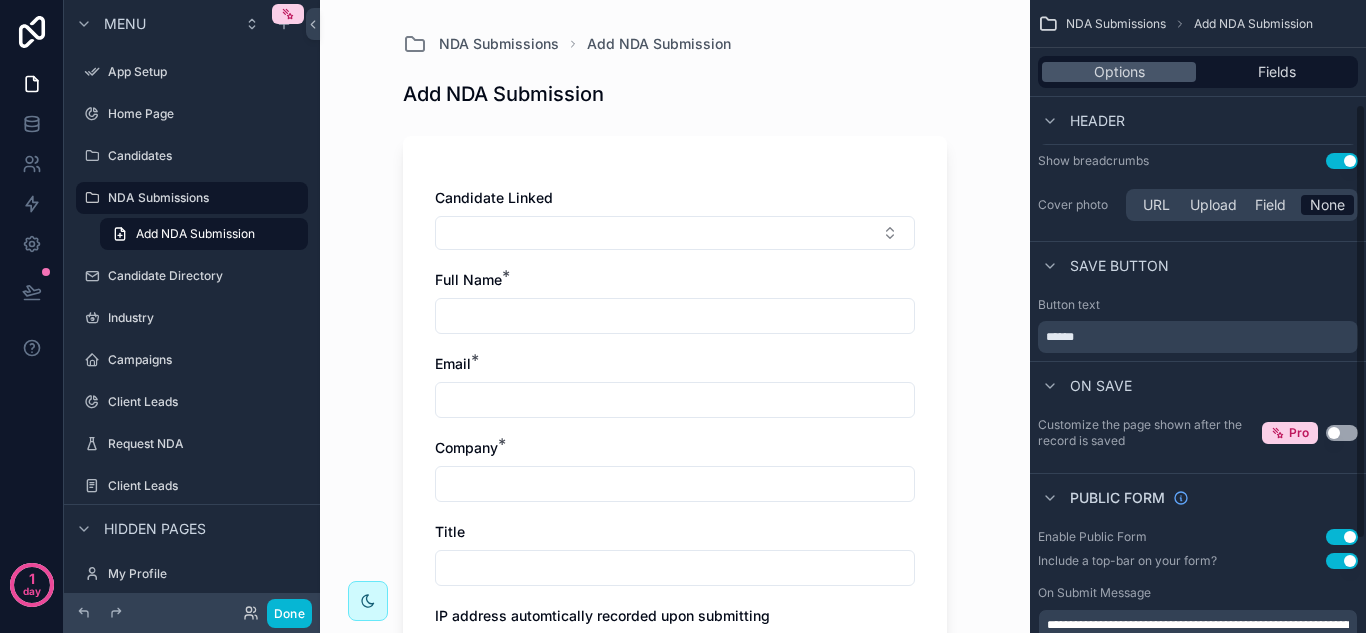 scroll, scrollTop: 159, scrollLeft: 0, axis: vertical 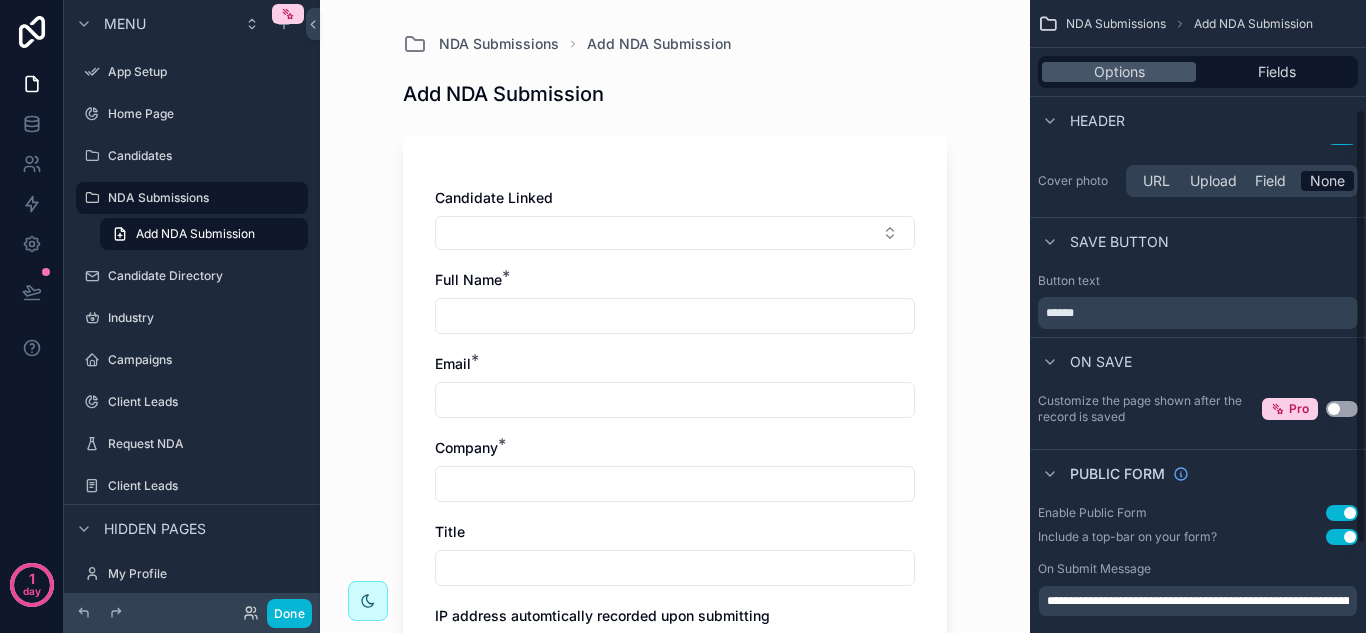click on "**********" at bounding box center (1198, 97) 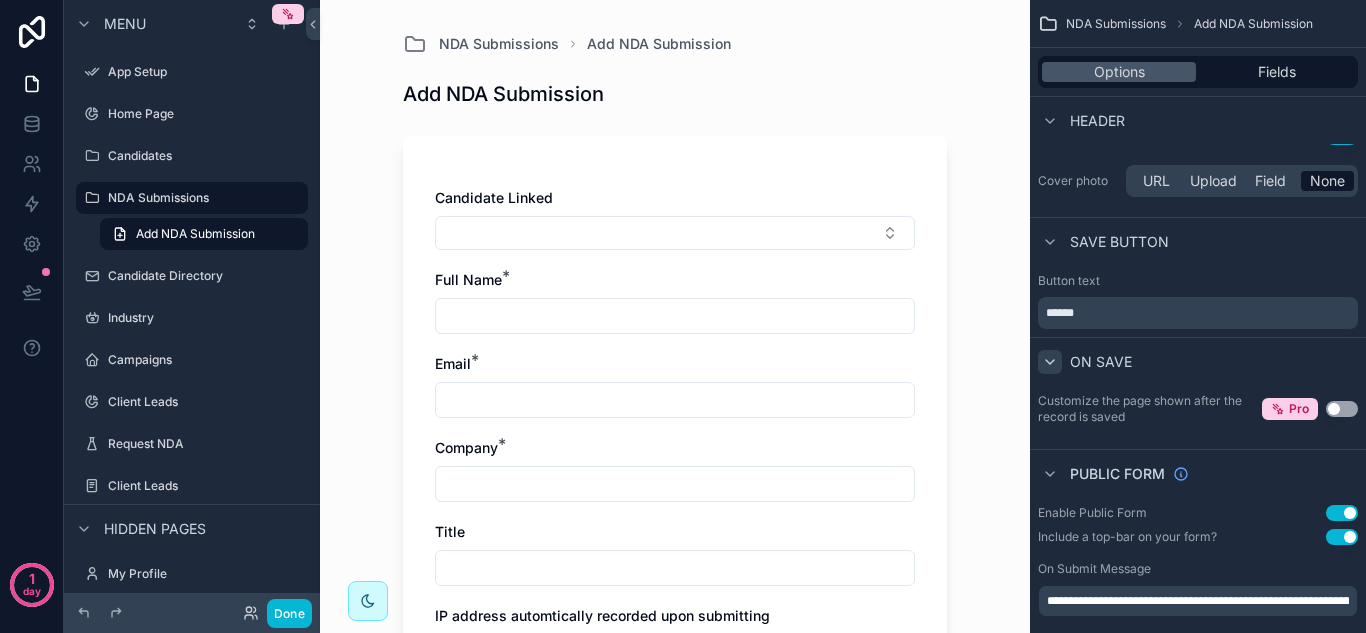 click 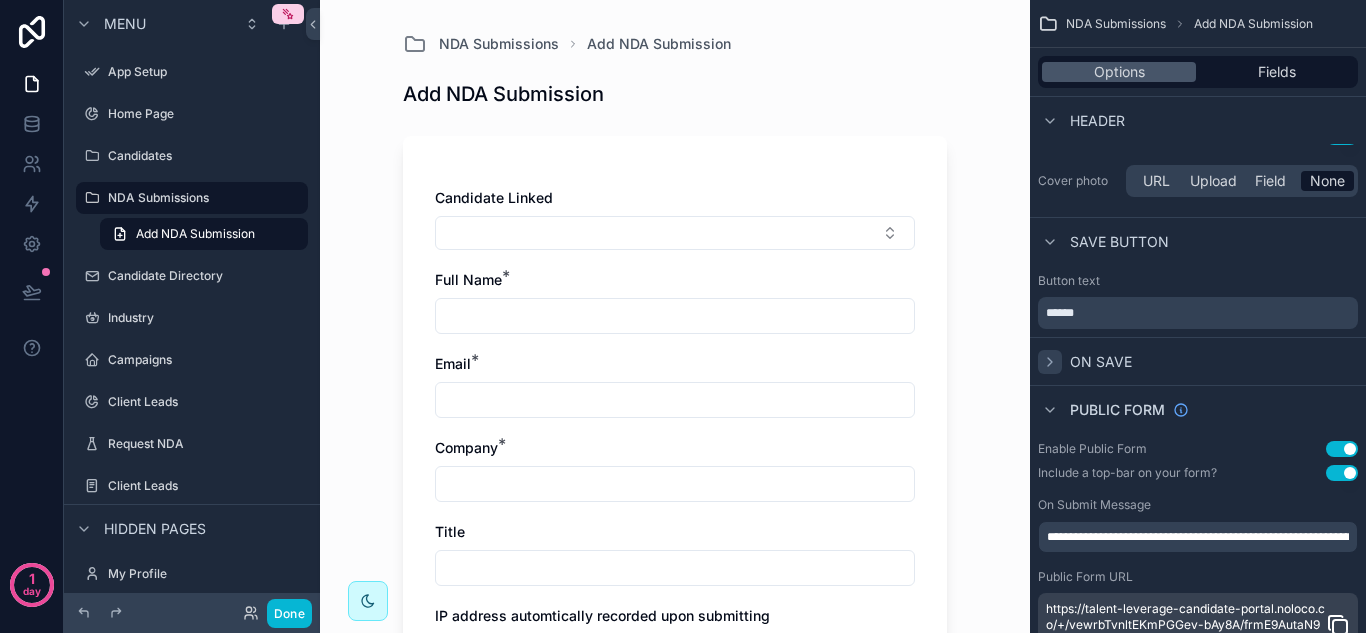 click 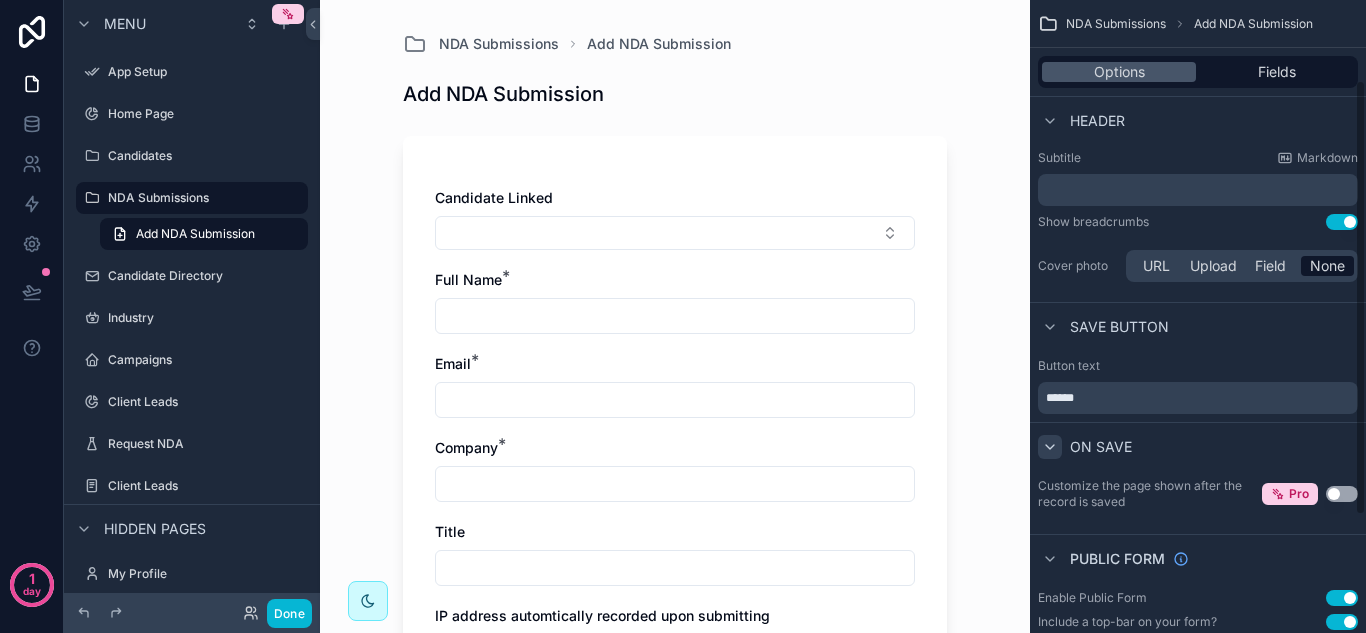 scroll, scrollTop: 0, scrollLeft: 0, axis: both 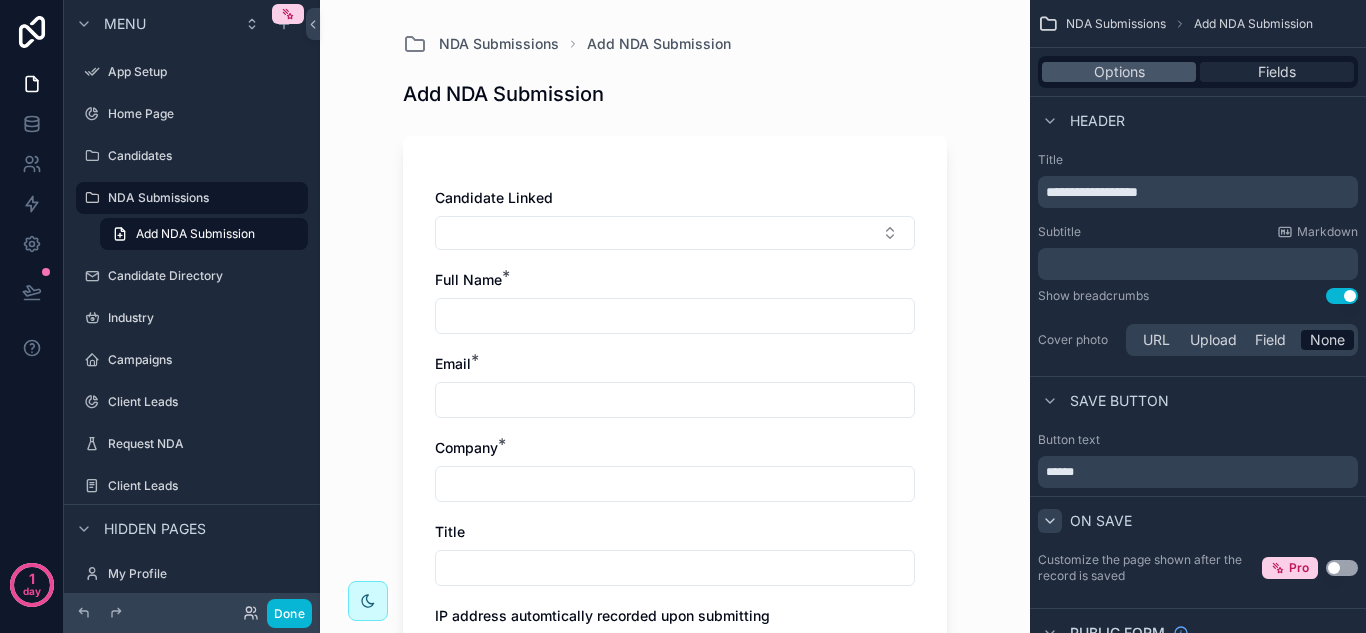 click on "Fields" at bounding box center (1277, 72) 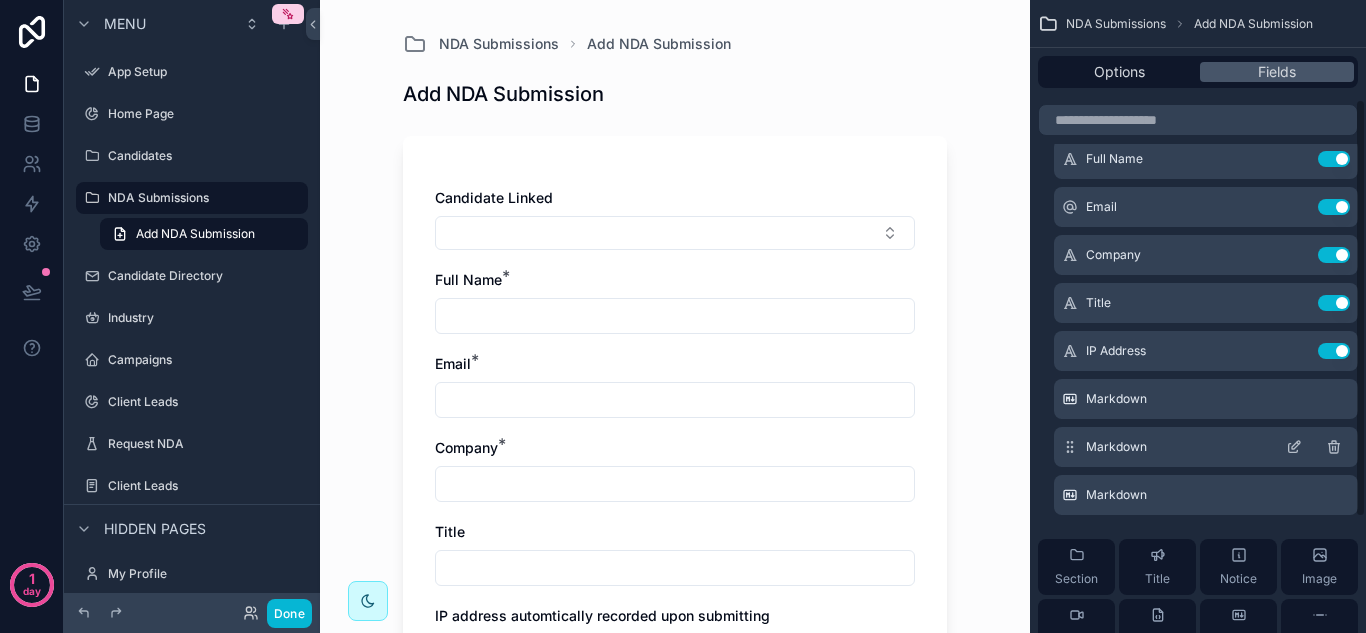 scroll, scrollTop: 0, scrollLeft: 0, axis: both 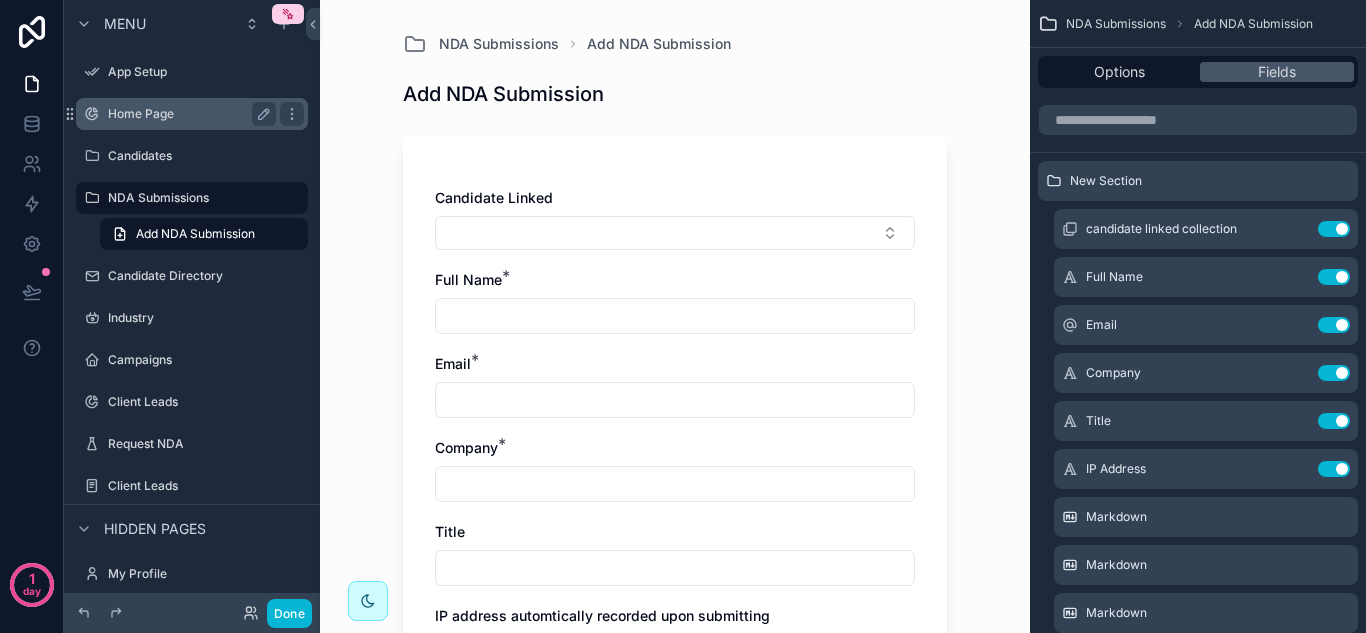click on "Home Page" at bounding box center [188, 114] 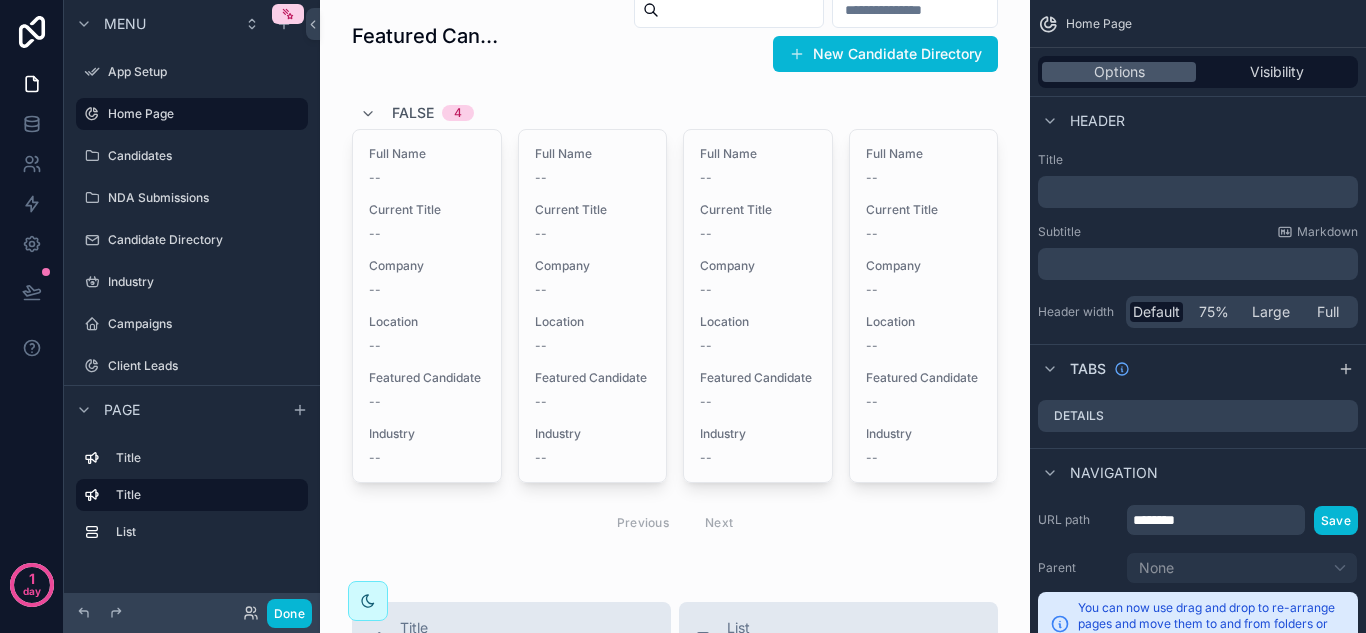 scroll, scrollTop: 238, scrollLeft: 0, axis: vertical 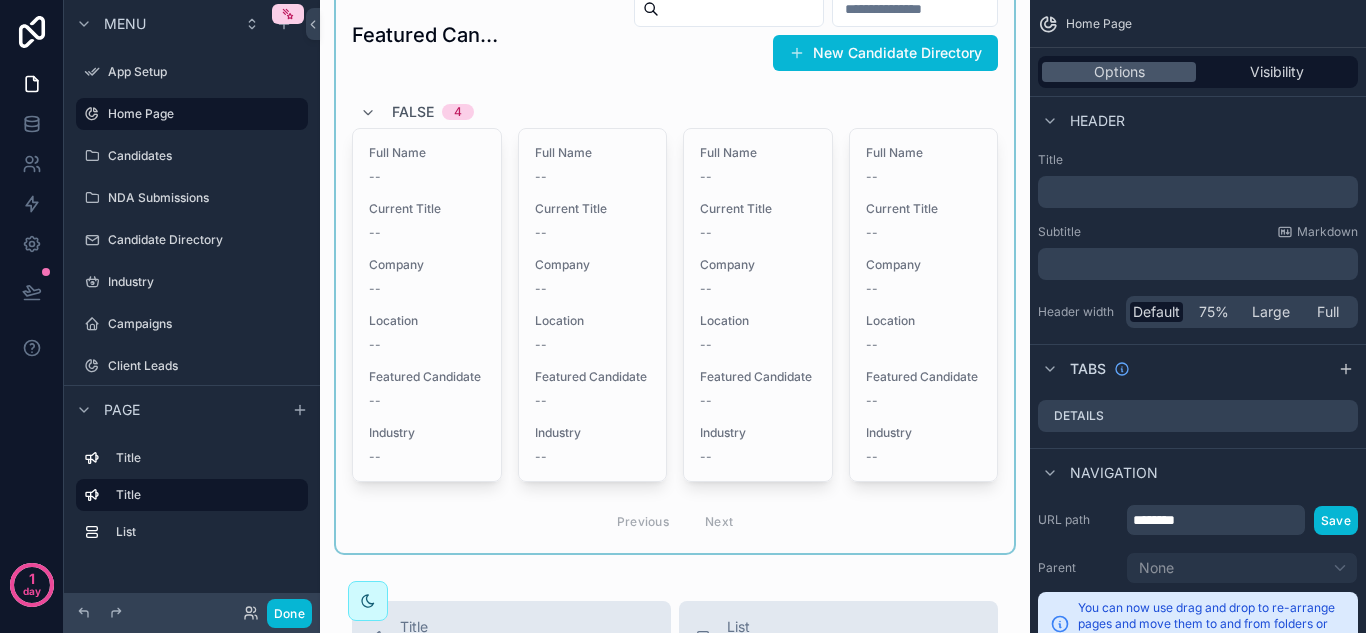 click at bounding box center (675, 267) 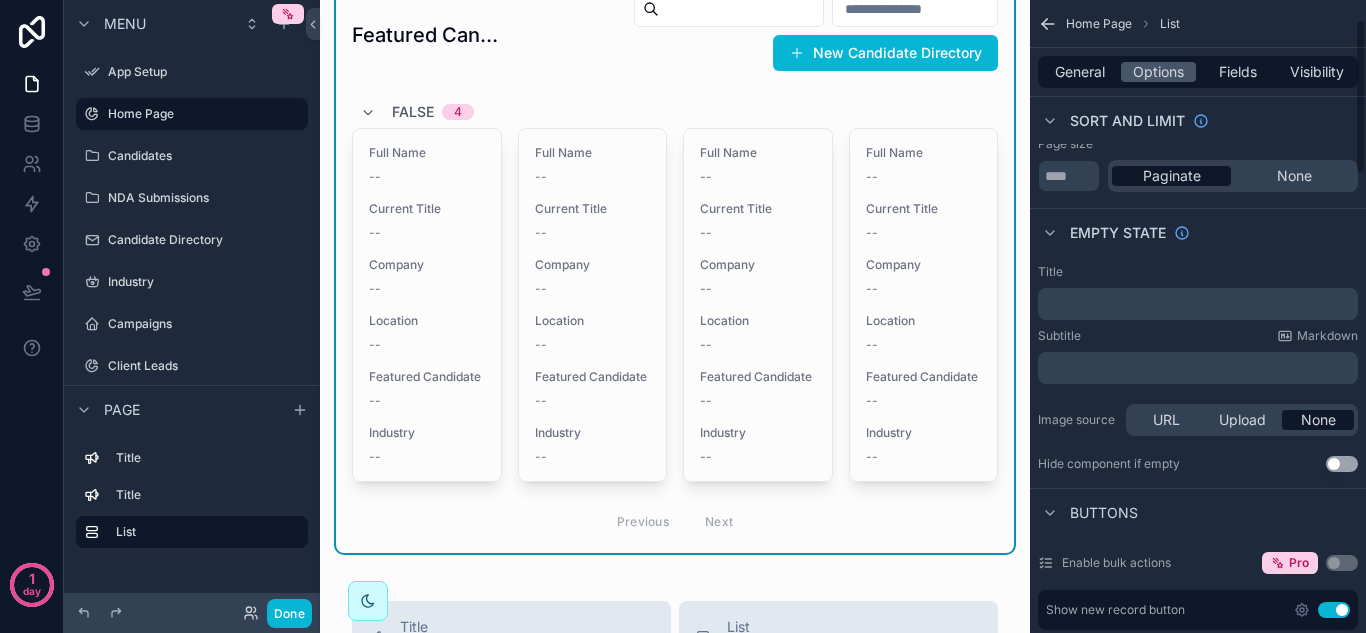 scroll, scrollTop: 0, scrollLeft: 0, axis: both 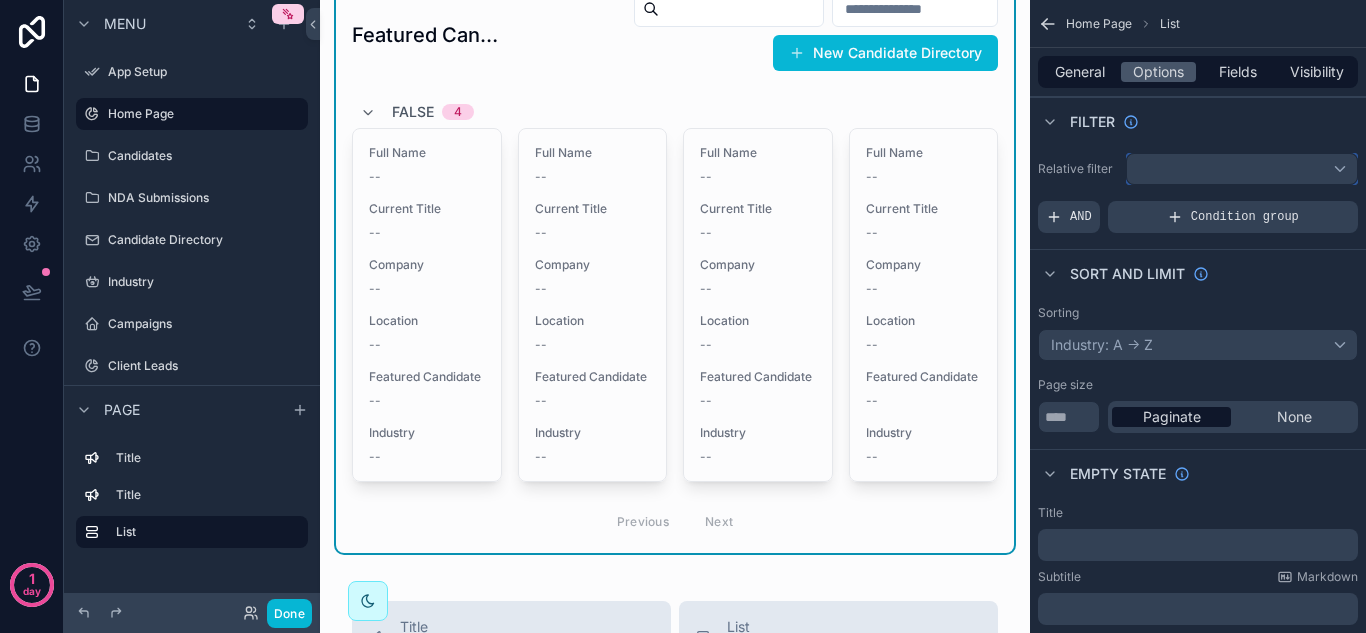 click at bounding box center [1242, 169] 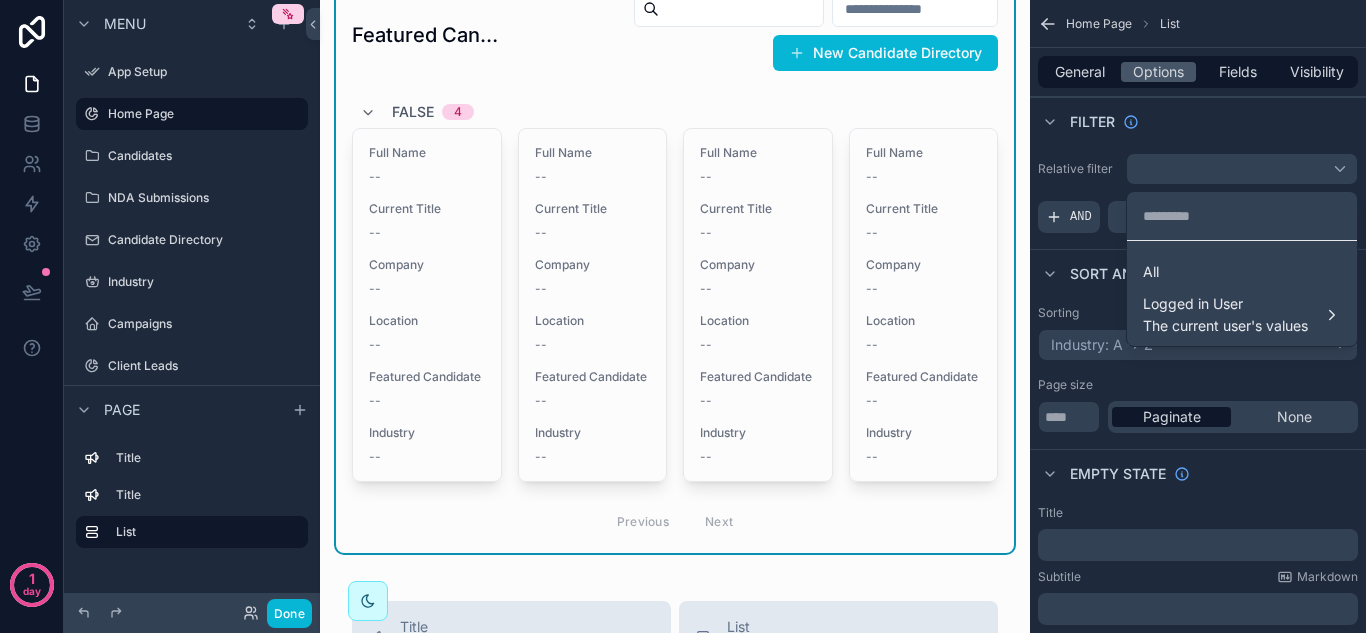 click at bounding box center (683, 316) 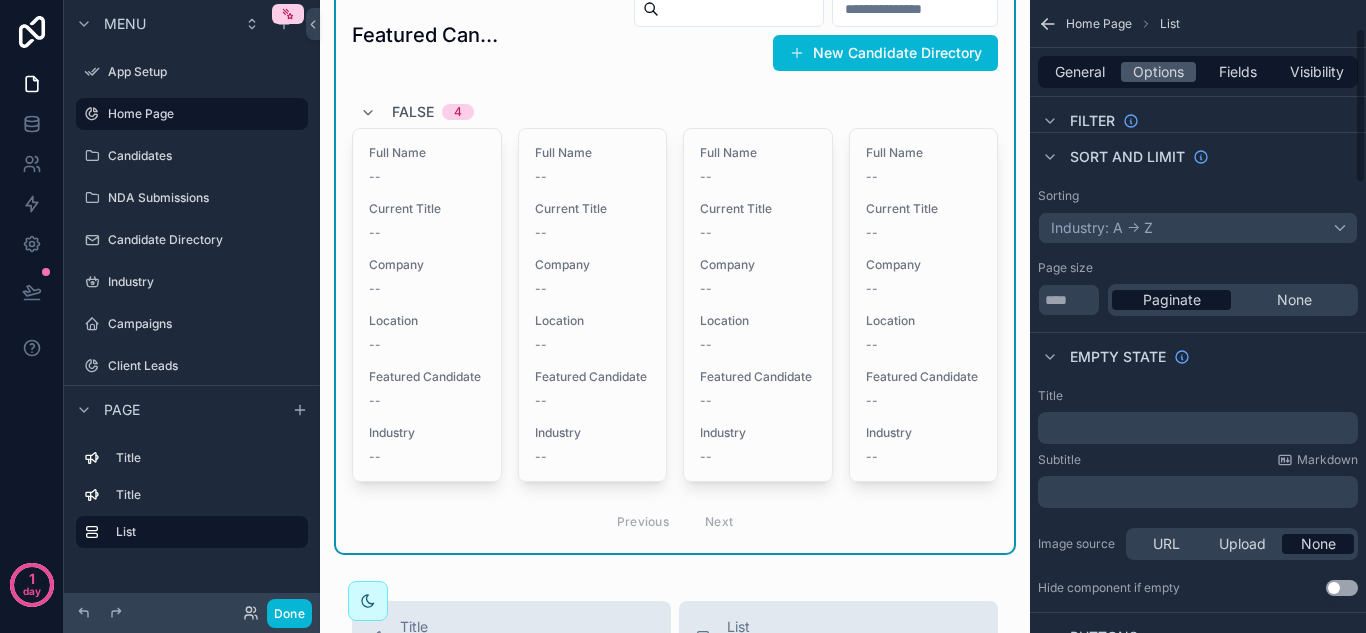 scroll, scrollTop: 118, scrollLeft: 0, axis: vertical 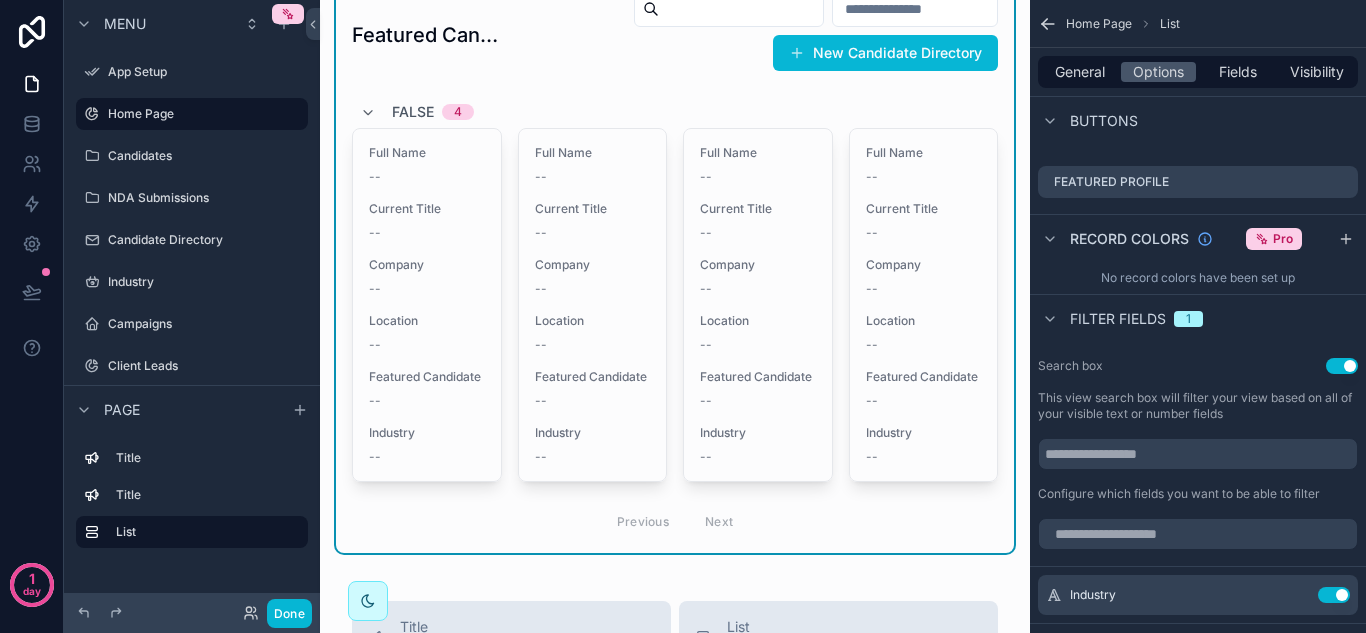 click on "1" at bounding box center [1188, 319] 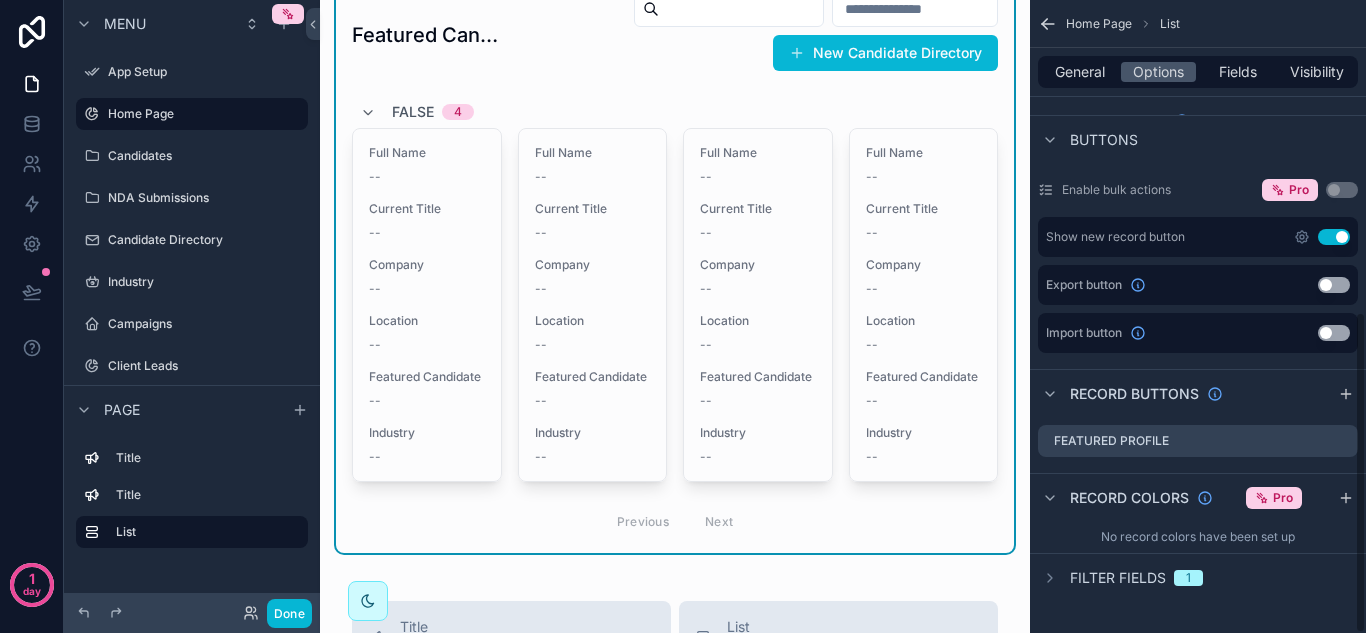 scroll, scrollTop: 614, scrollLeft: 0, axis: vertical 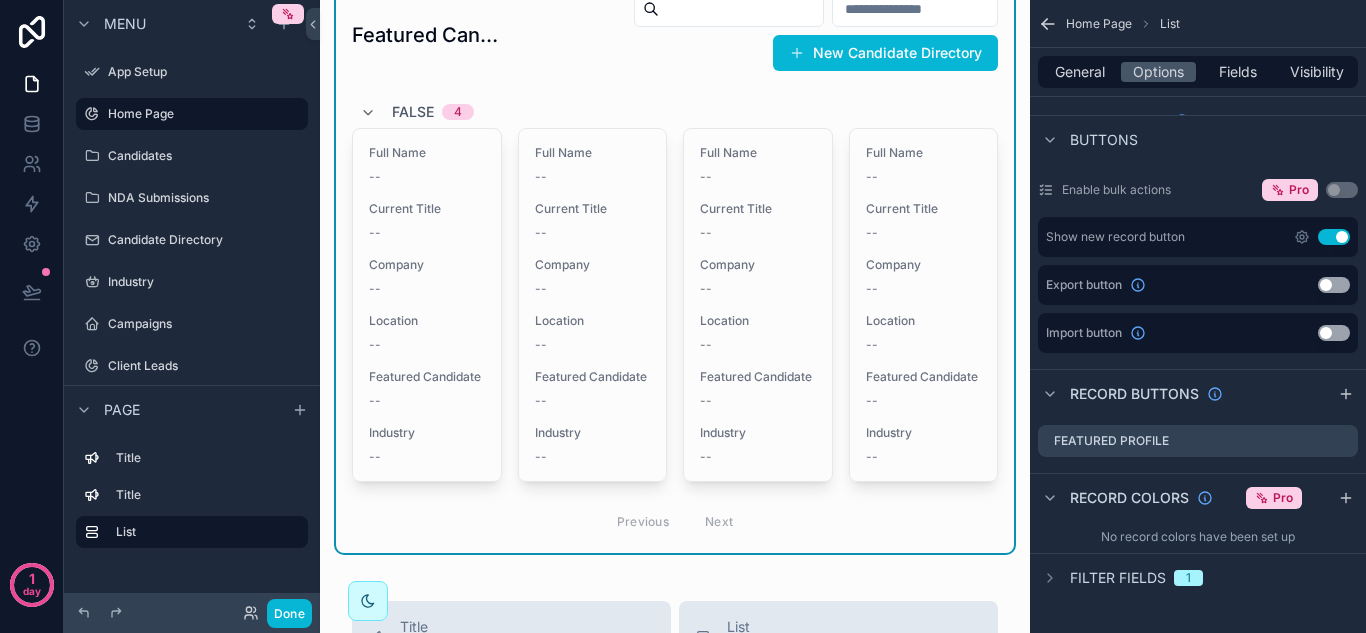 click on "Filter fields" at bounding box center (1118, 578) 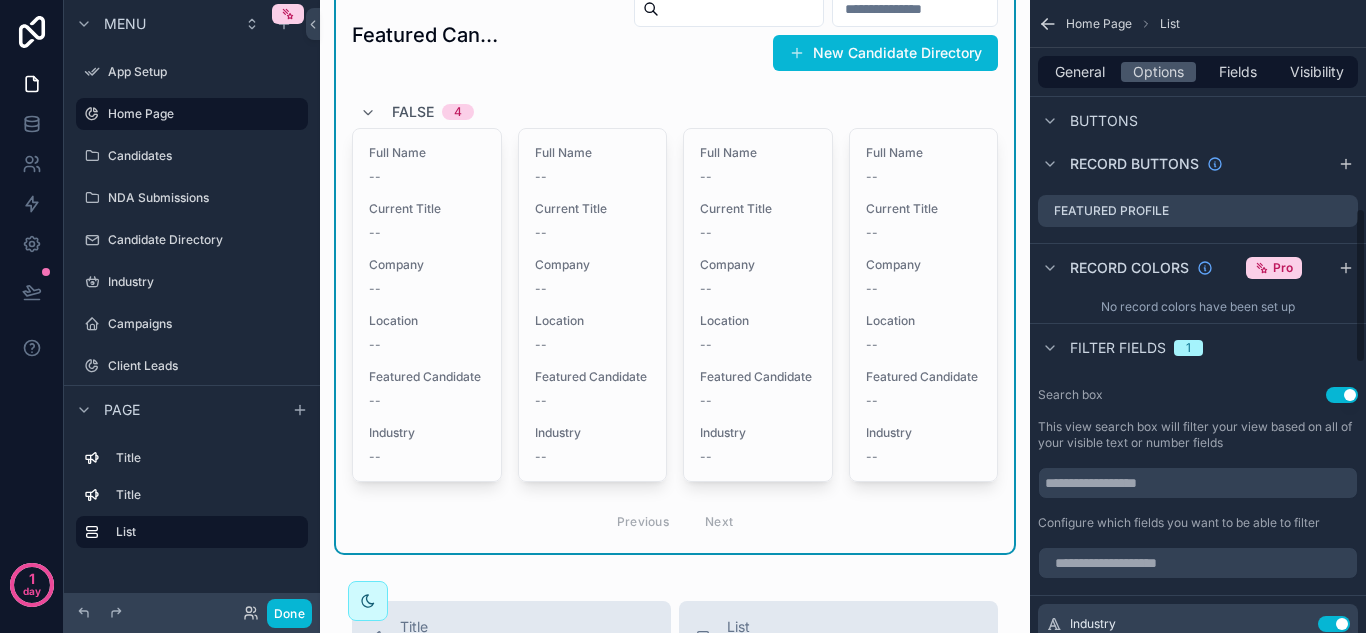 scroll, scrollTop: 845, scrollLeft: 0, axis: vertical 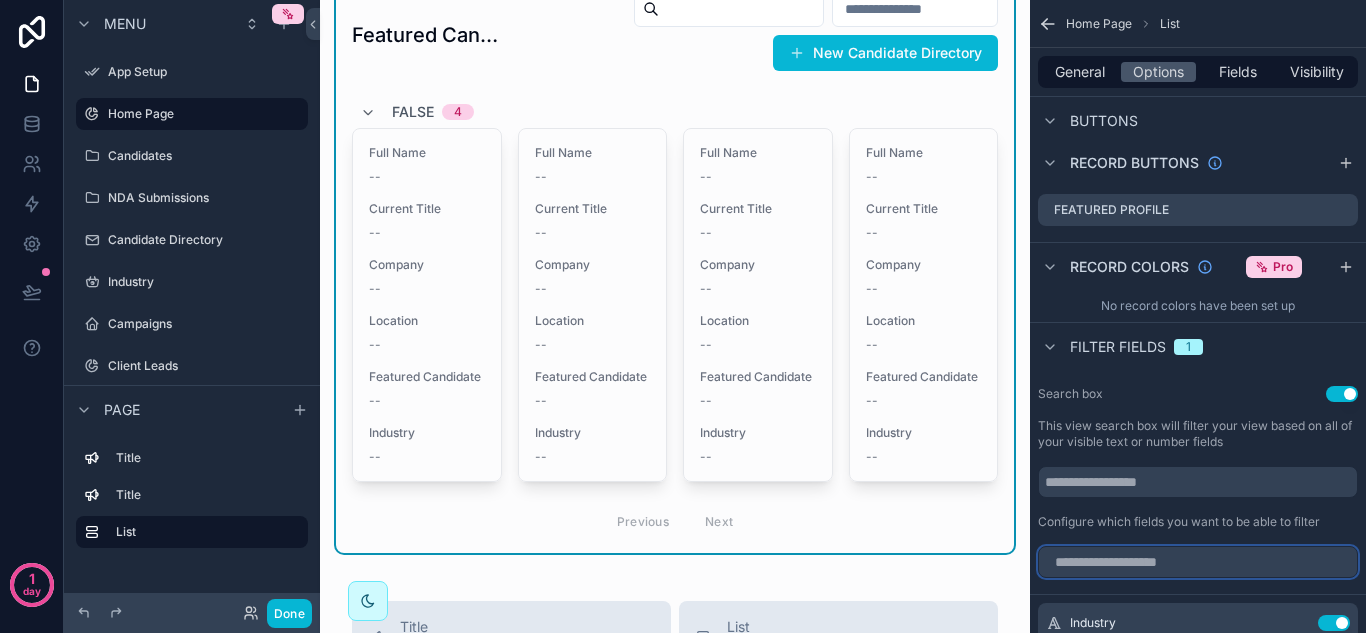 click at bounding box center (1198, 562) 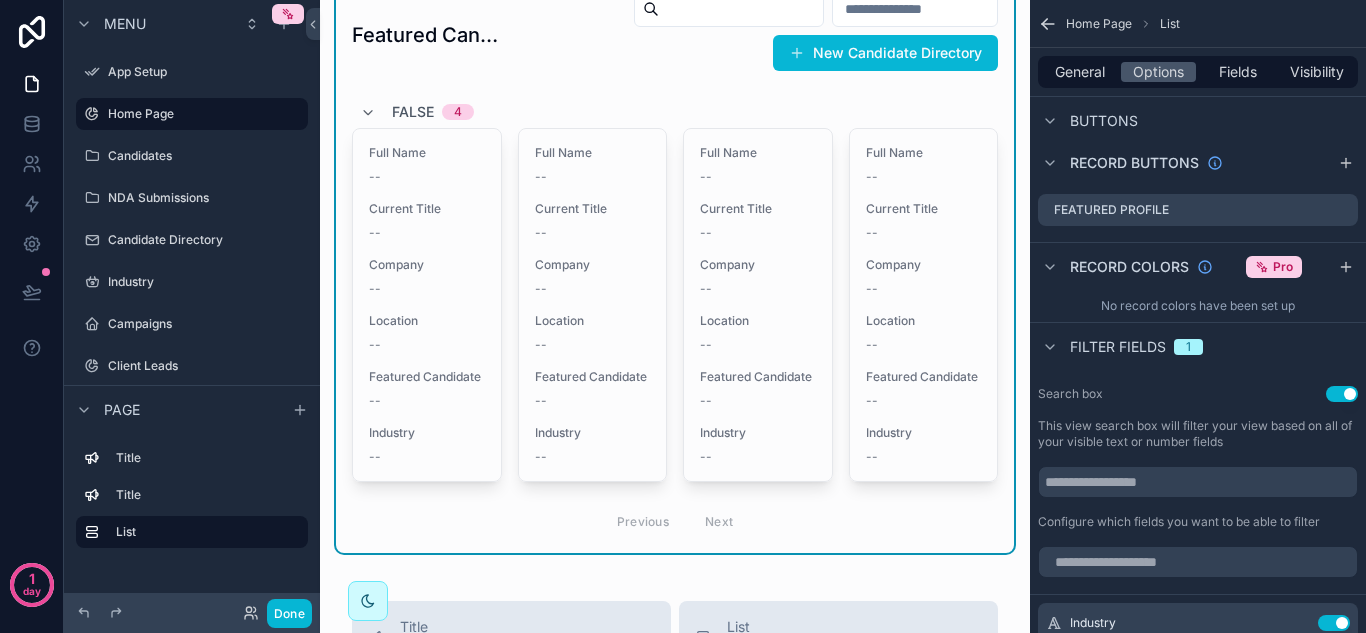 click on "Configure which fields you want to be able to filter" at bounding box center (1179, 522) 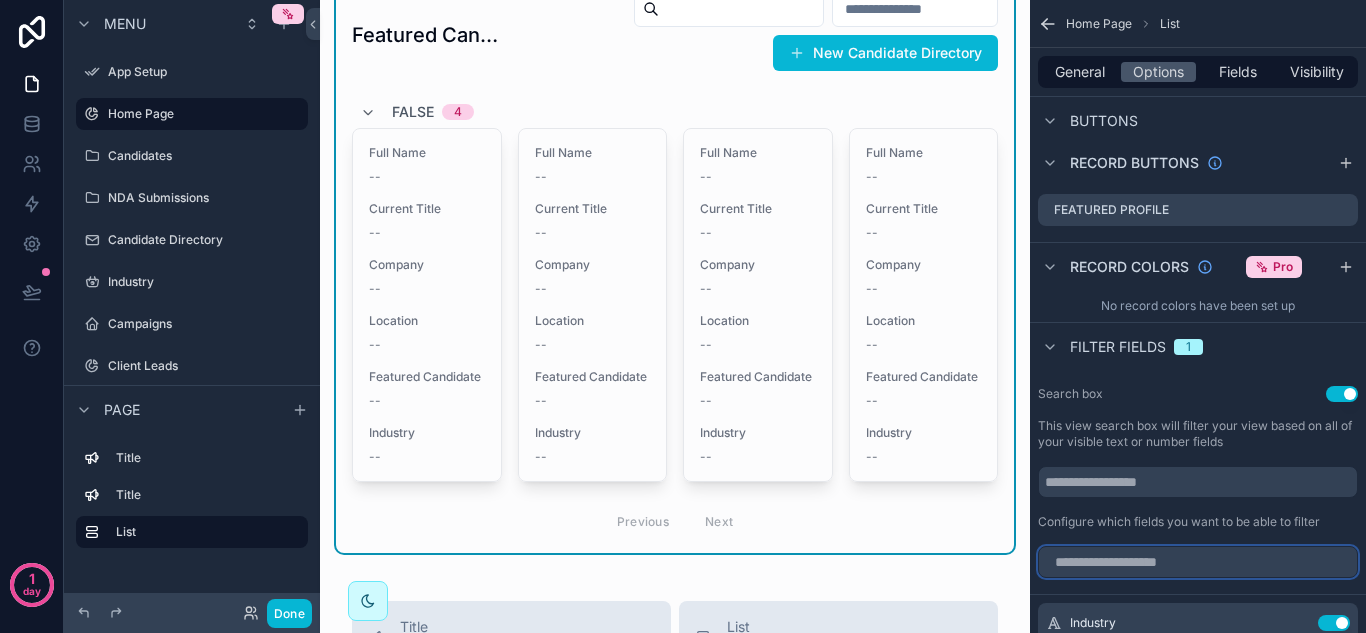 click at bounding box center (1198, 562) 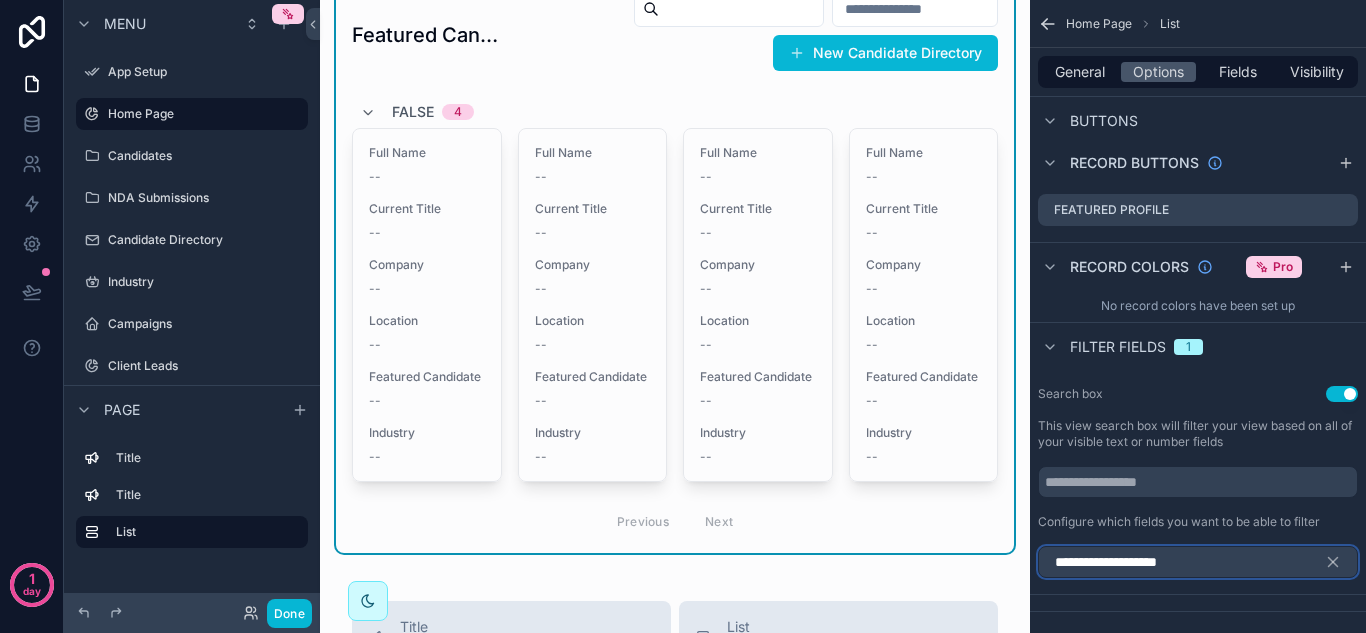 click on "**********" at bounding box center (1198, 562) 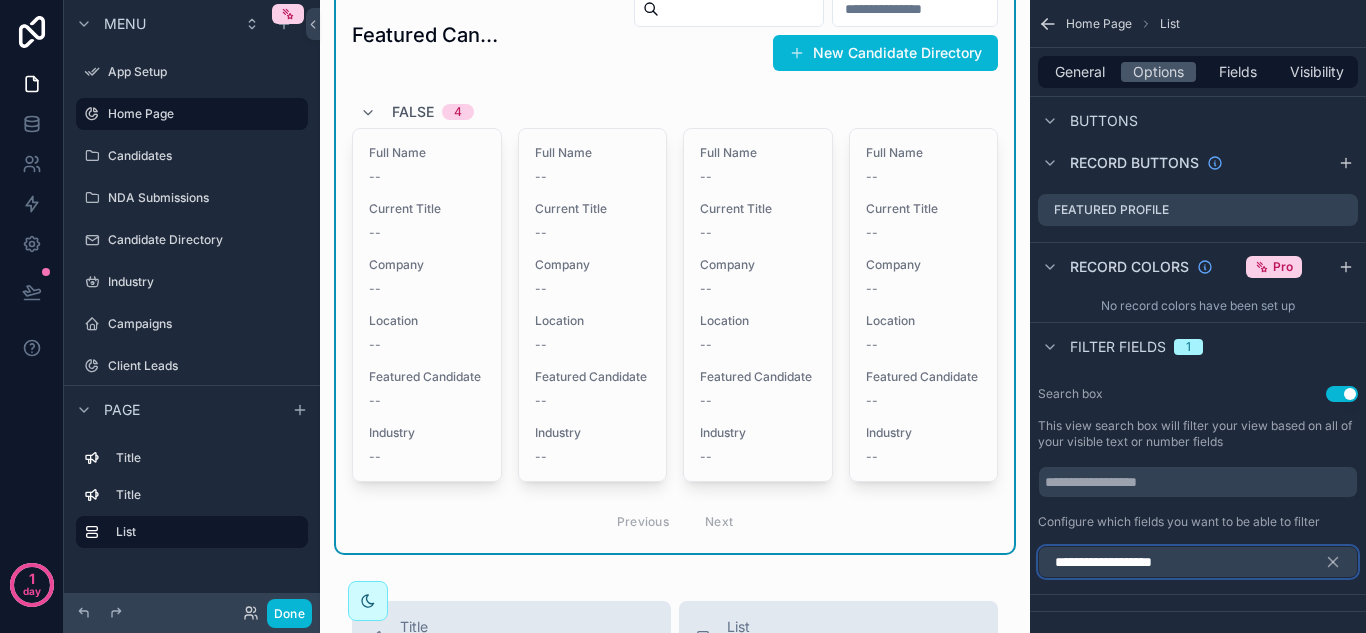 click on "**********" at bounding box center (1198, 562) 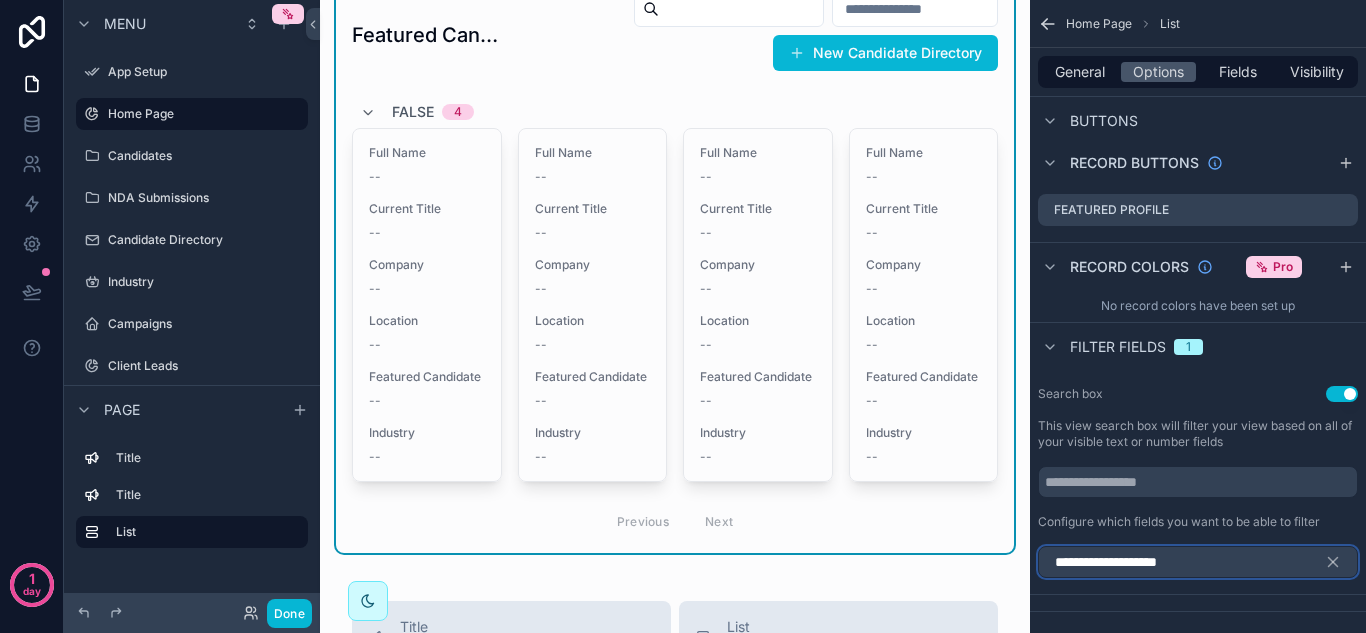 type on "**********" 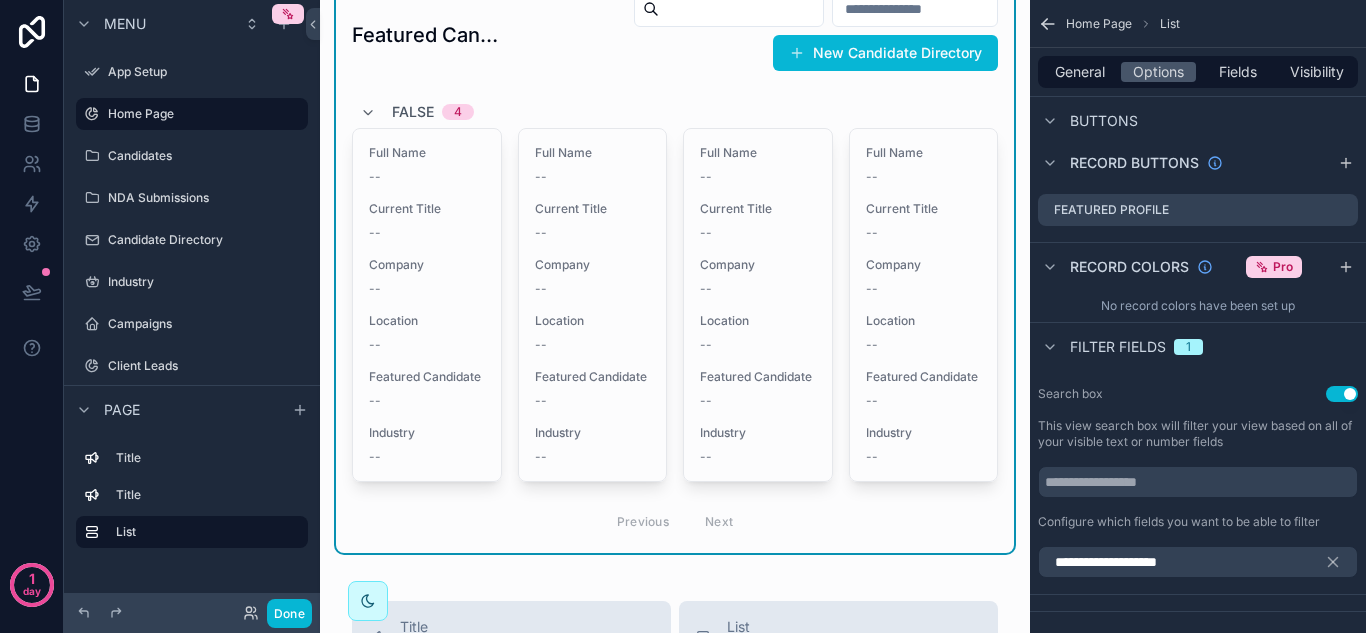 click on "Configure which fields you want to be able to filter" at bounding box center (1179, 522) 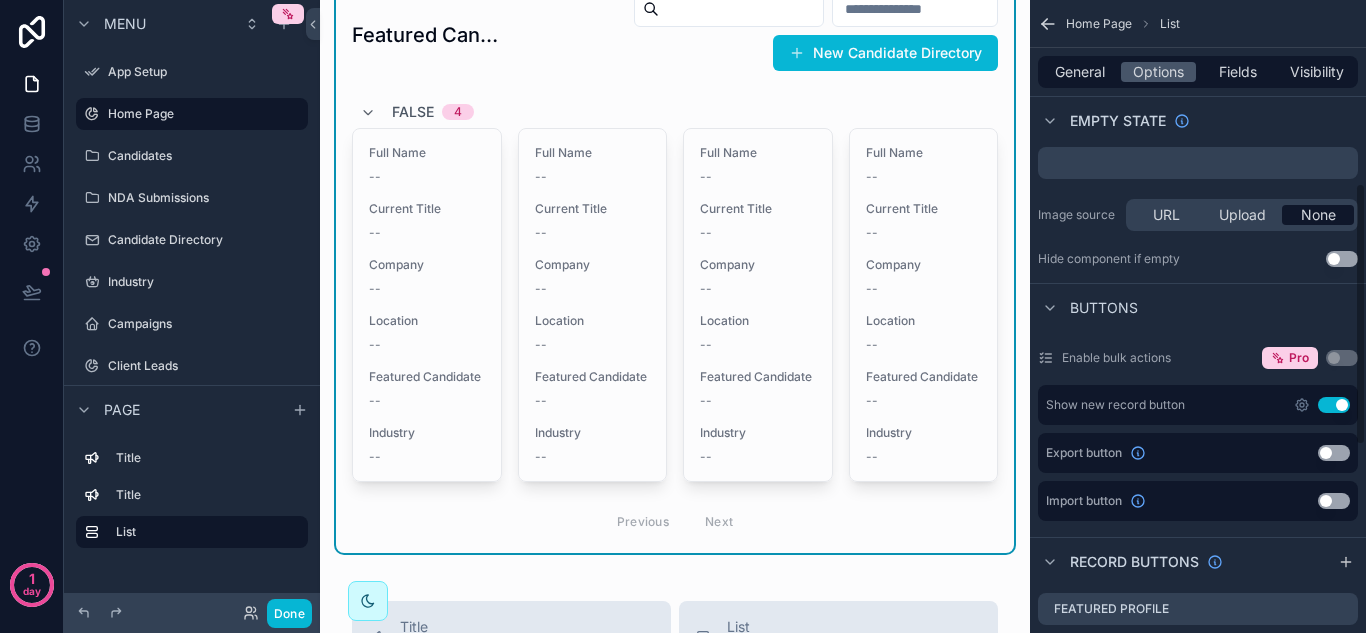 scroll, scrollTop: 444, scrollLeft: 0, axis: vertical 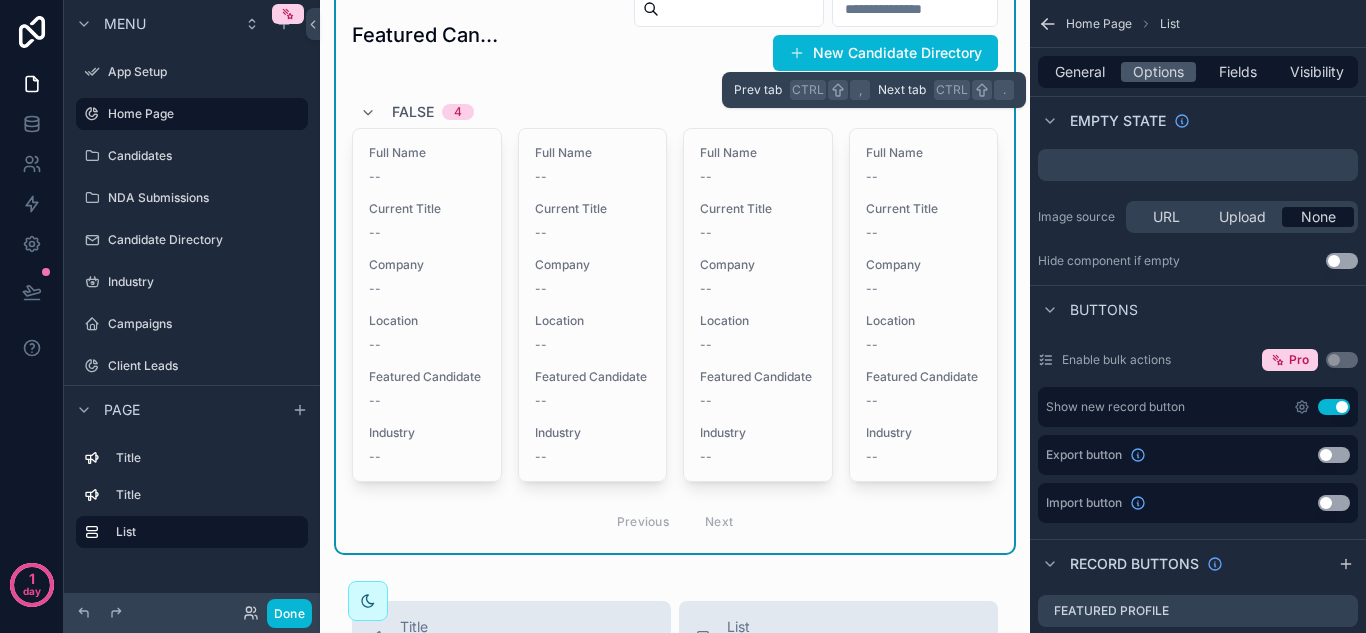 click on "General Options Fields Visibility" at bounding box center [1198, 72] 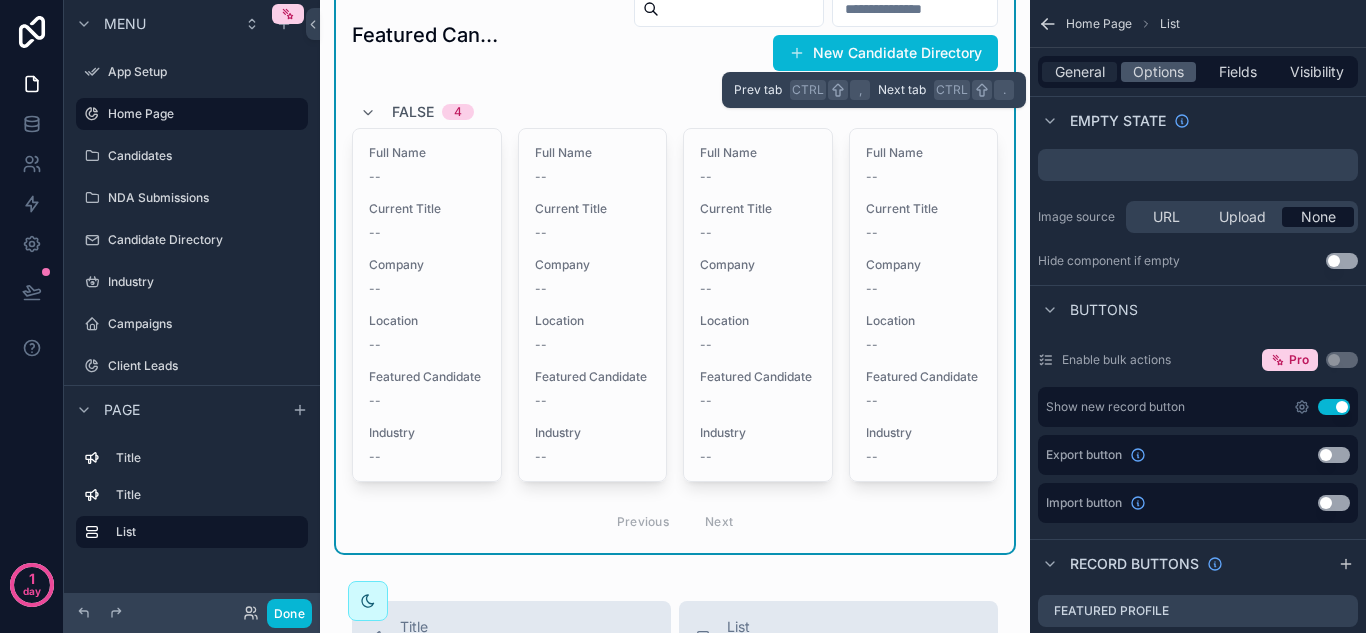 click on "General" at bounding box center (1080, 72) 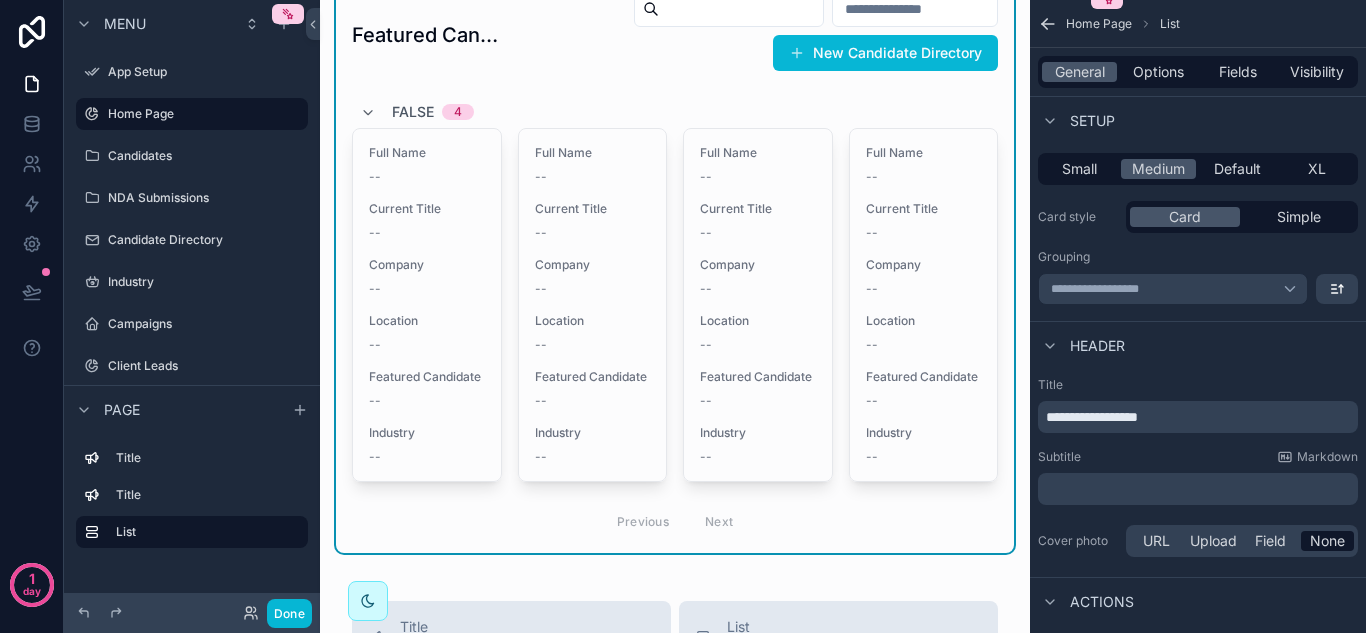 scroll, scrollTop: 580, scrollLeft: 0, axis: vertical 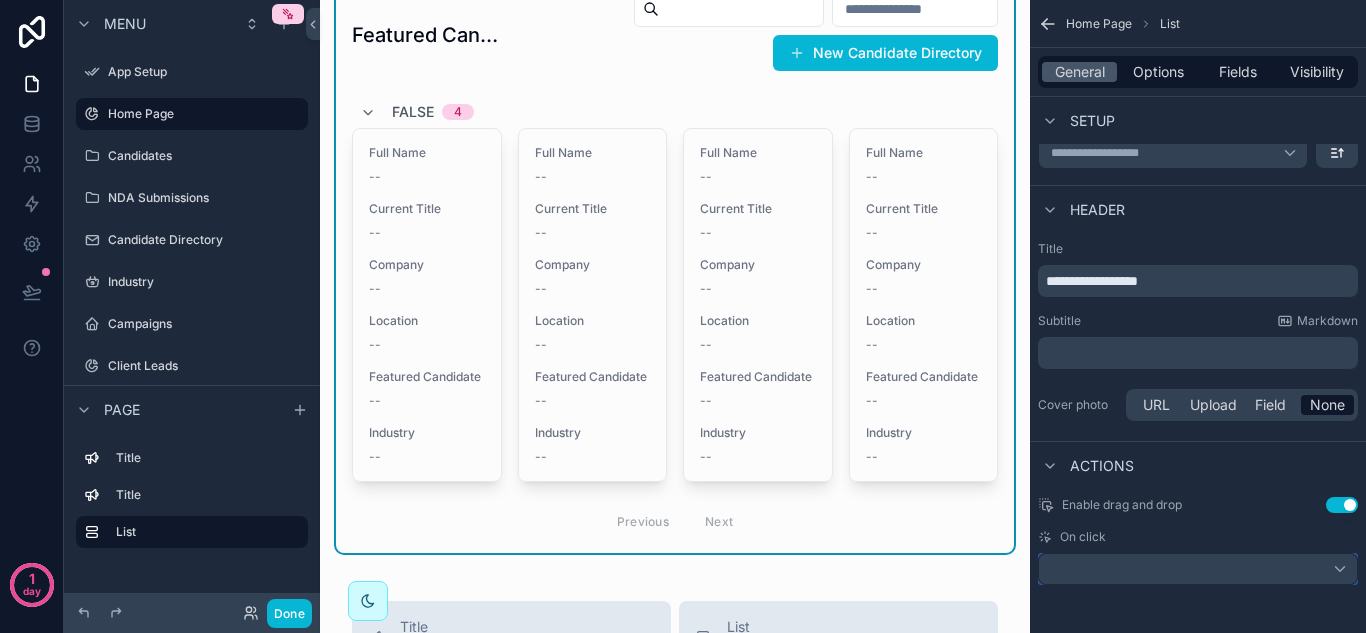 click at bounding box center [1198, 569] 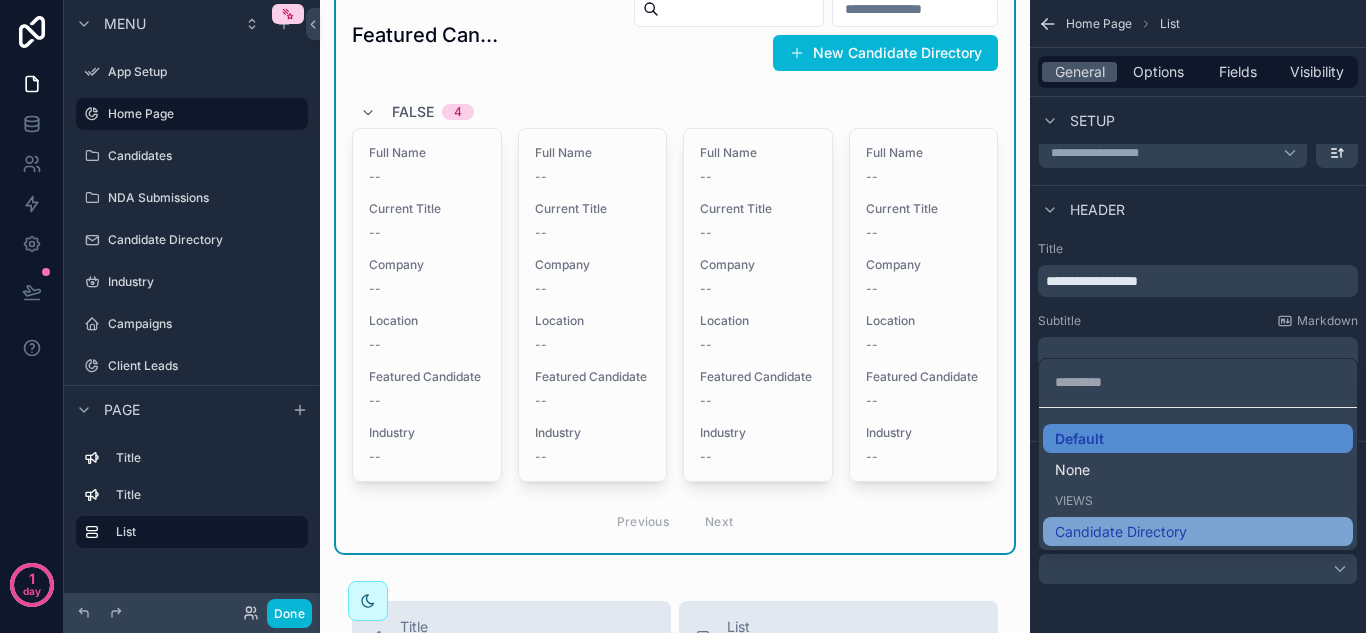click on "Candidate Directory" at bounding box center [1121, 532] 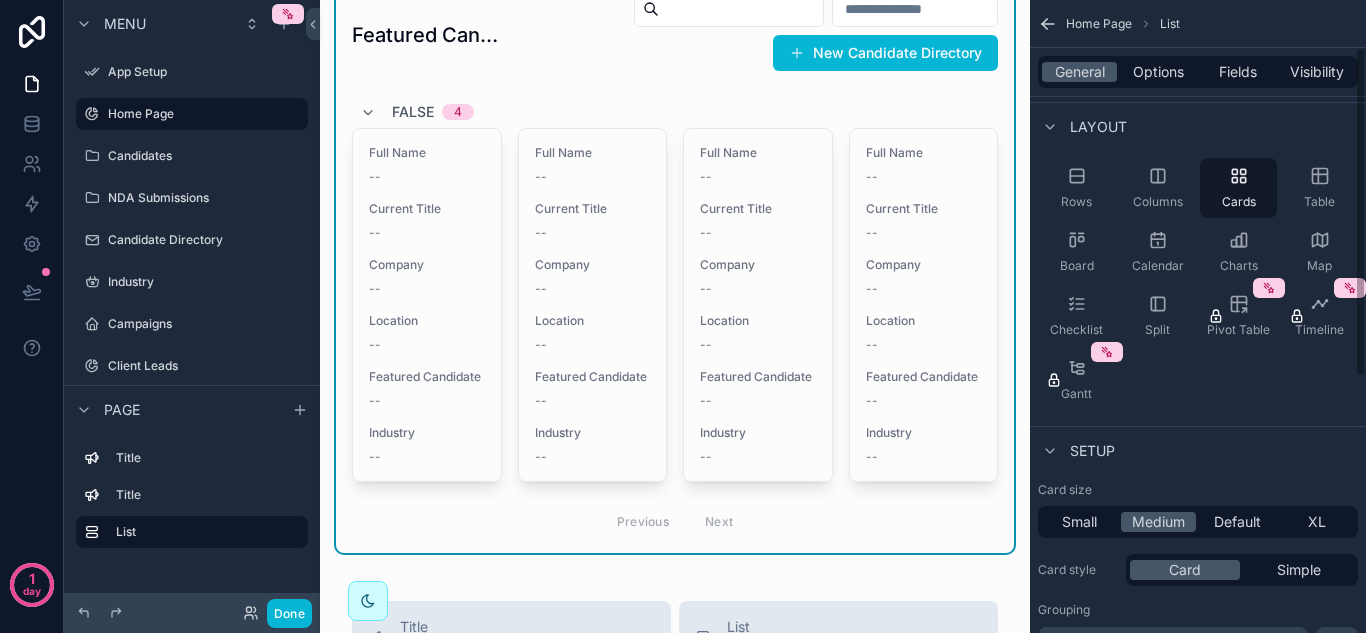 scroll, scrollTop: 0, scrollLeft: 0, axis: both 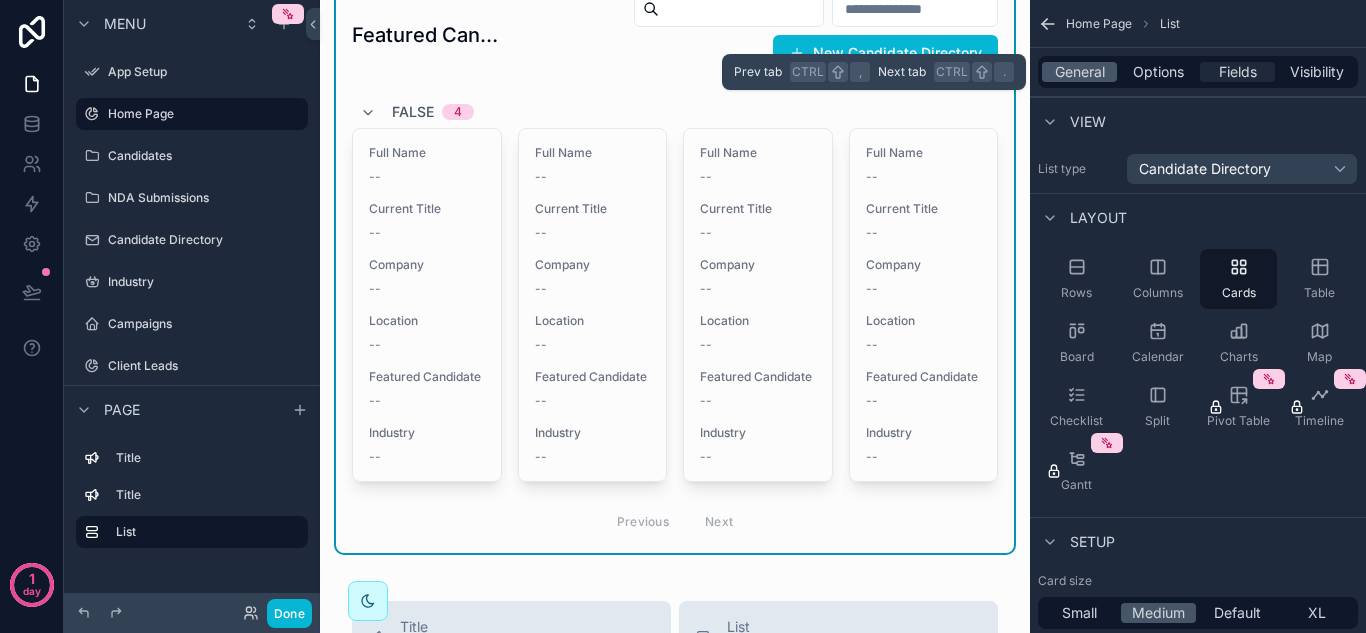 click on "Fields" at bounding box center [1238, 72] 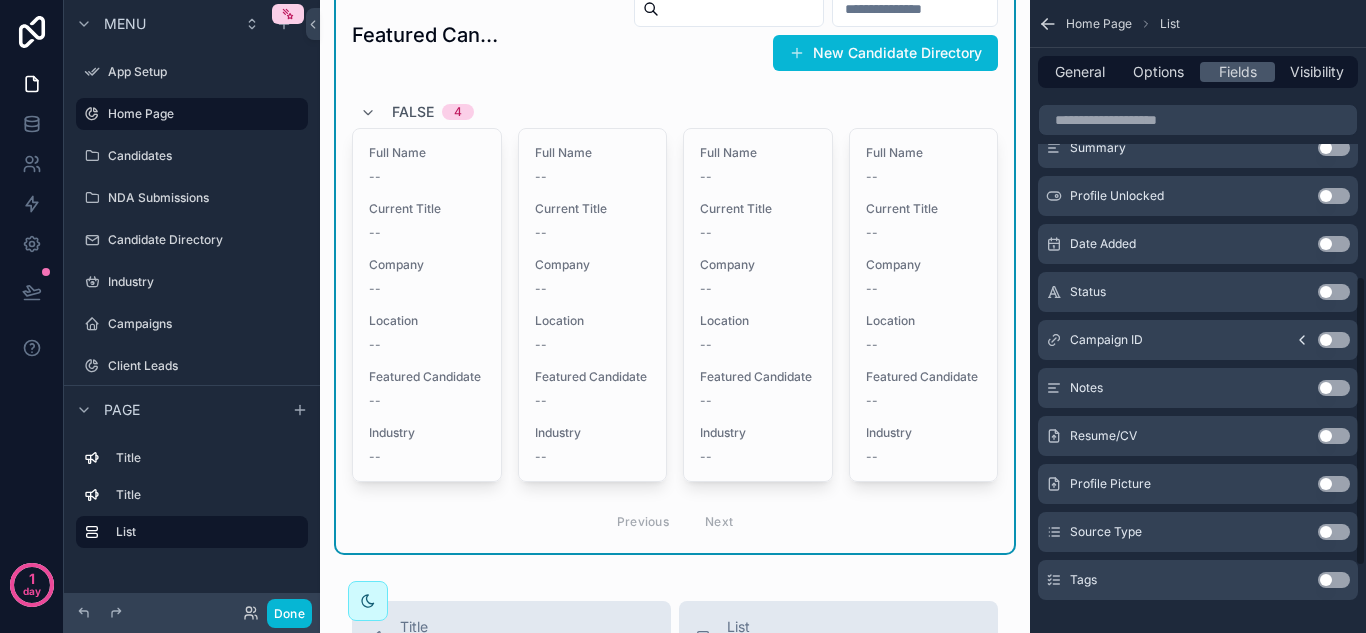 scroll, scrollTop: 746, scrollLeft: 0, axis: vertical 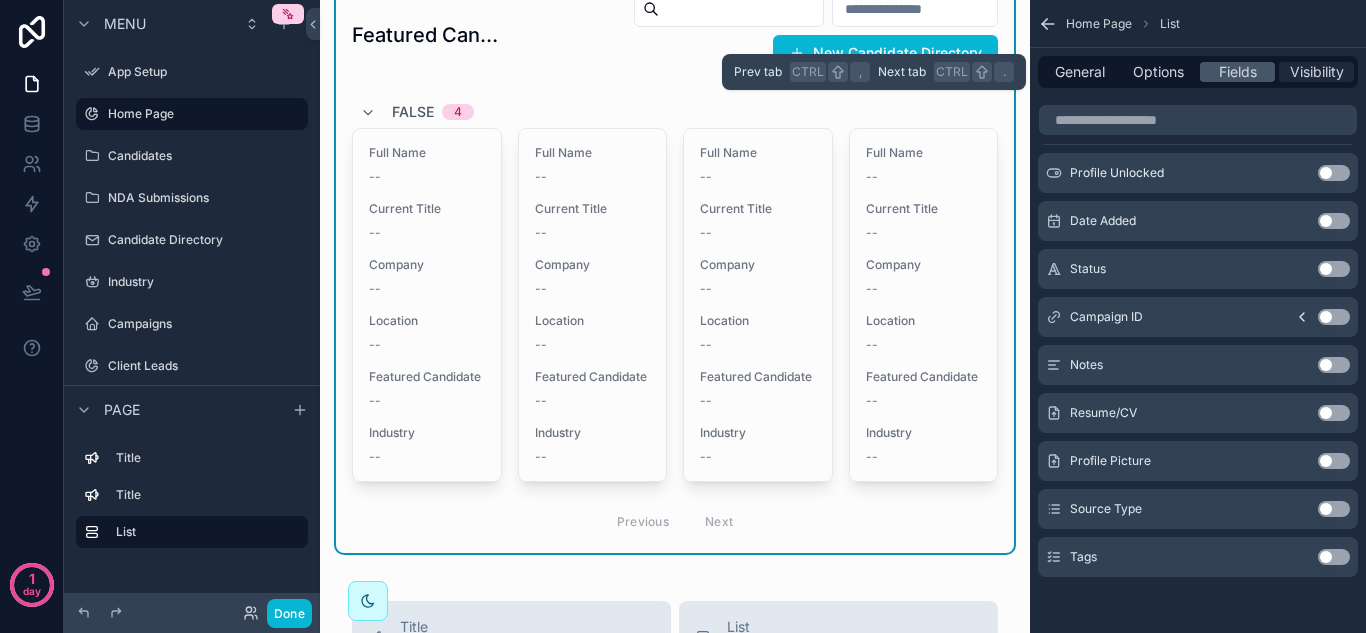 click on "Visibility" at bounding box center (1317, 72) 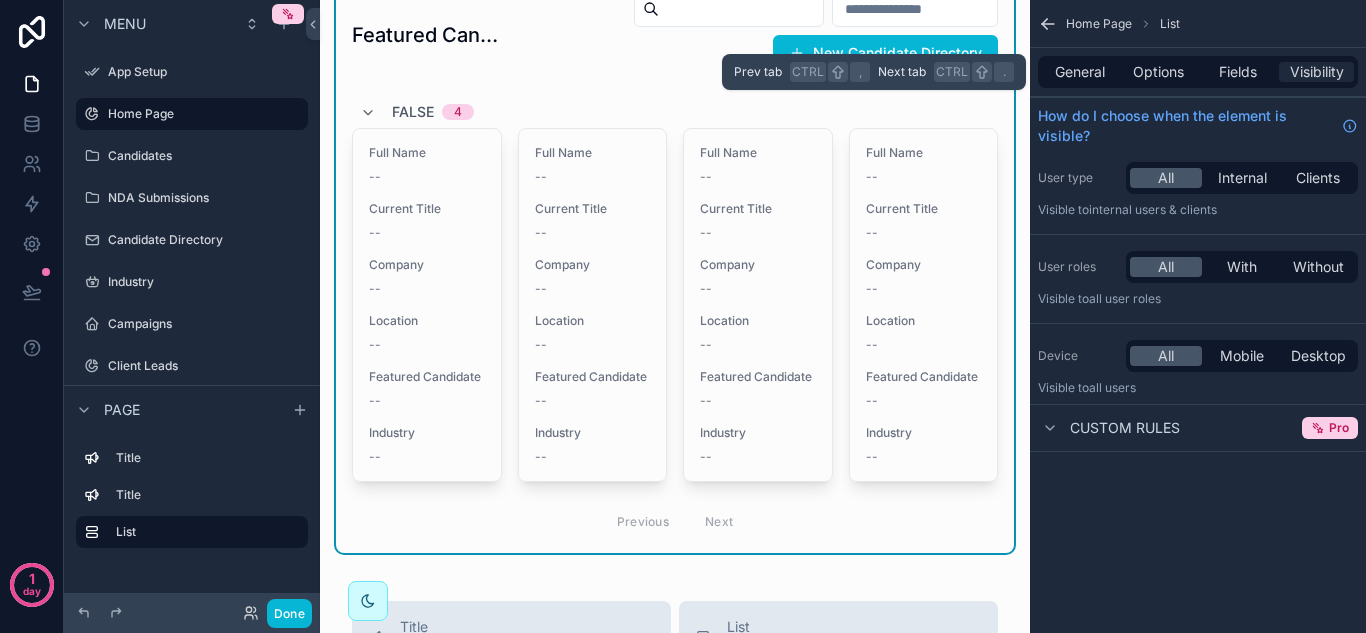 scroll, scrollTop: 0, scrollLeft: 0, axis: both 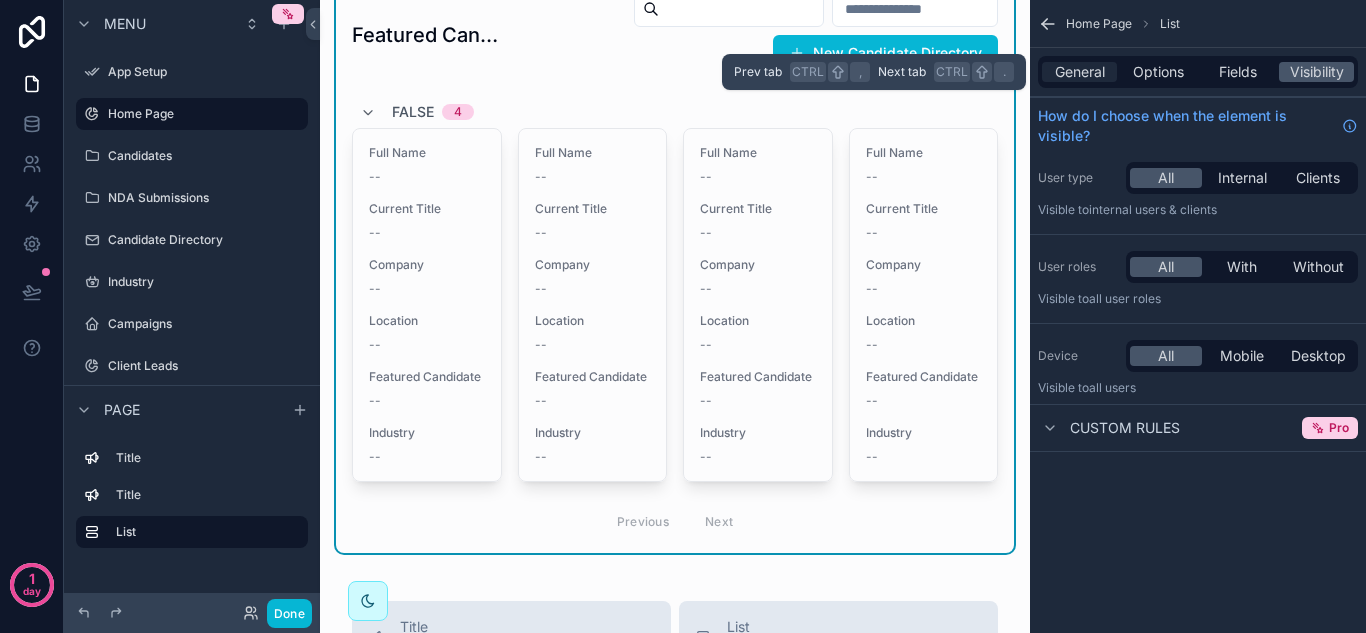 click on "General" at bounding box center (1080, 72) 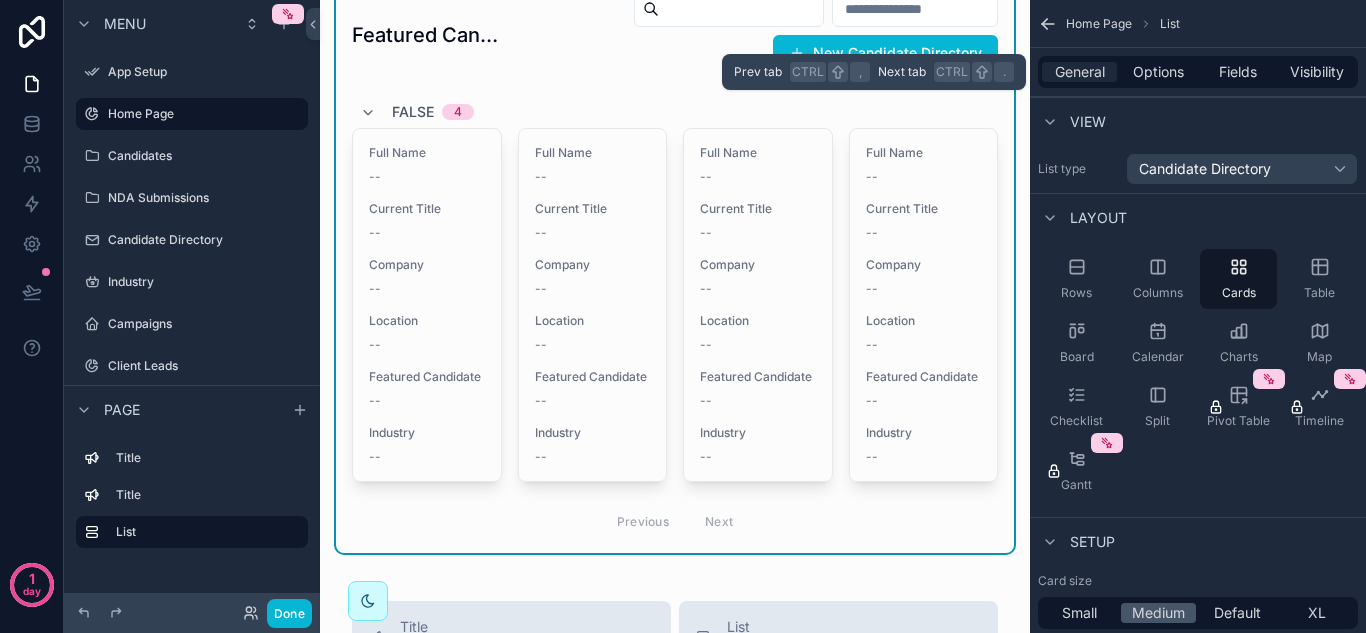 click on "General" at bounding box center (1080, 72) 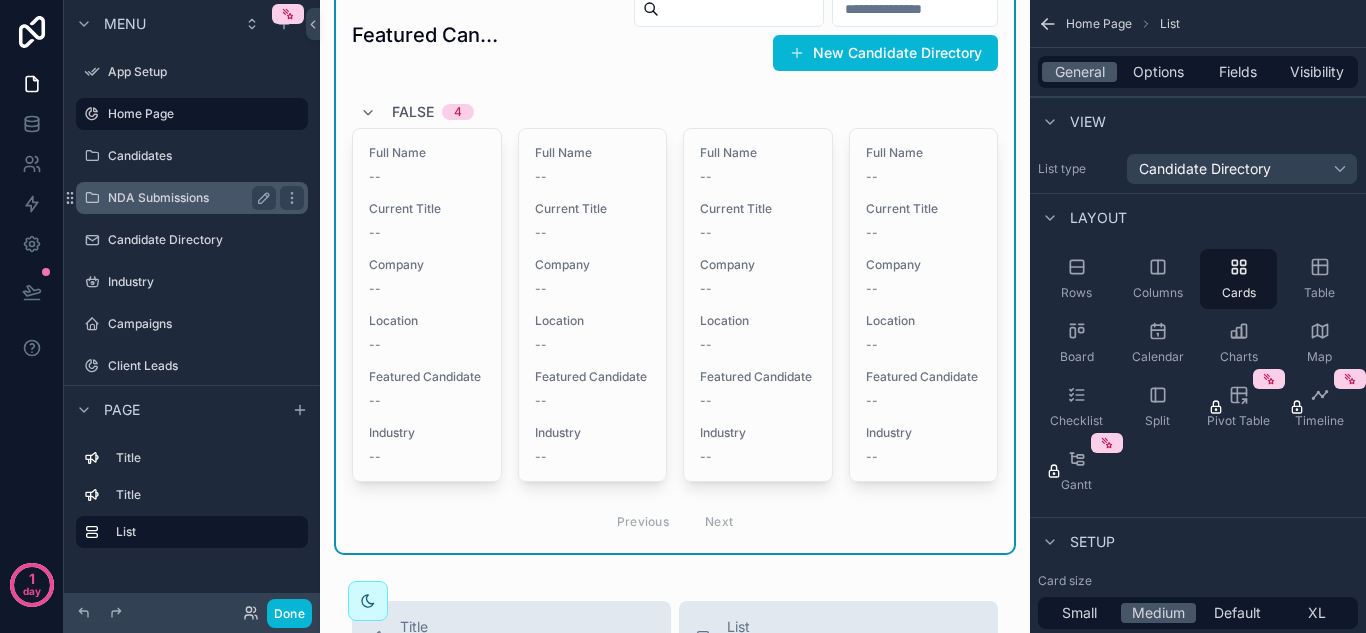 click on "NDA Submissions" at bounding box center (188, 198) 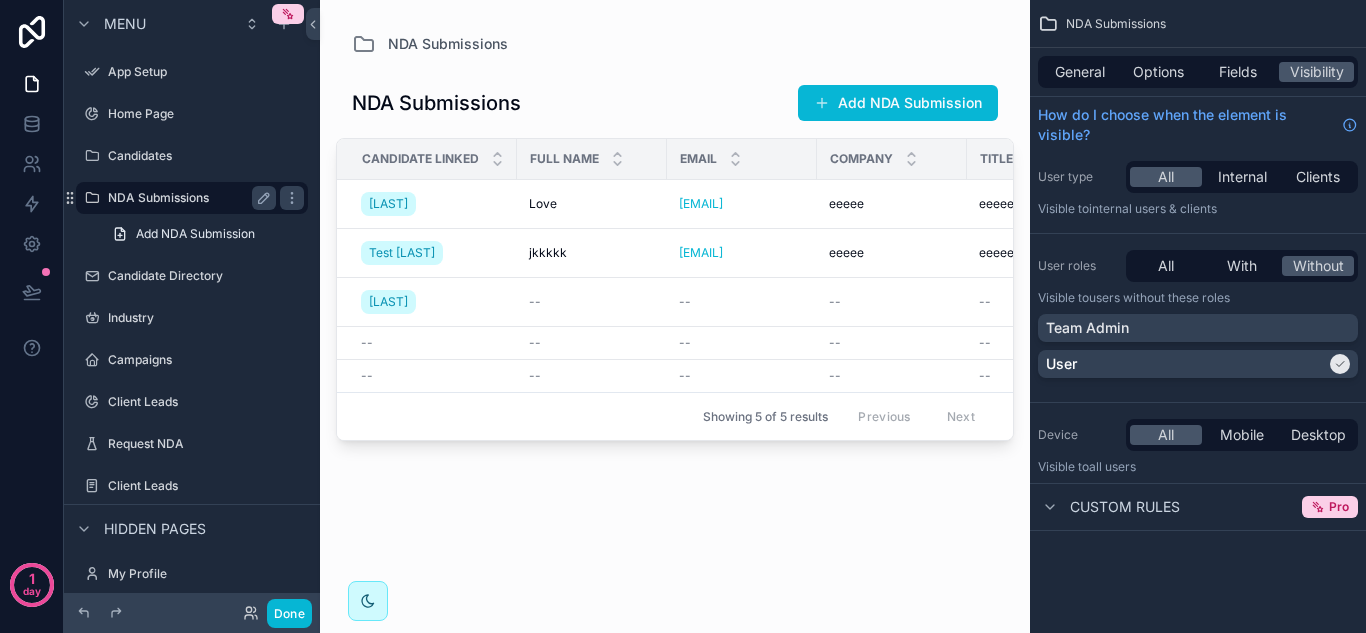 scroll, scrollTop: 0, scrollLeft: 0, axis: both 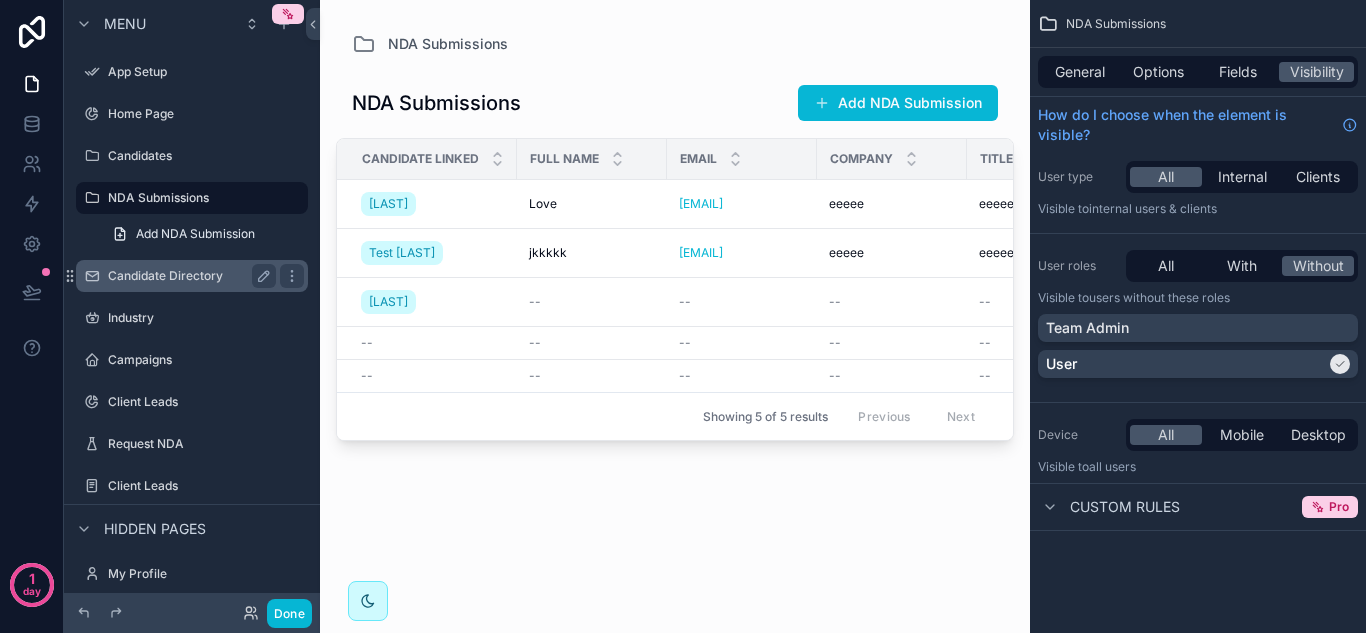 click on "Candidate Directory" at bounding box center [188, 276] 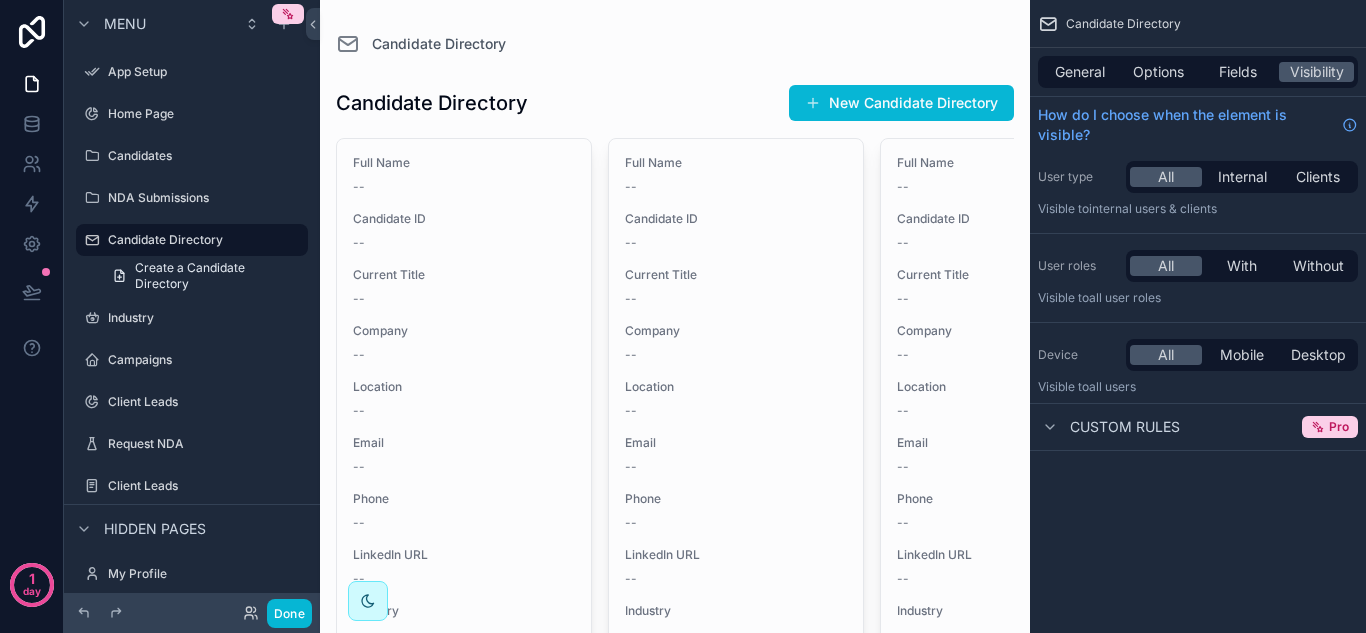 click at bounding box center [675, 396] 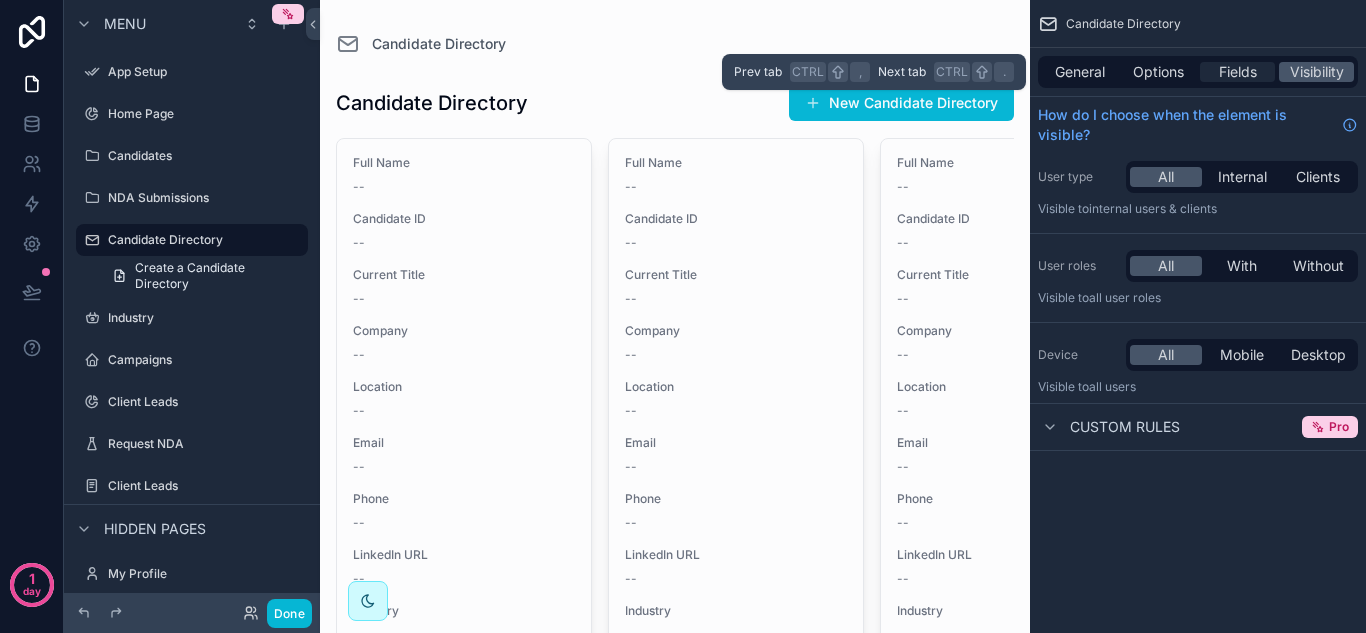 click on "Fields" at bounding box center (1238, 72) 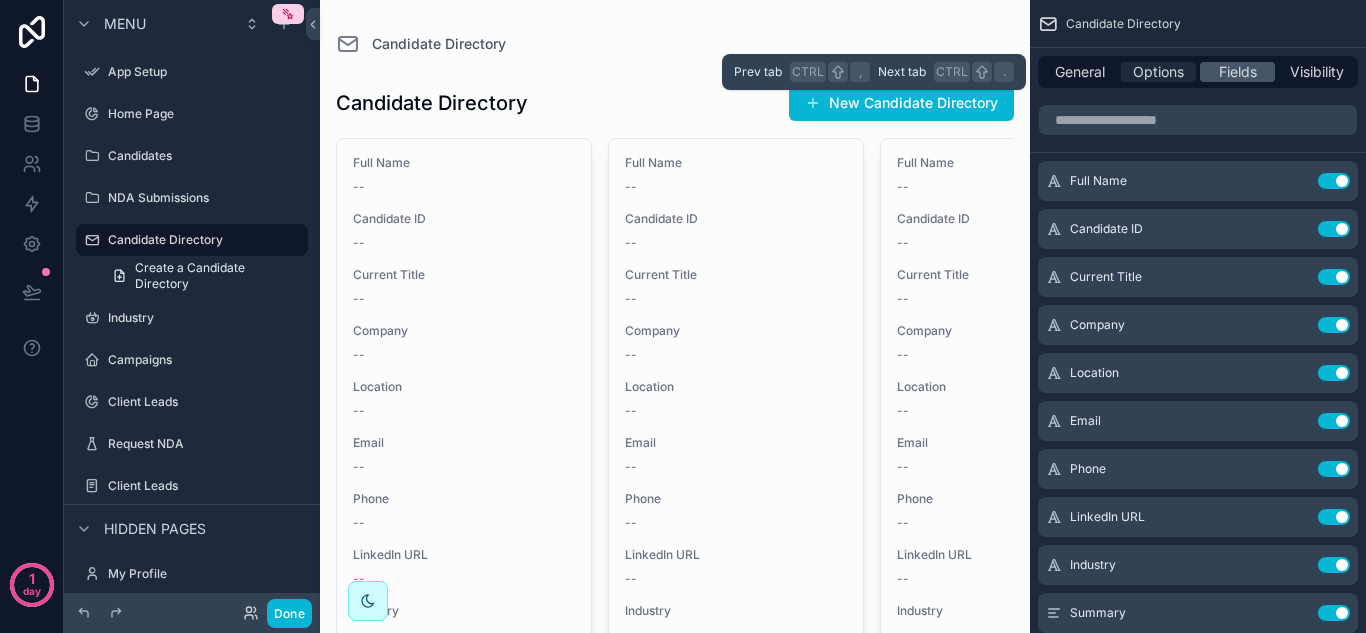 click on "Options" at bounding box center [1158, 72] 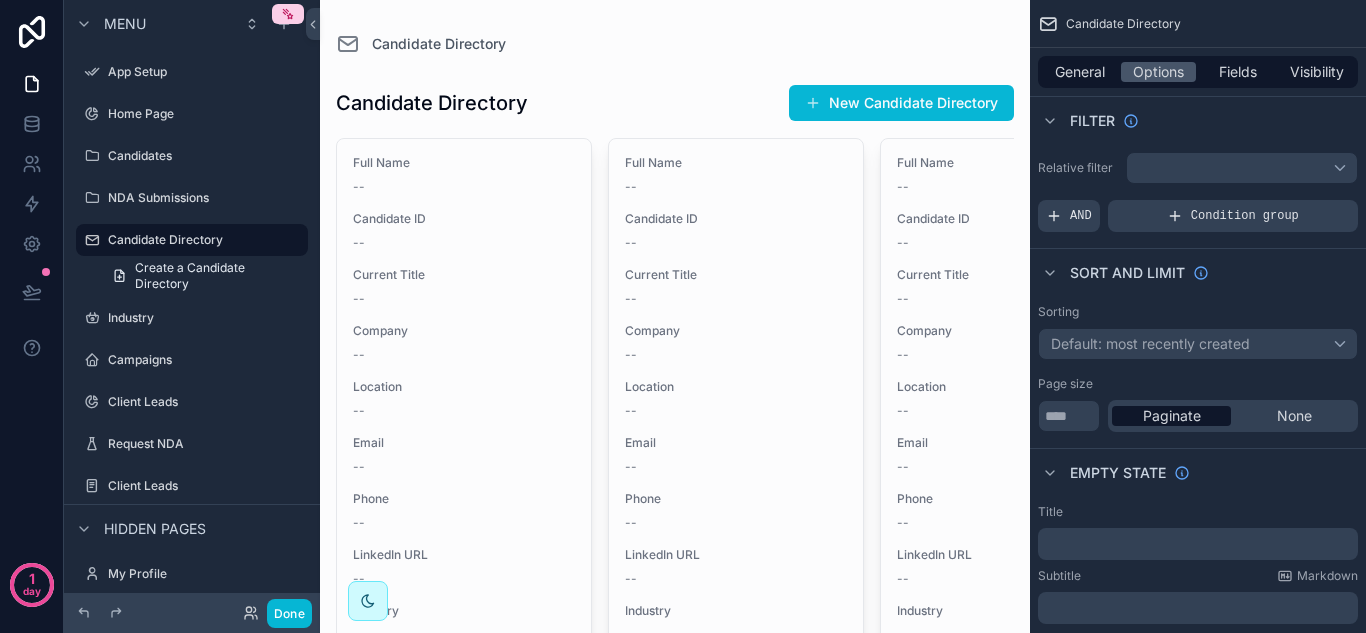 click on "Relative filter   AND Condition group" at bounding box center [1198, 192] 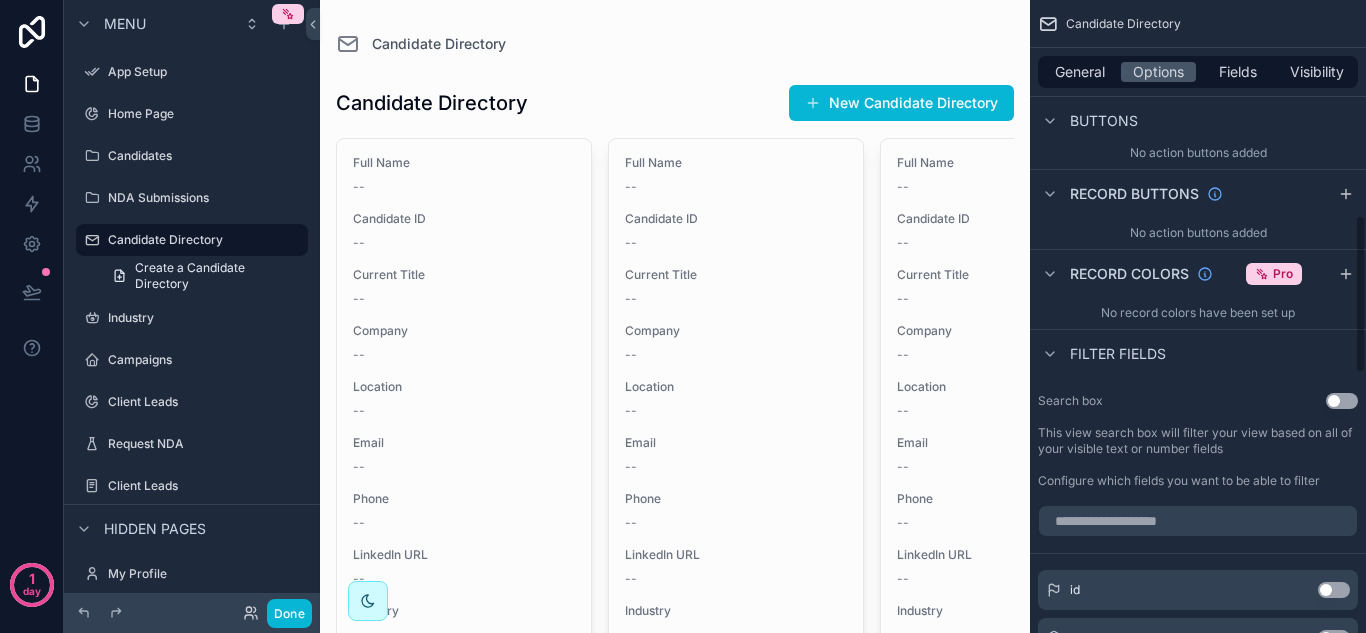scroll, scrollTop: 883, scrollLeft: 0, axis: vertical 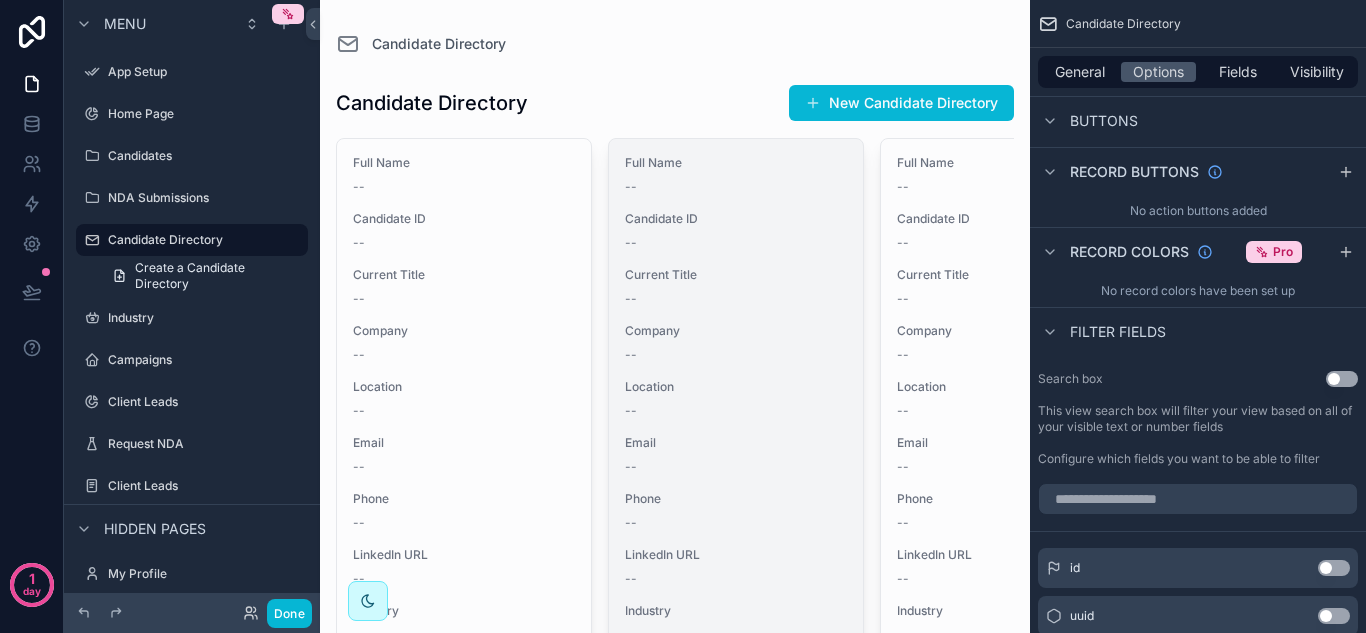 click on "LinkedIn URL --" at bounding box center (736, 567) 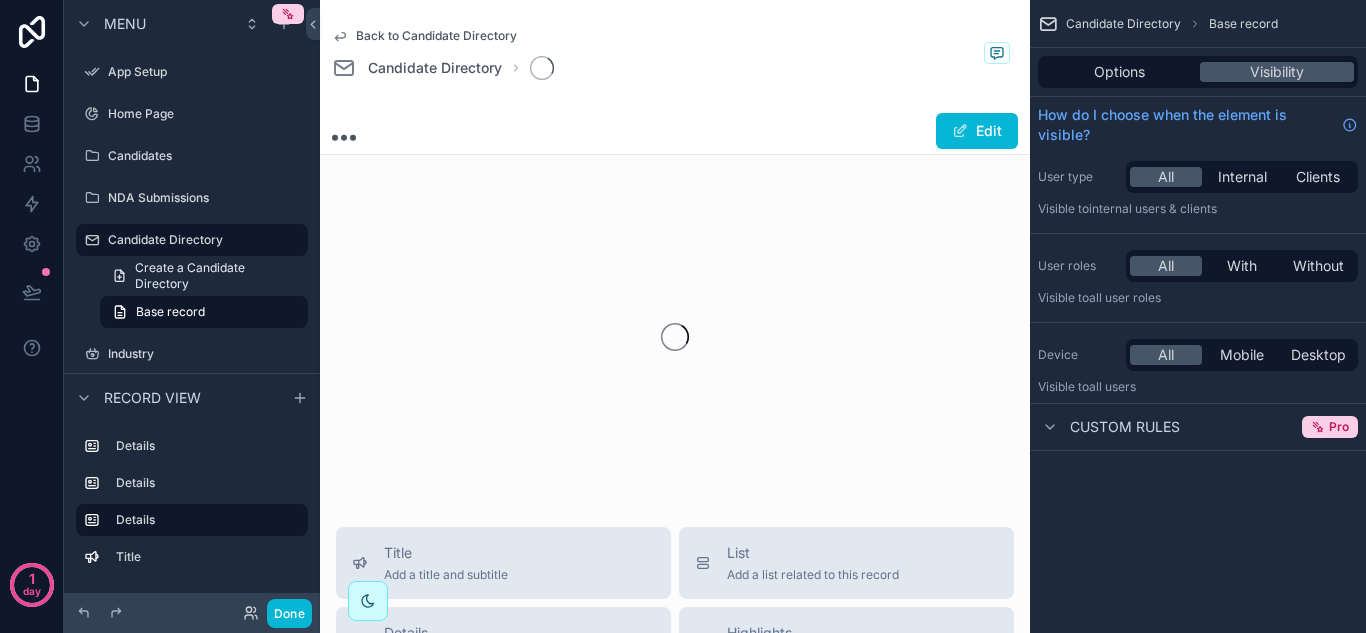 scroll, scrollTop: 0, scrollLeft: 0, axis: both 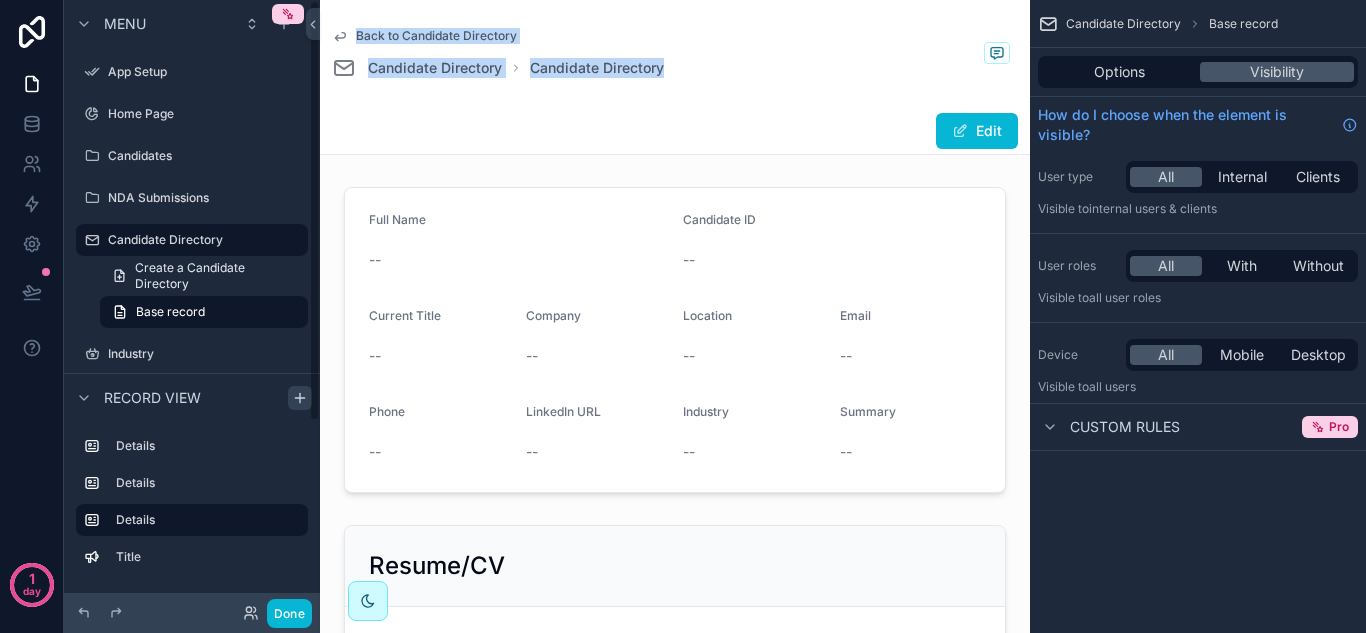 drag, startPoint x: 545, startPoint y: 132, endPoint x: 304, endPoint y: 396, distance: 357.45908 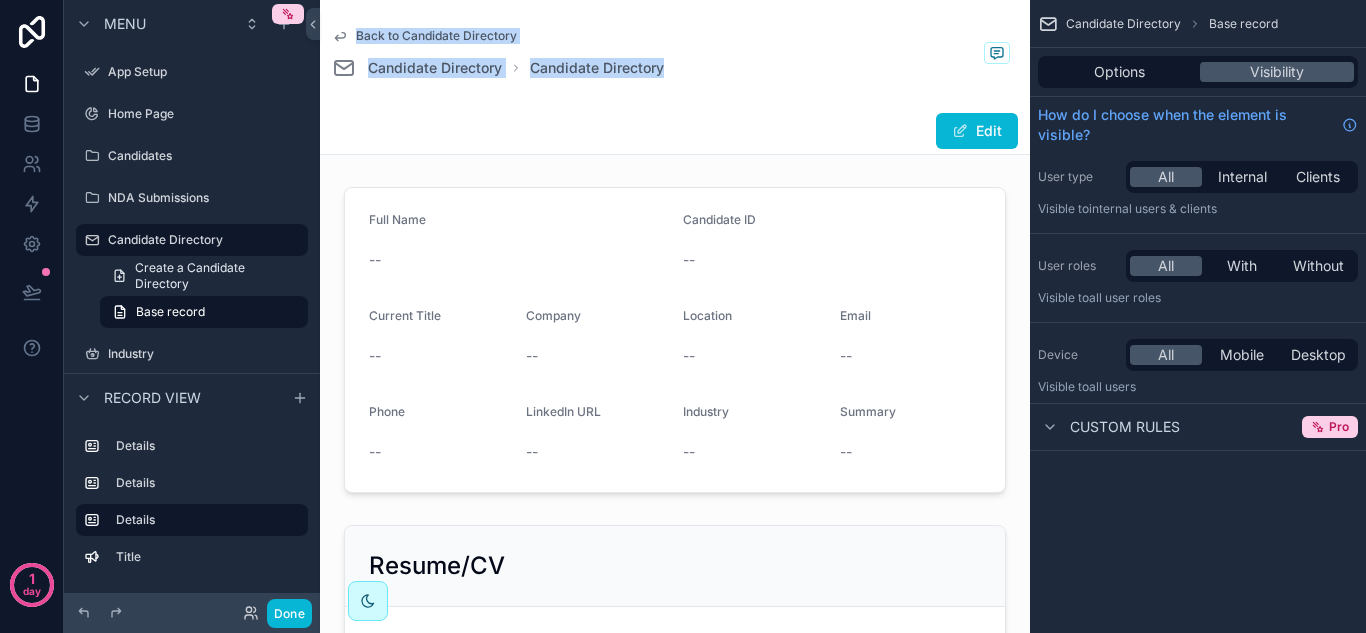 click on "Edit" at bounding box center [675, 131] 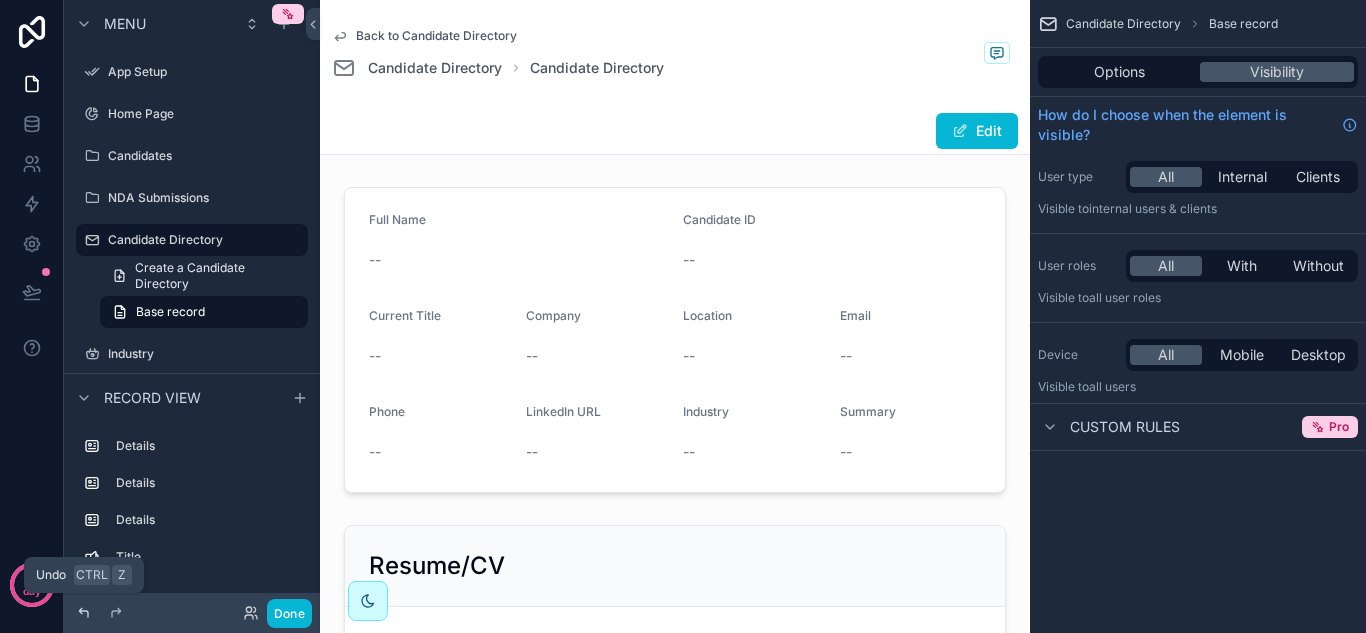 click 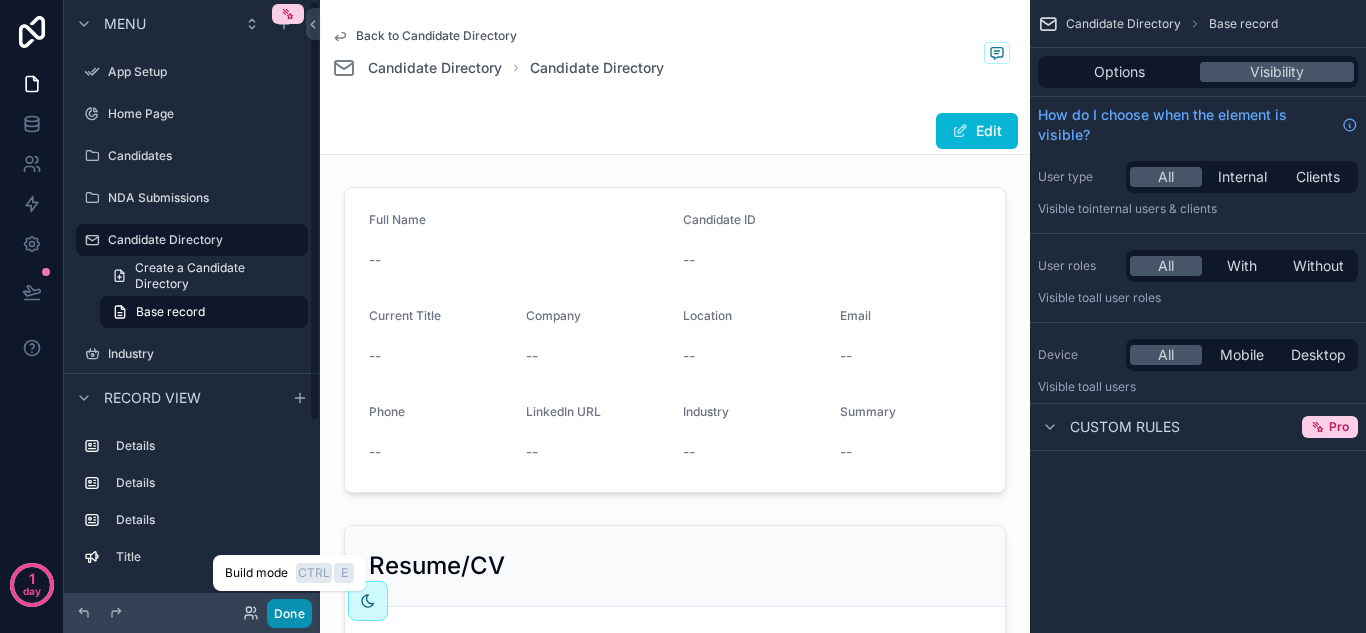 click on "Done" at bounding box center (289, 613) 